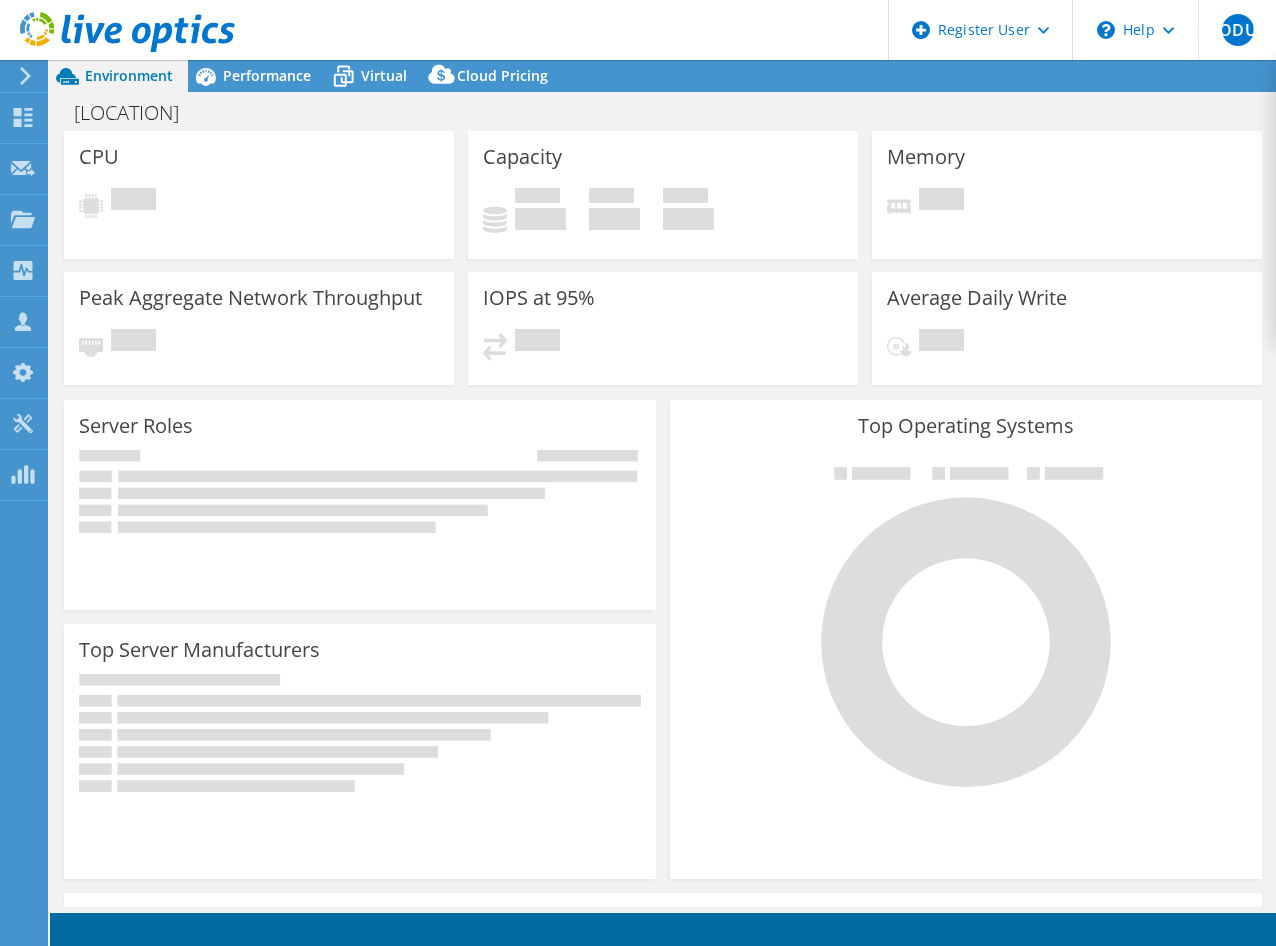 scroll, scrollTop: 0, scrollLeft: 0, axis: both 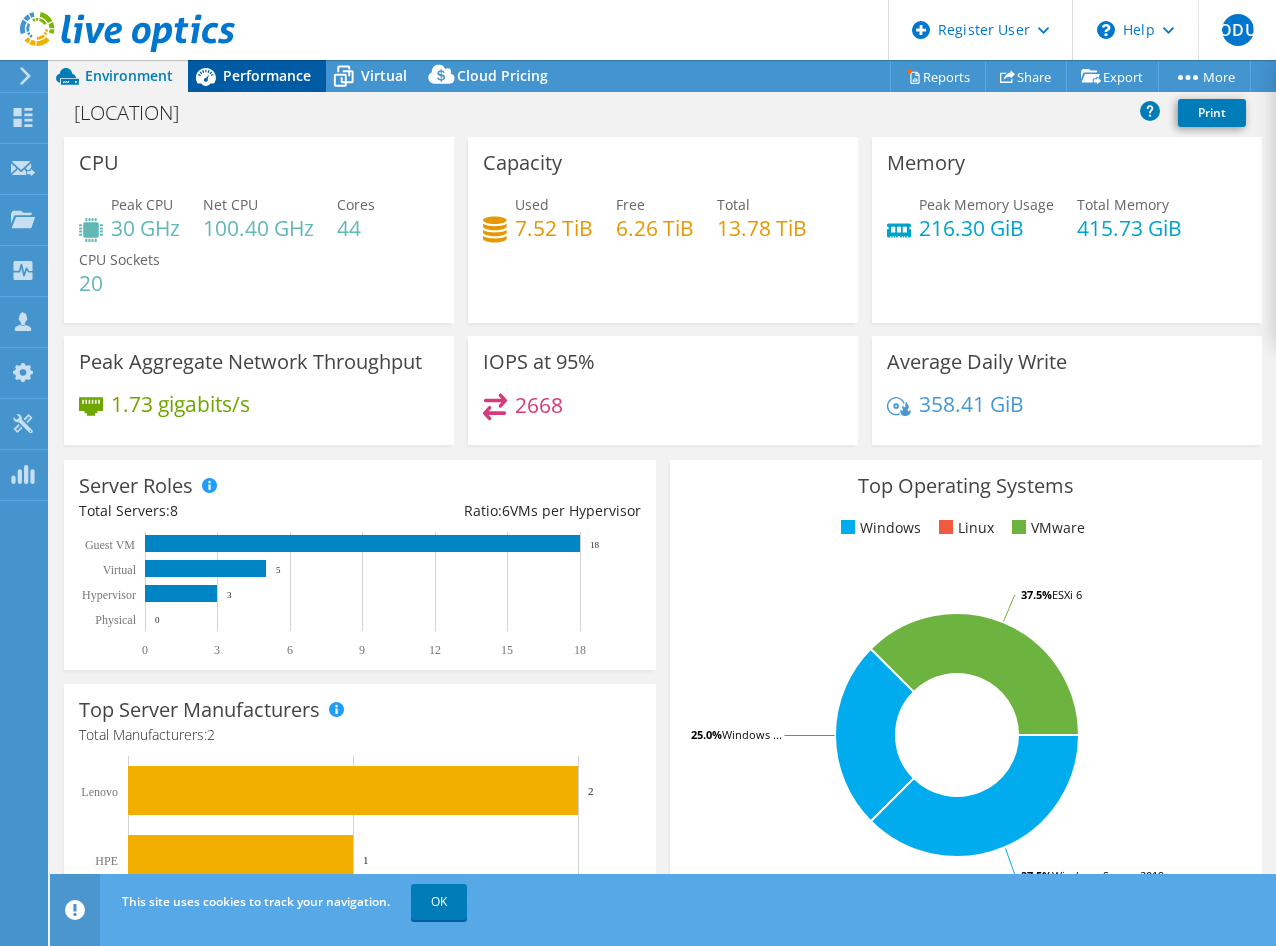 click on "Performance" at bounding box center [267, 75] 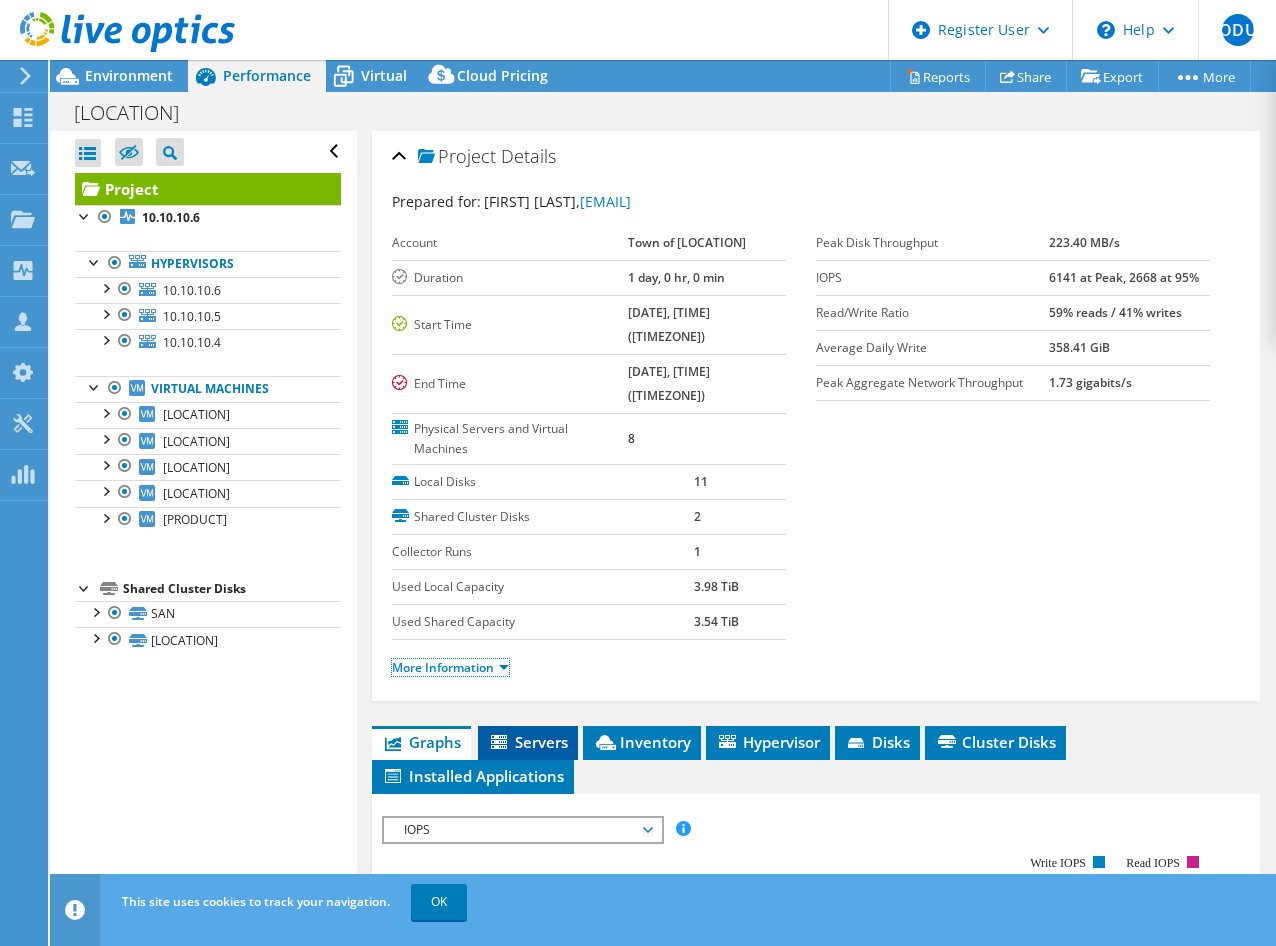 drag, startPoint x: 470, startPoint y: 672, endPoint x: 556, endPoint y: 726, distance: 101.54802 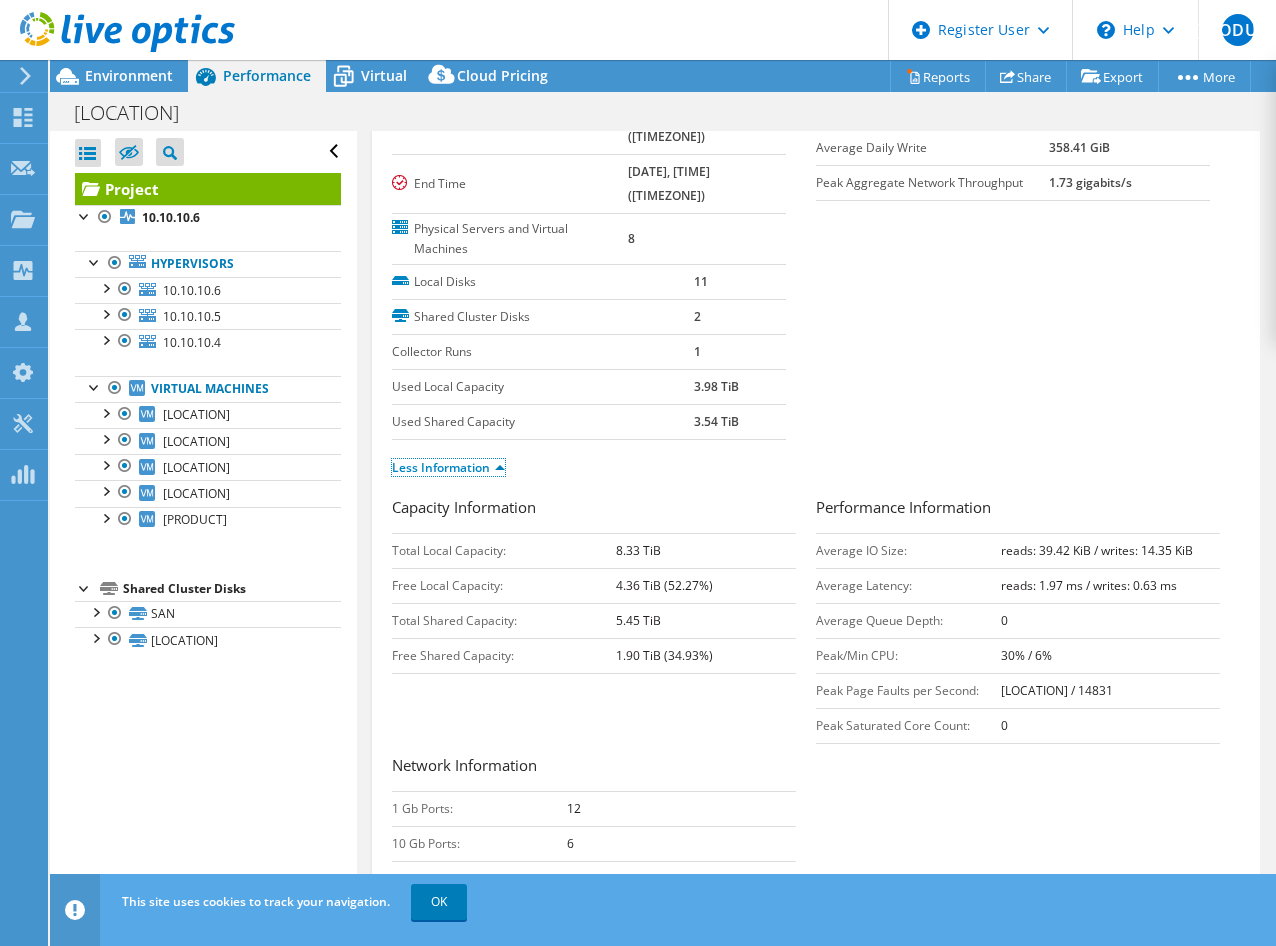 scroll, scrollTop: 300, scrollLeft: 0, axis: vertical 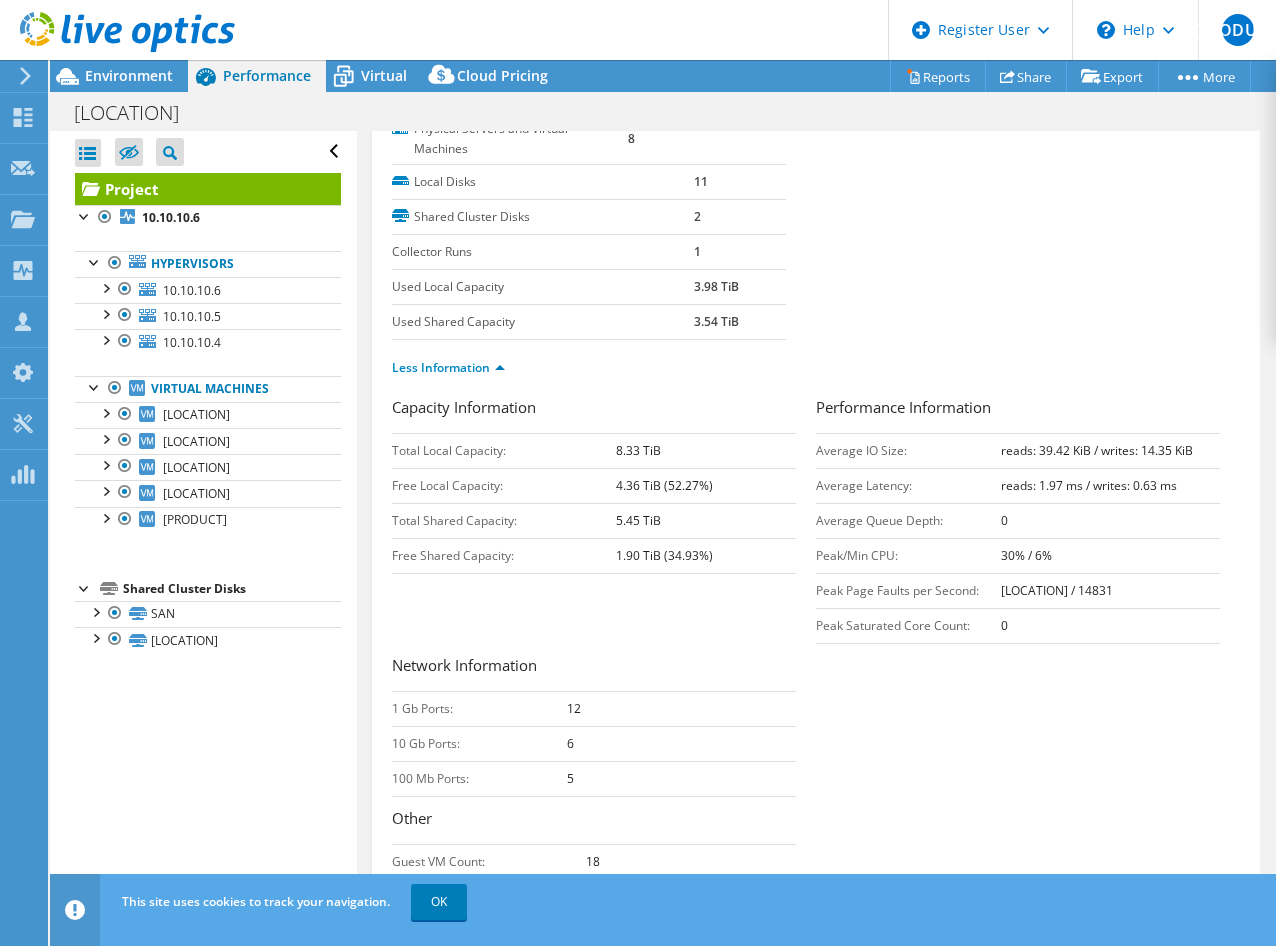 drag, startPoint x: 165, startPoint y: 74, endPoint x: 798, endPoint y: 353, distance: 691.7586 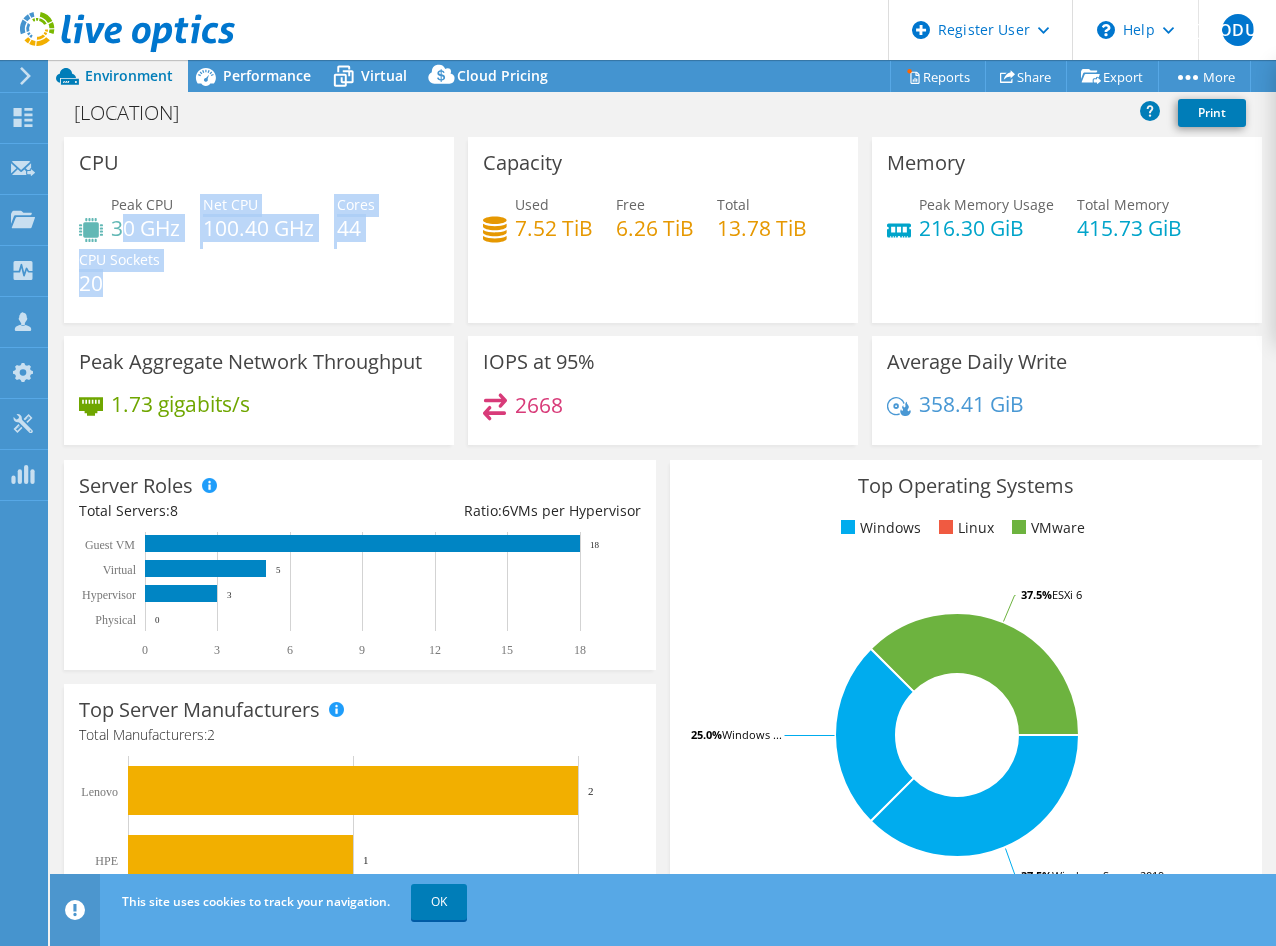 drag, startPoint x: 119, startPoint y: 225, endPoint x: 358, endPoint y: 253, distance: 240.63458 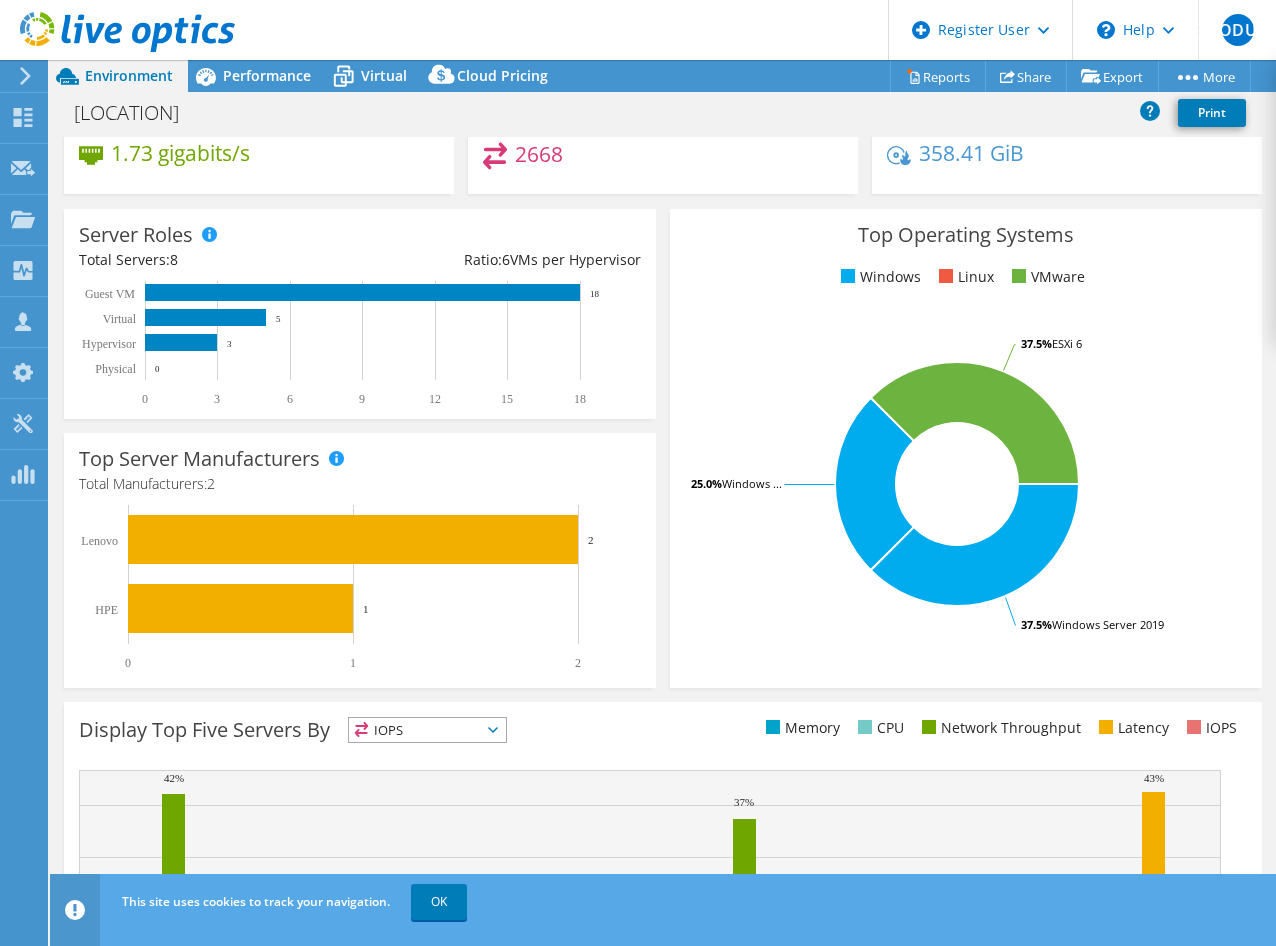 scroll, scrollTop: 0, scrollLeft: 0, axis: both 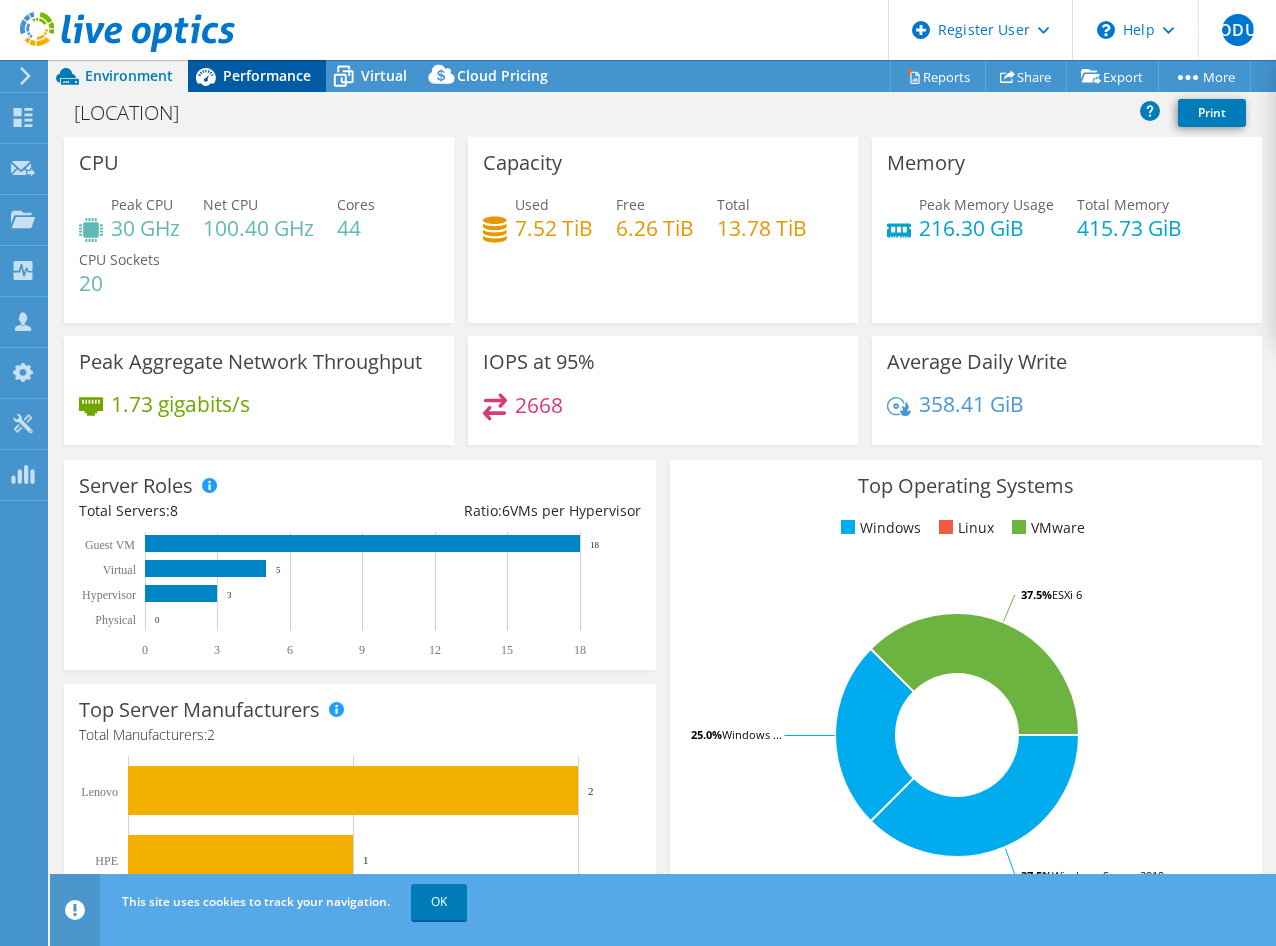 click on "Performance" at bounding box center [267, 75] 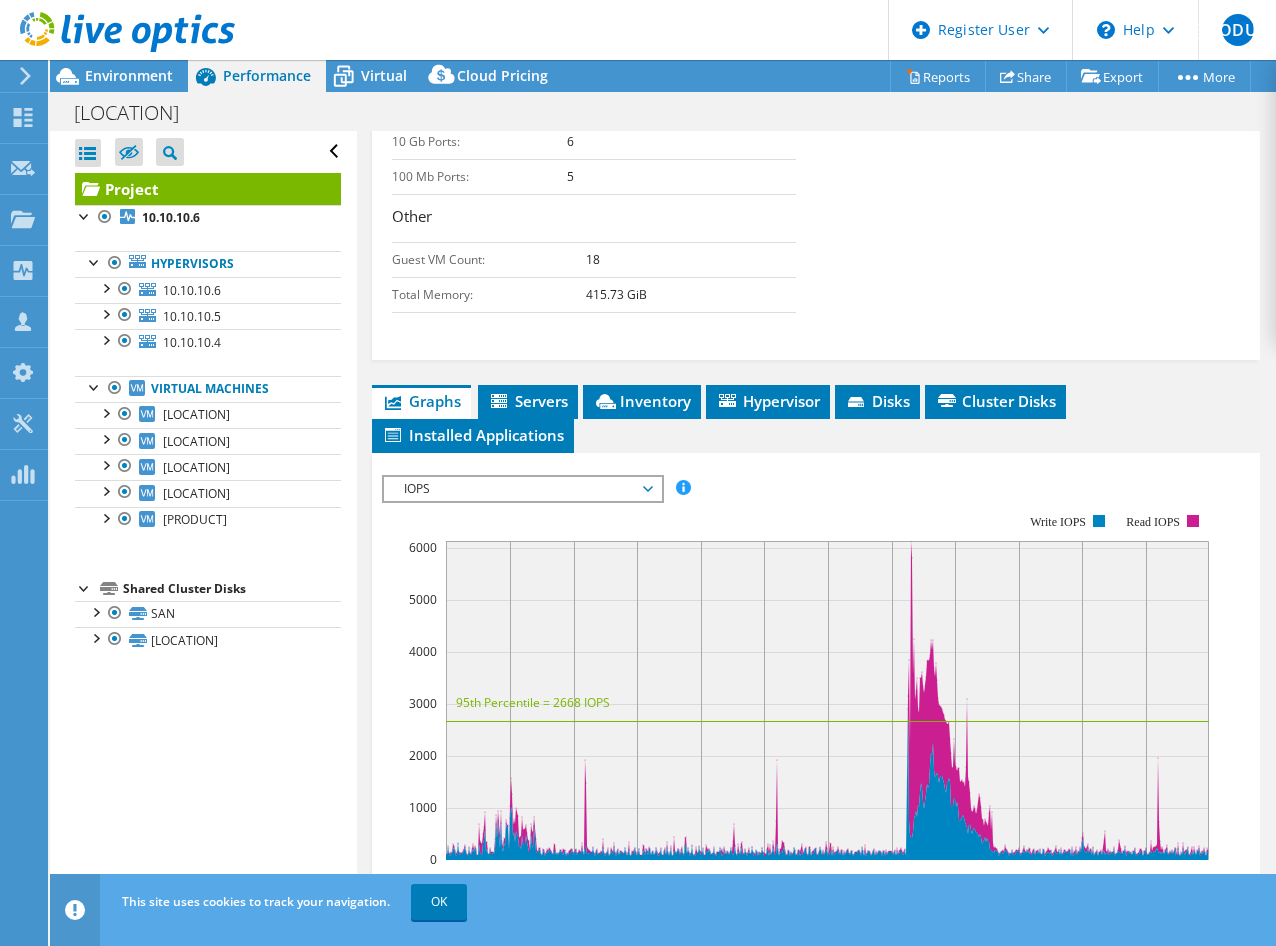 scroll, scrollTop: 1000, scrollLeft: 0, axis: vertical 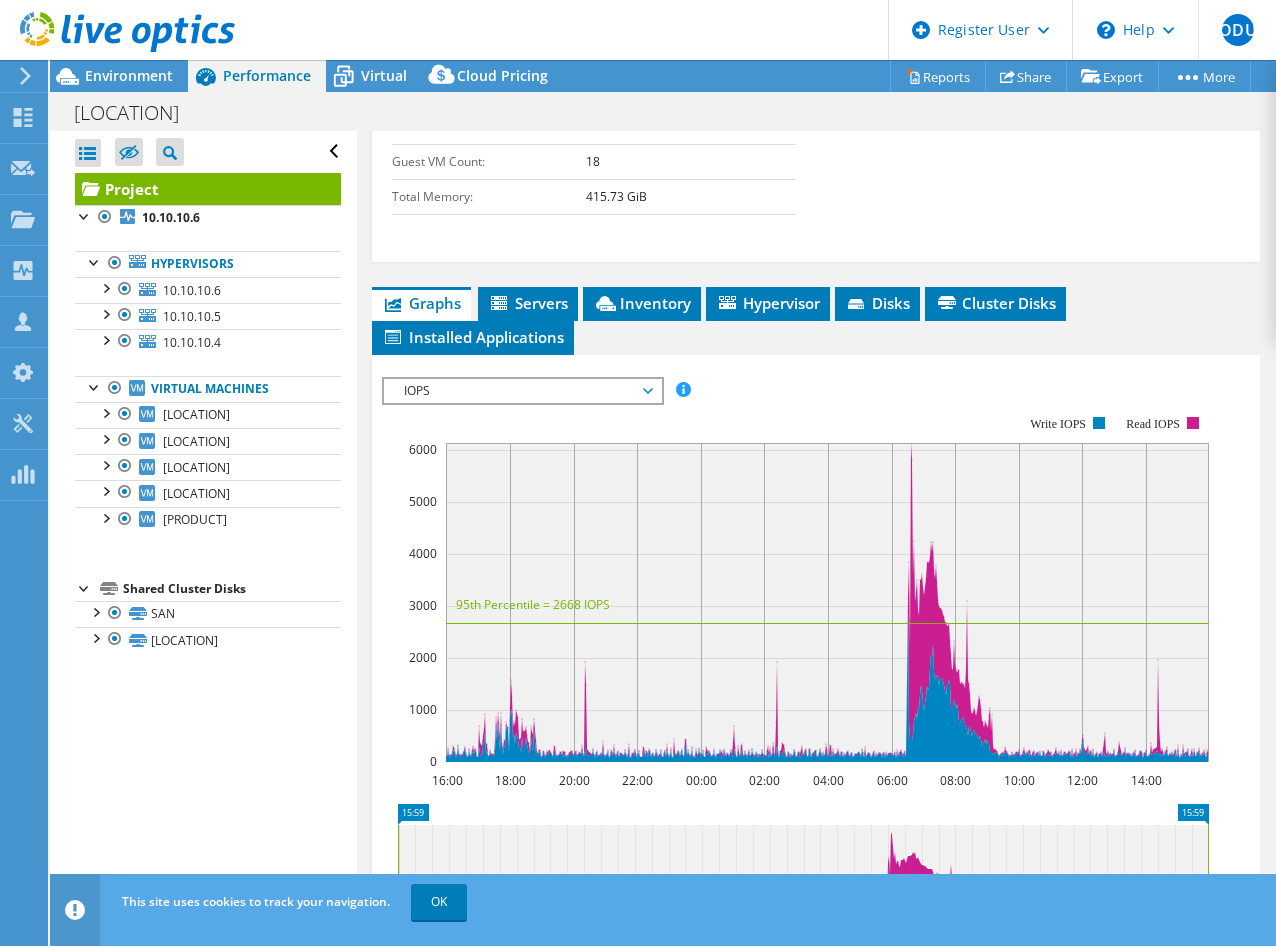 click on "IOPS" at bounding box center (522, 391) 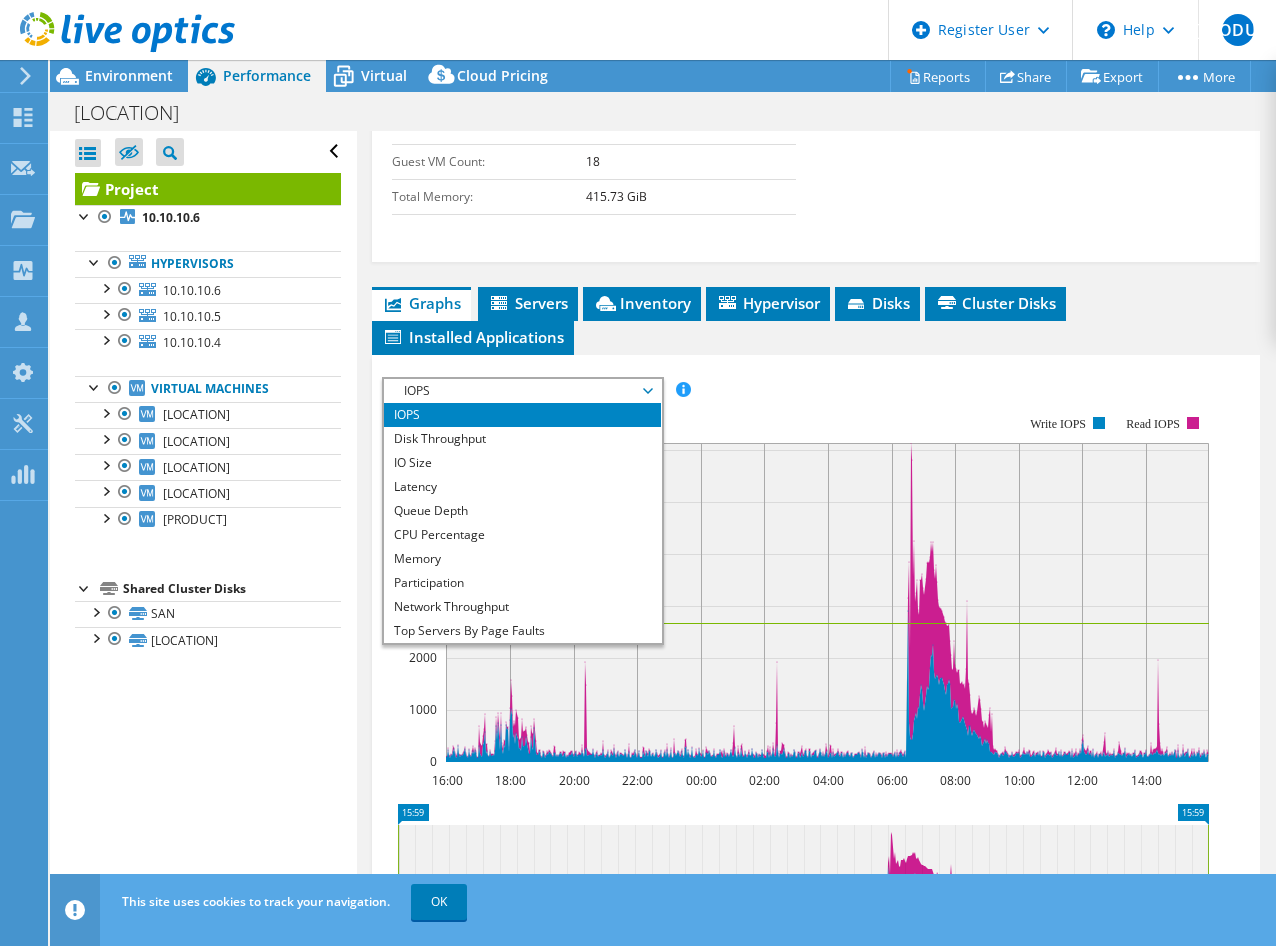 click 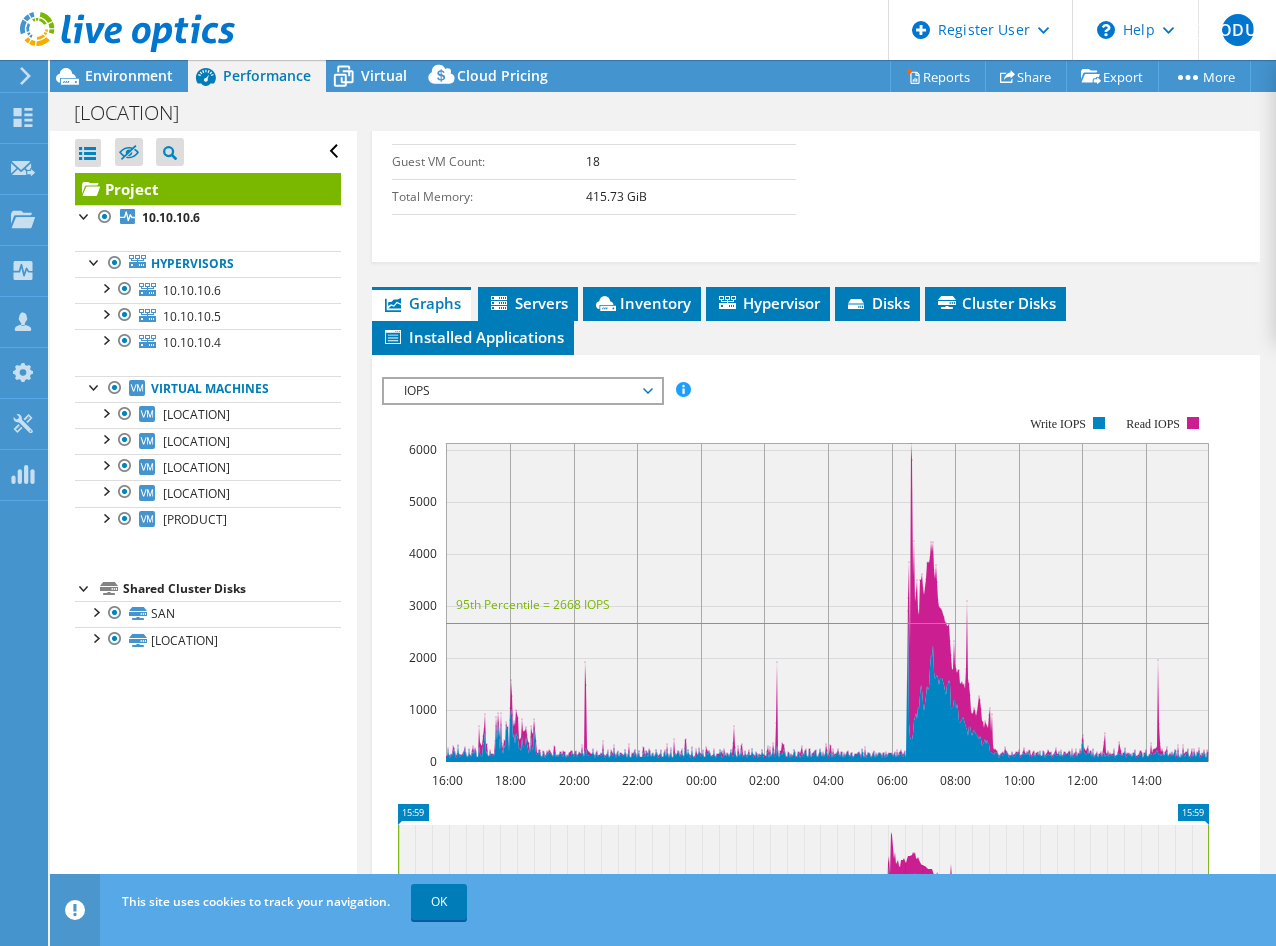 click on "IOPS" at bounding box center [522, 391] 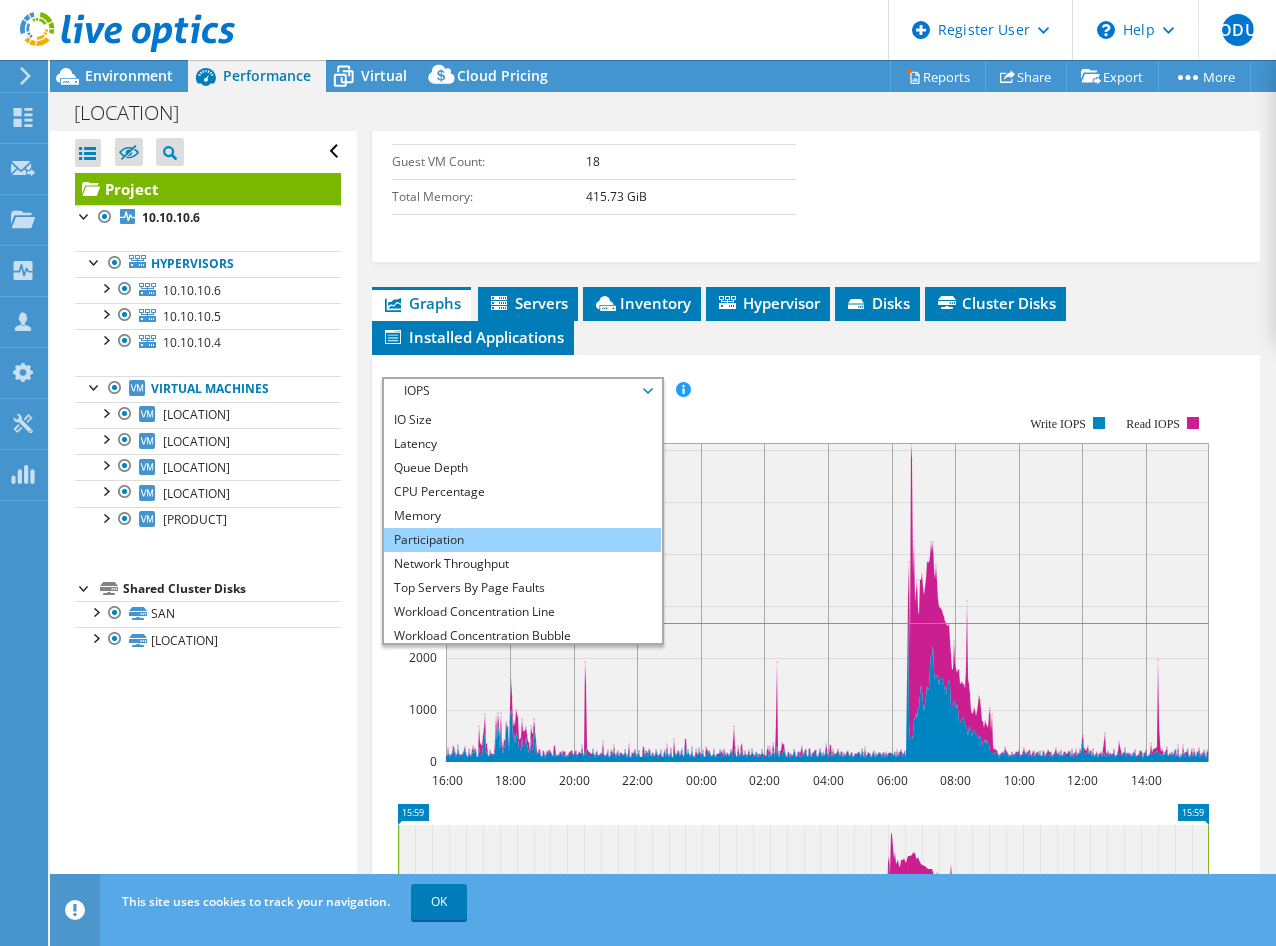 scroll, scrollTop: 0, scrollLeft: 0, axis: both 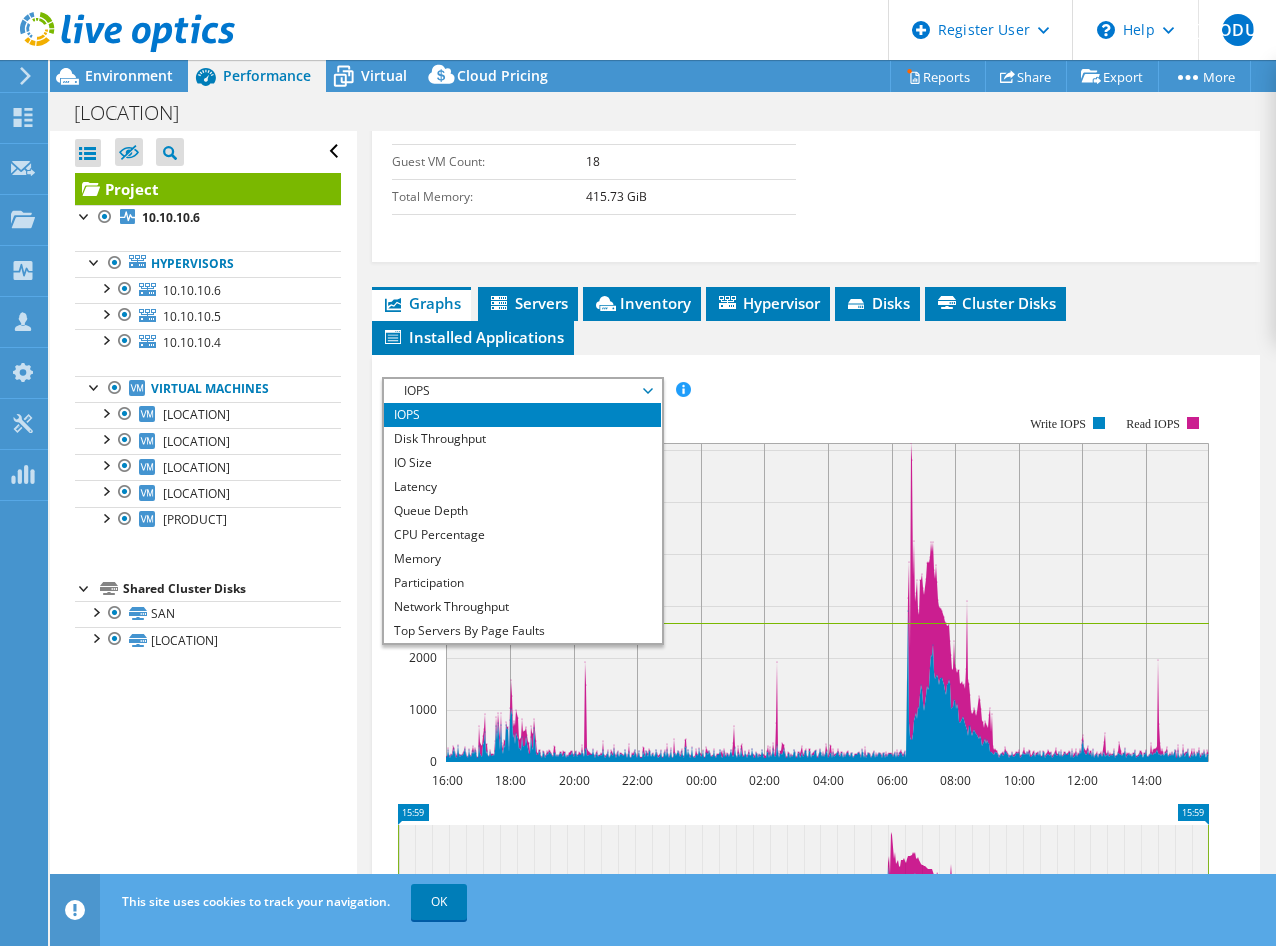 click on "IOPS
Disk Throughput
IO Size
Latency
Queue Depth
CPU Percentage
Memory
Page Faults
Participation
Network Throughput
Top Servers By Page Faults
Workload Concentration Line
Workload Concentration Bubble All IOPS 				 					 						 0" at bounding box center (816, 713) 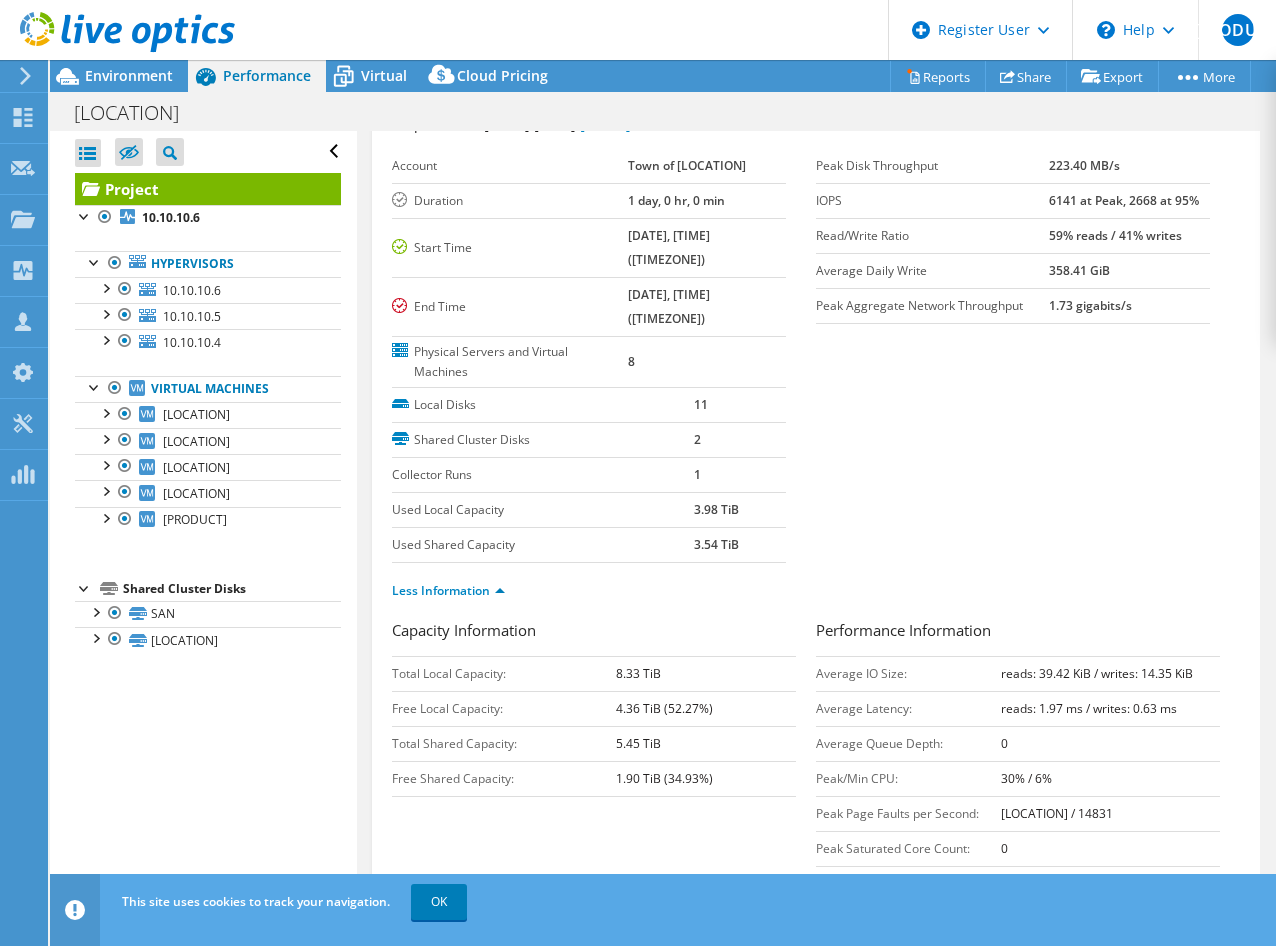 scroll, scrollTop: 200, scrollLeft: 0, axis: vertical 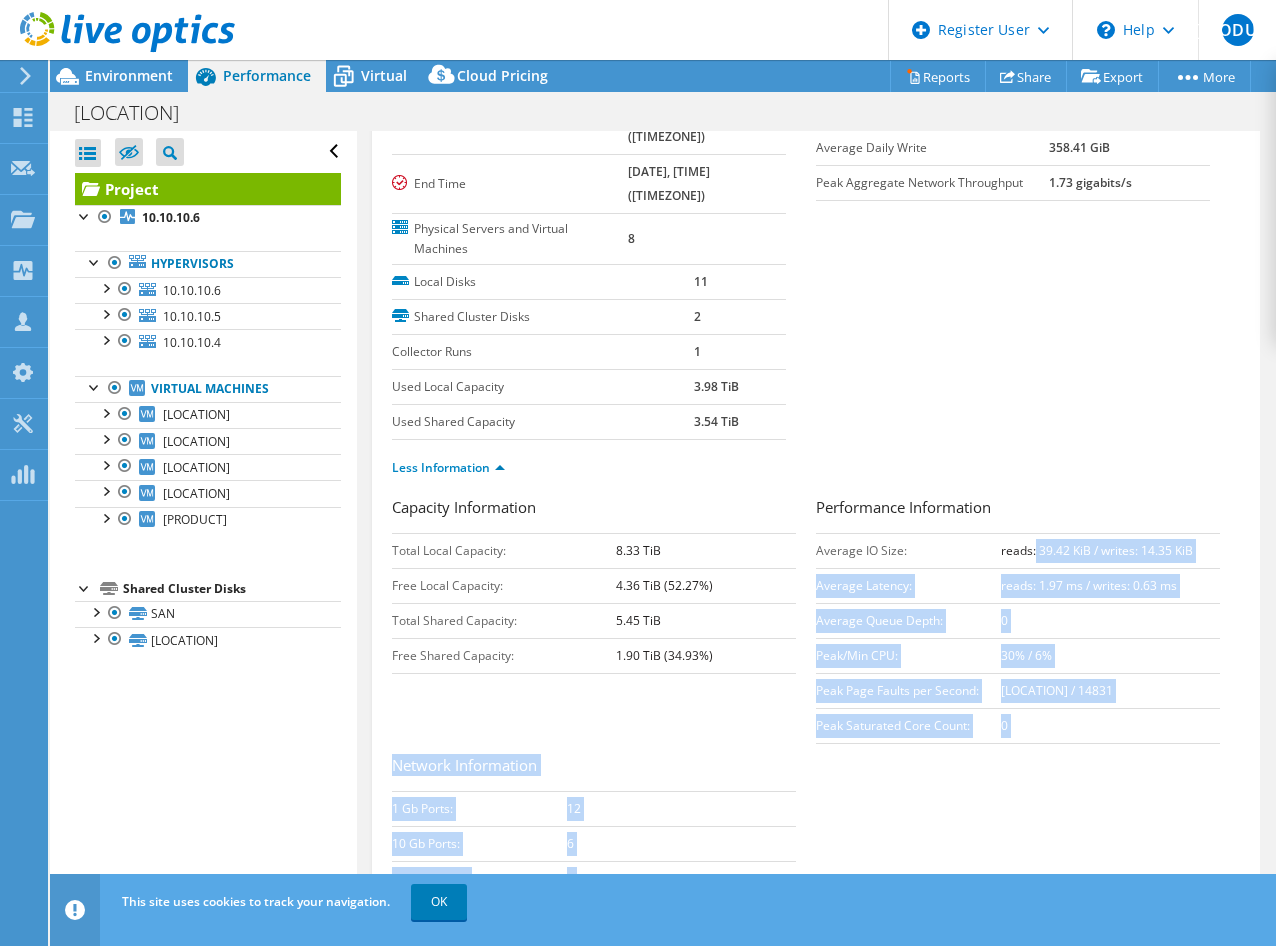 drag, startPoint x: 1113, startPoint y: 553, endPoint x: 1239, endPoint y: 546, distance: 126.1943 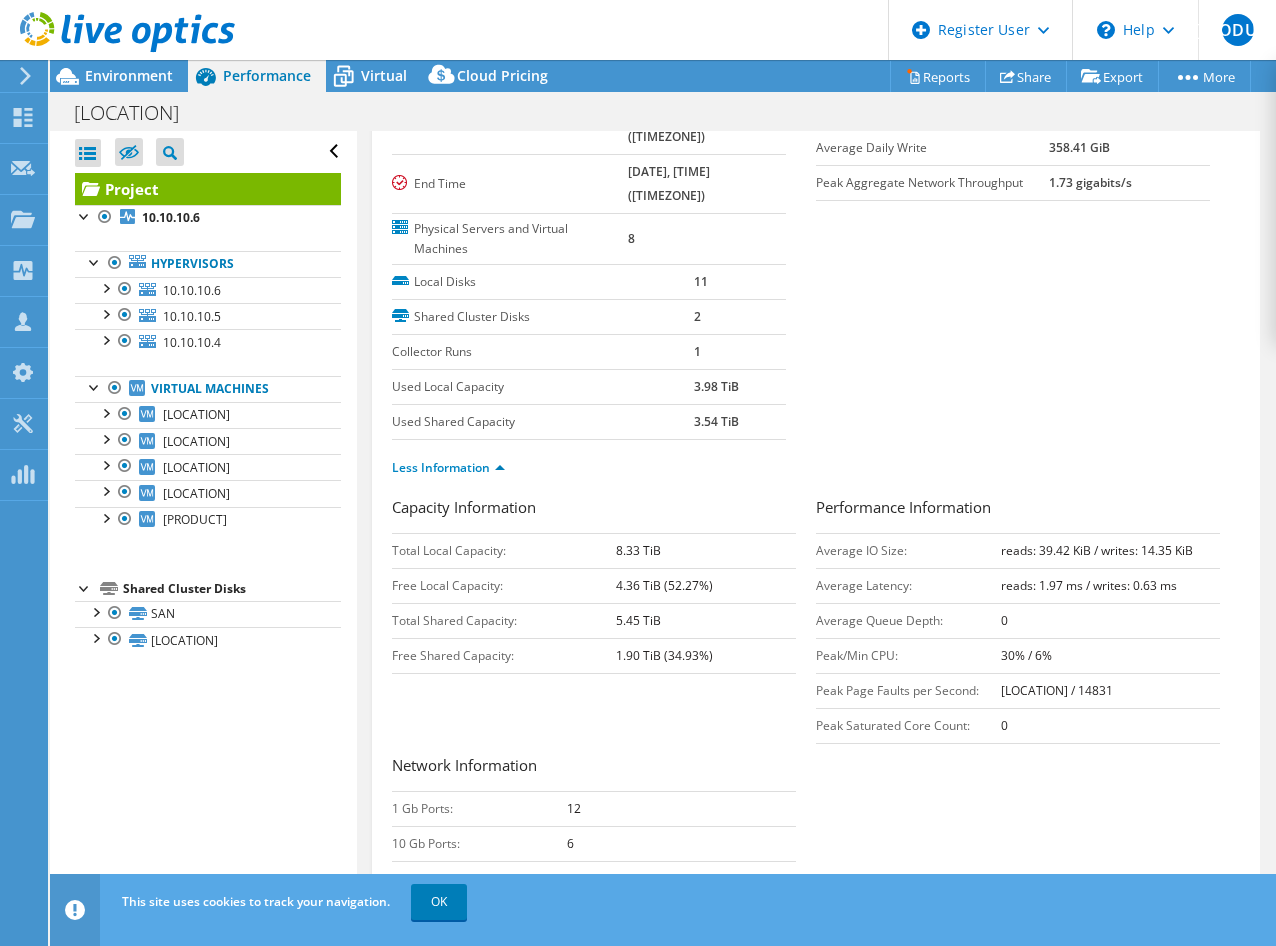 drag, startPoint x: 850, startPoint y: 319, endPoint x: 916, endPoint y: 317, distance: 66.0303 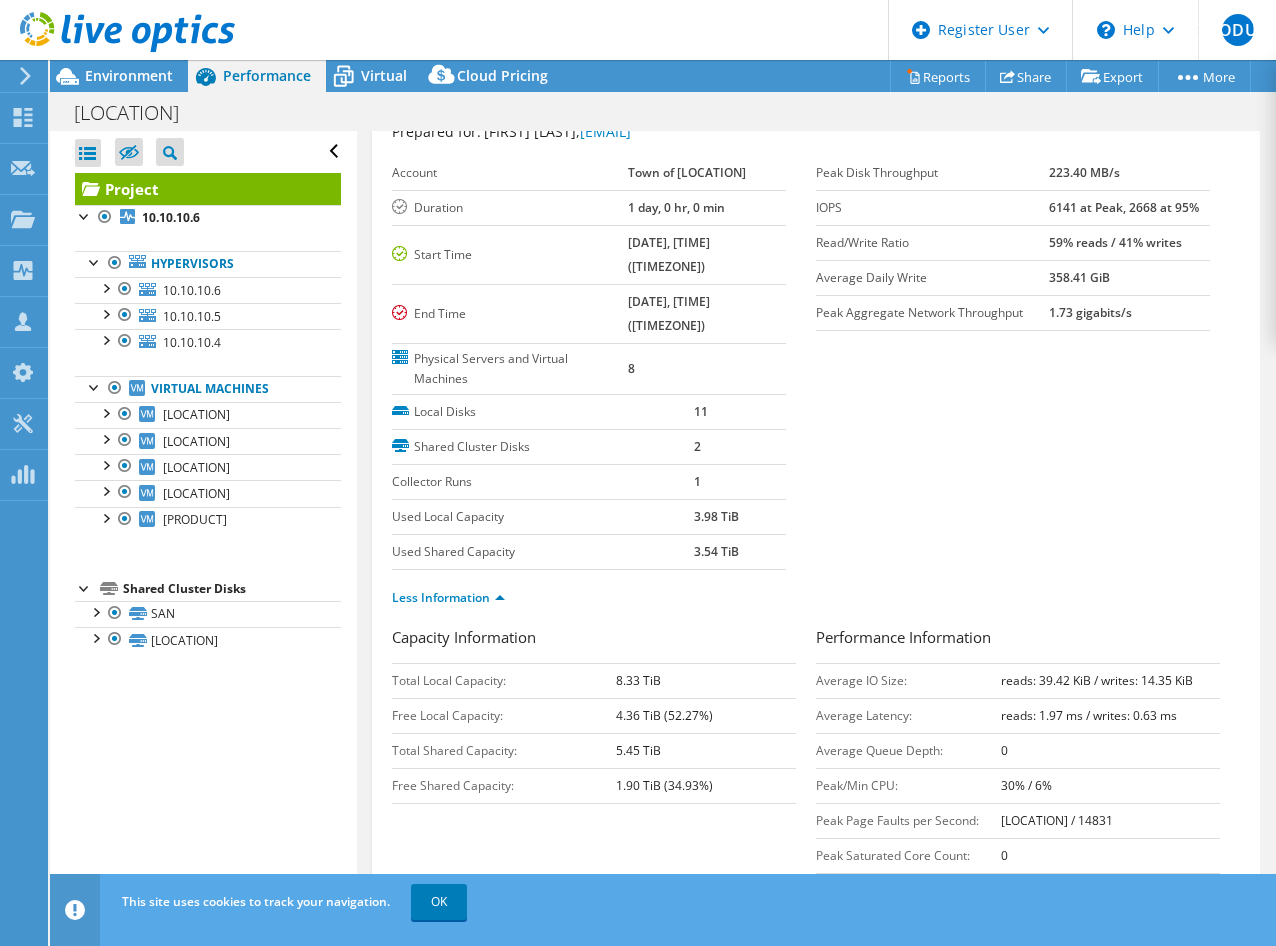 scroll, scrollTop: 0, scrollLeft: 0, axis: both 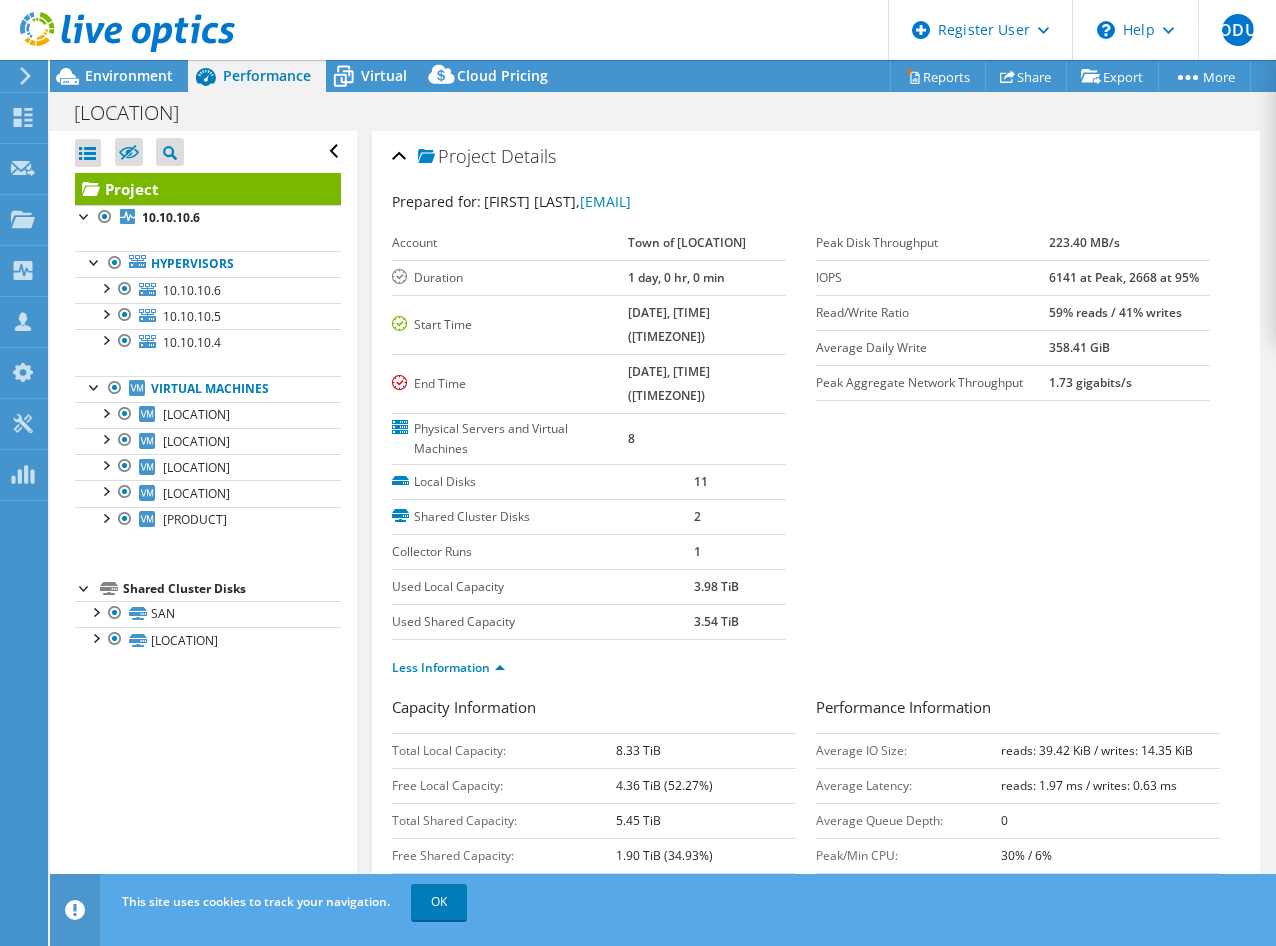drag, startPoint x: 1027, startPoint y: 276, endPoint x: 1063, endPoint y: 277, distance: 36.013885 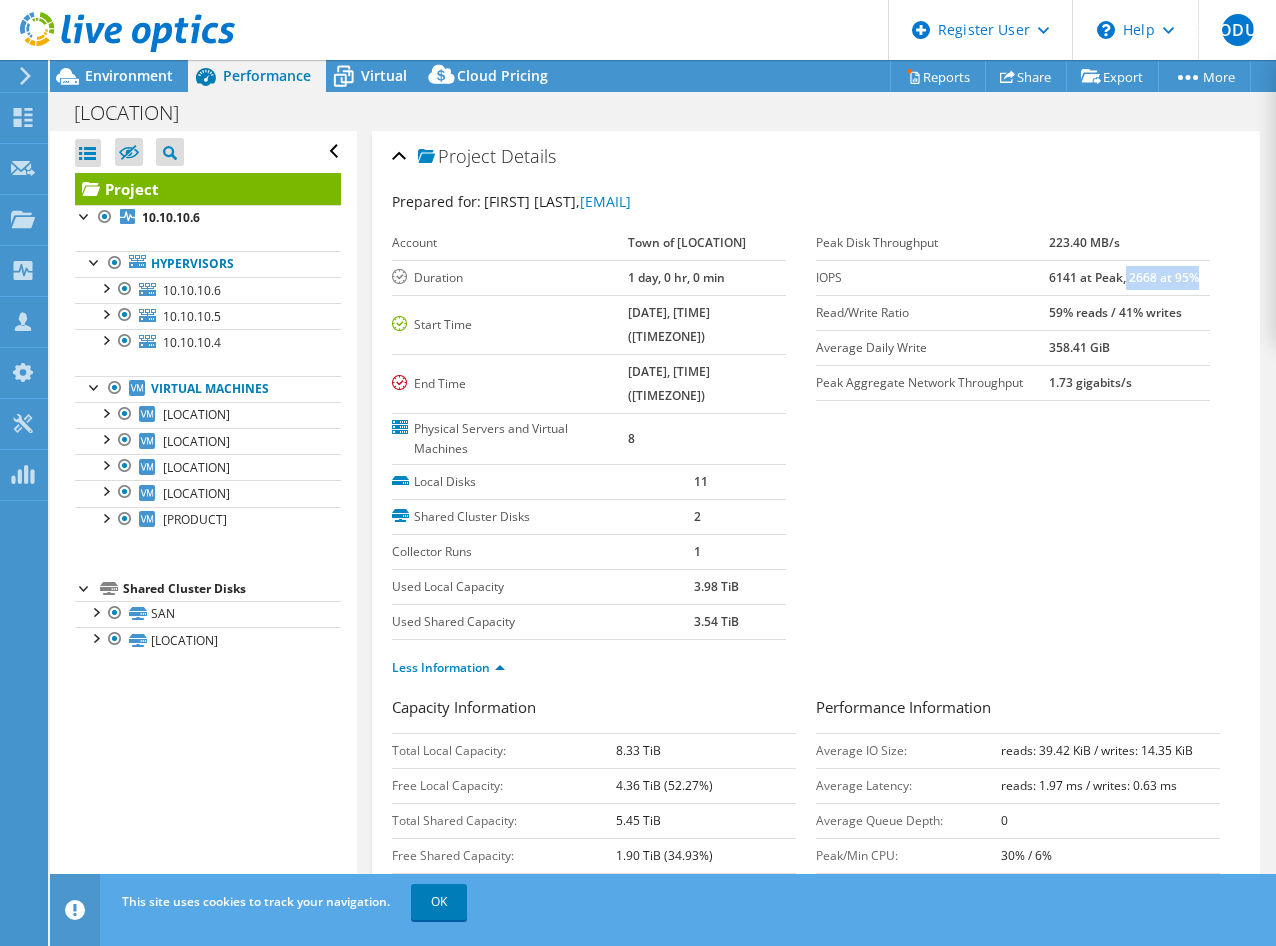 drag, startPoint x: 1101, startPoint y: 279, endPoint x: 1188, endPoint y: 279, distance: 87 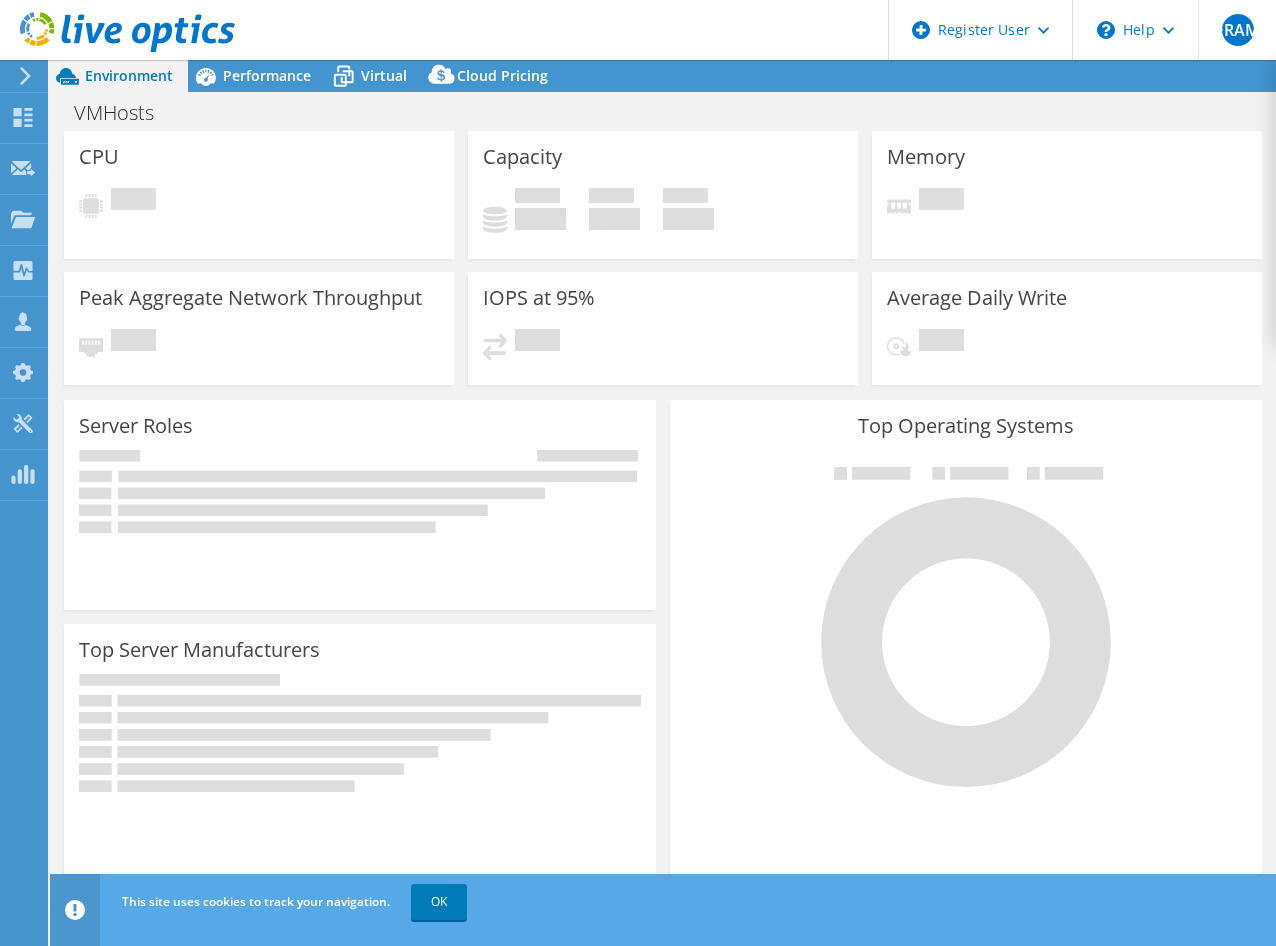 select on "USD" 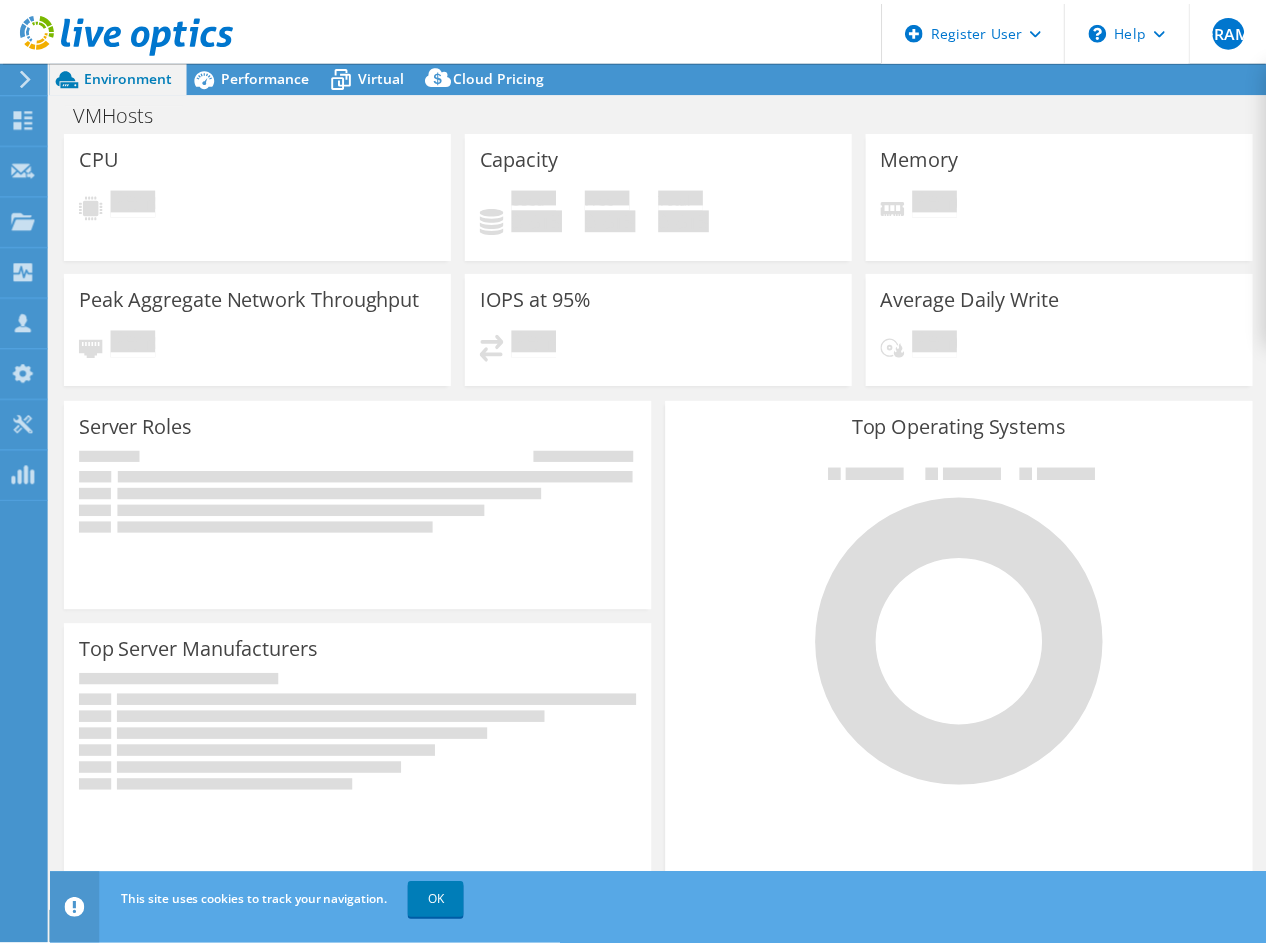 scroll, scrollTop: 0, scrollLeft: 0, axis: both 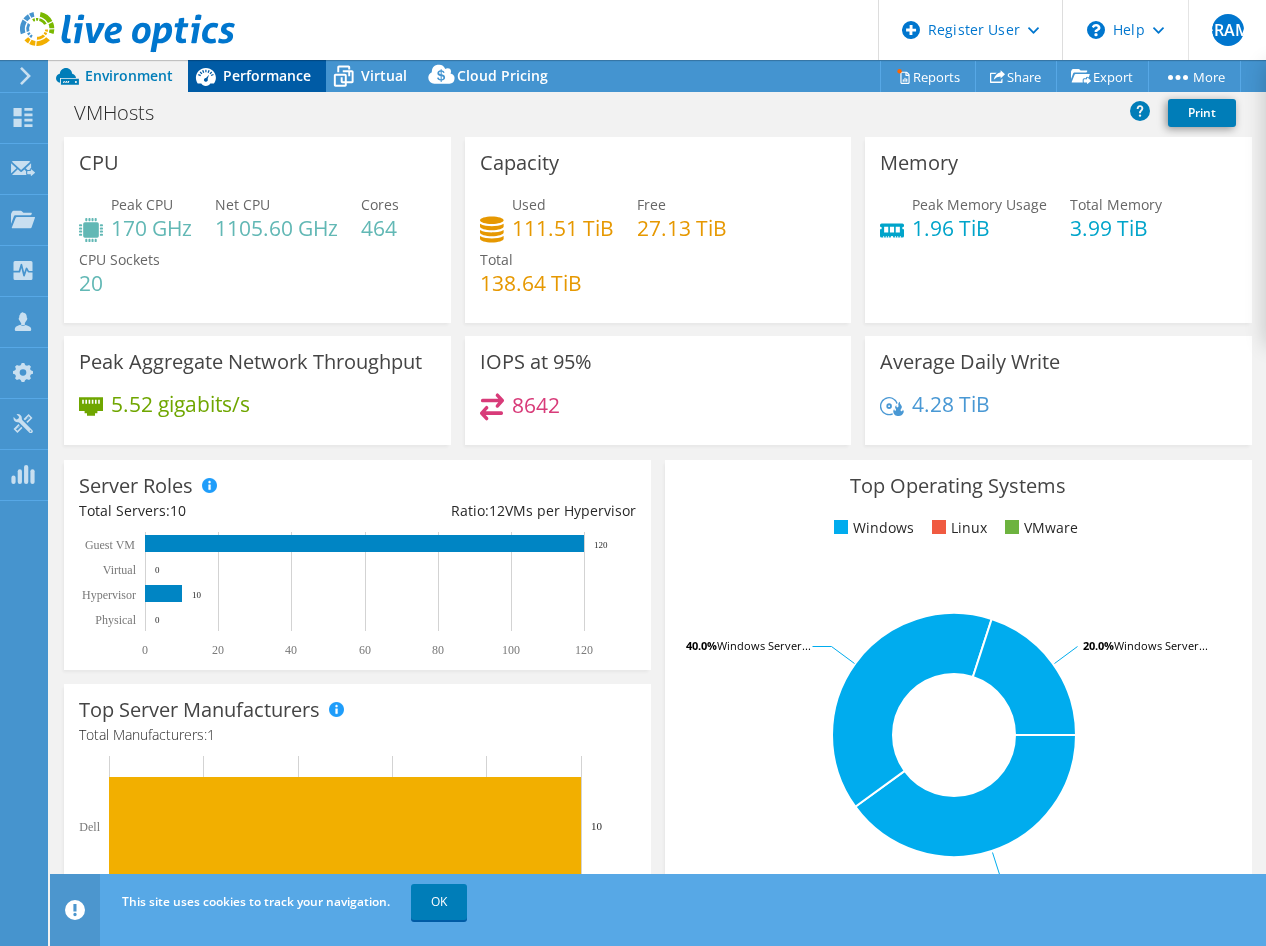 click on "Performance" at bounding box center [267, 75] 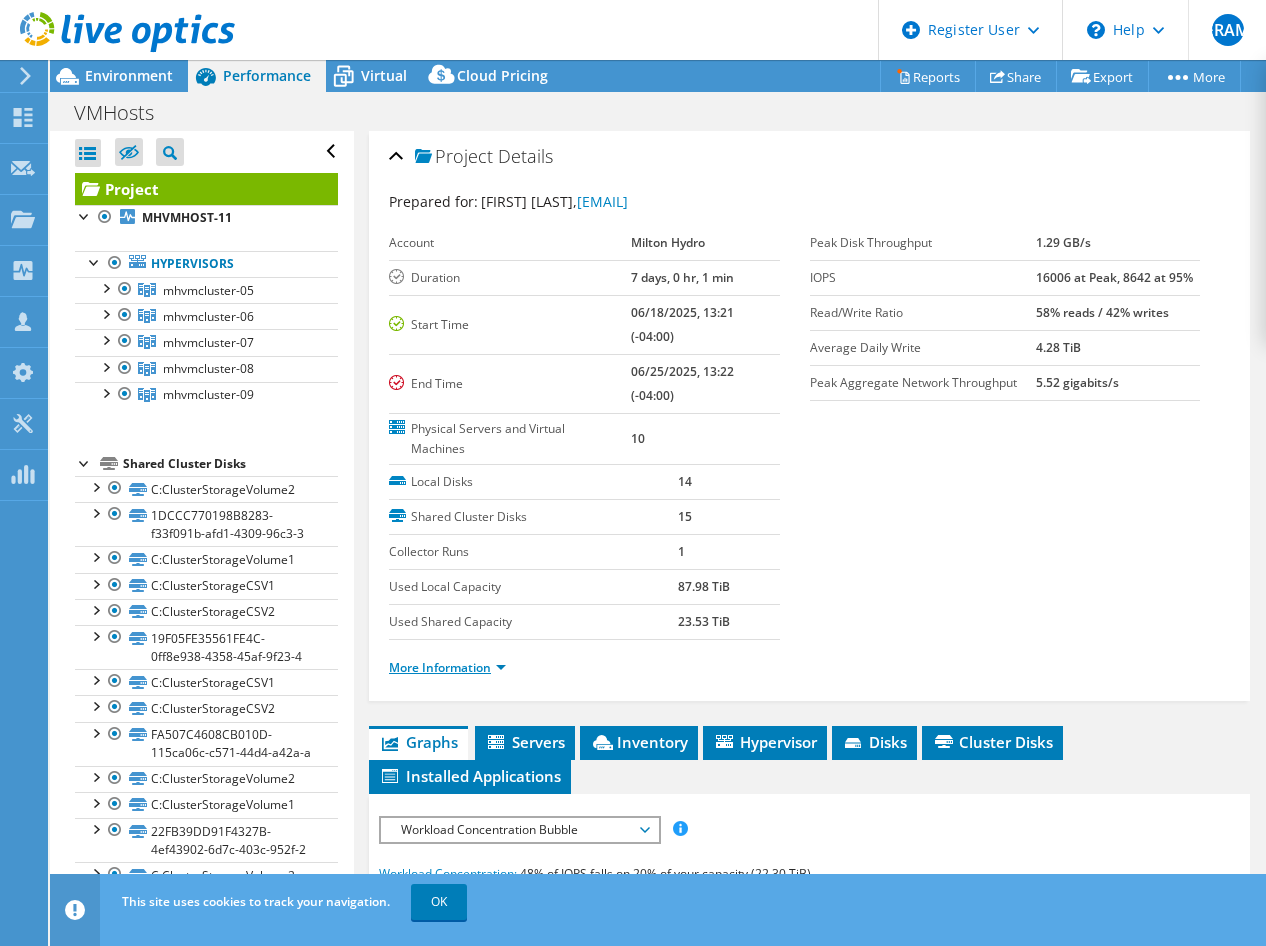 click on "More Information" at bounding box center (447, 667) 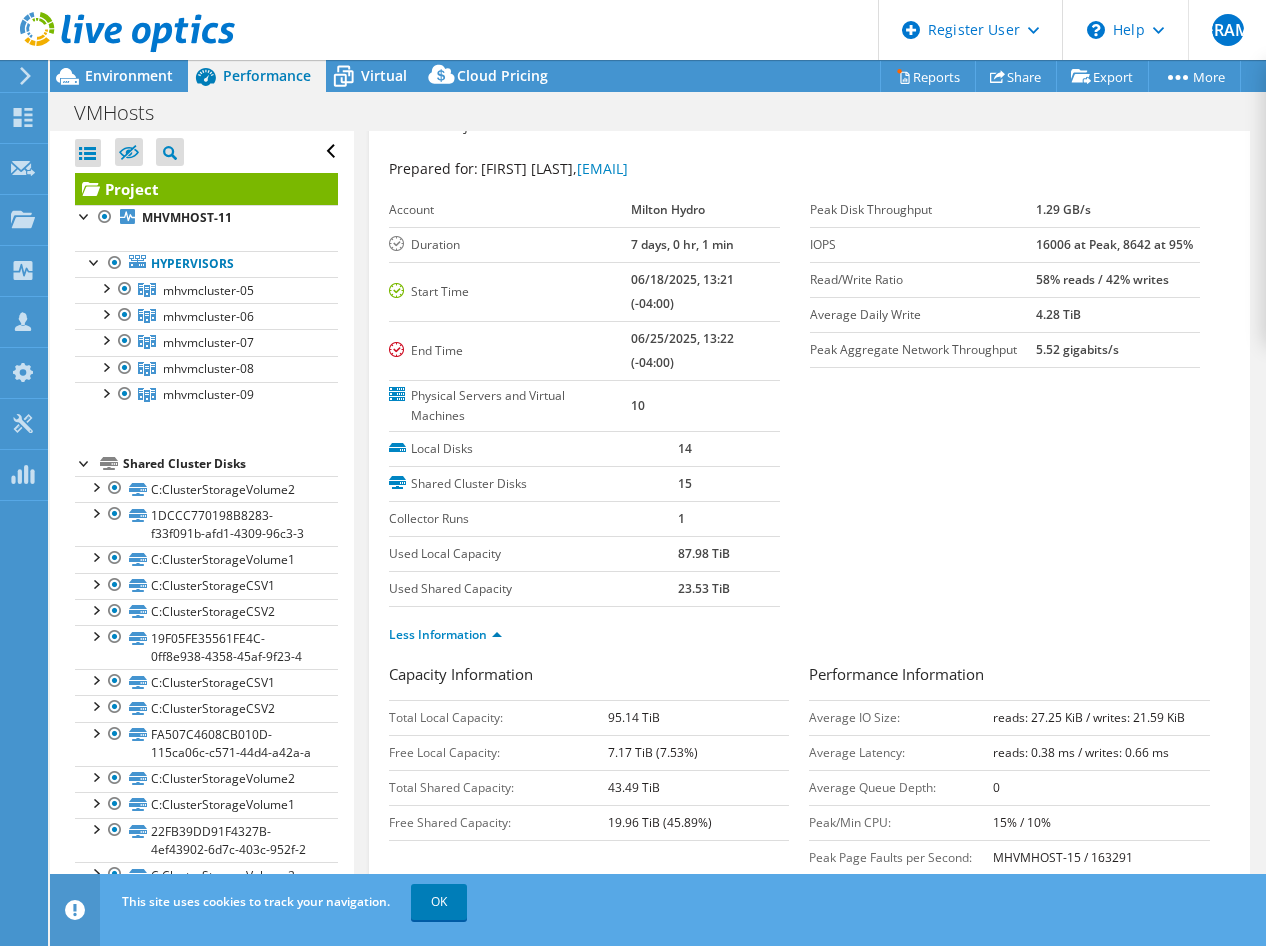 scroll, scrollTop: 0, scrollLeft: 0, axis: both 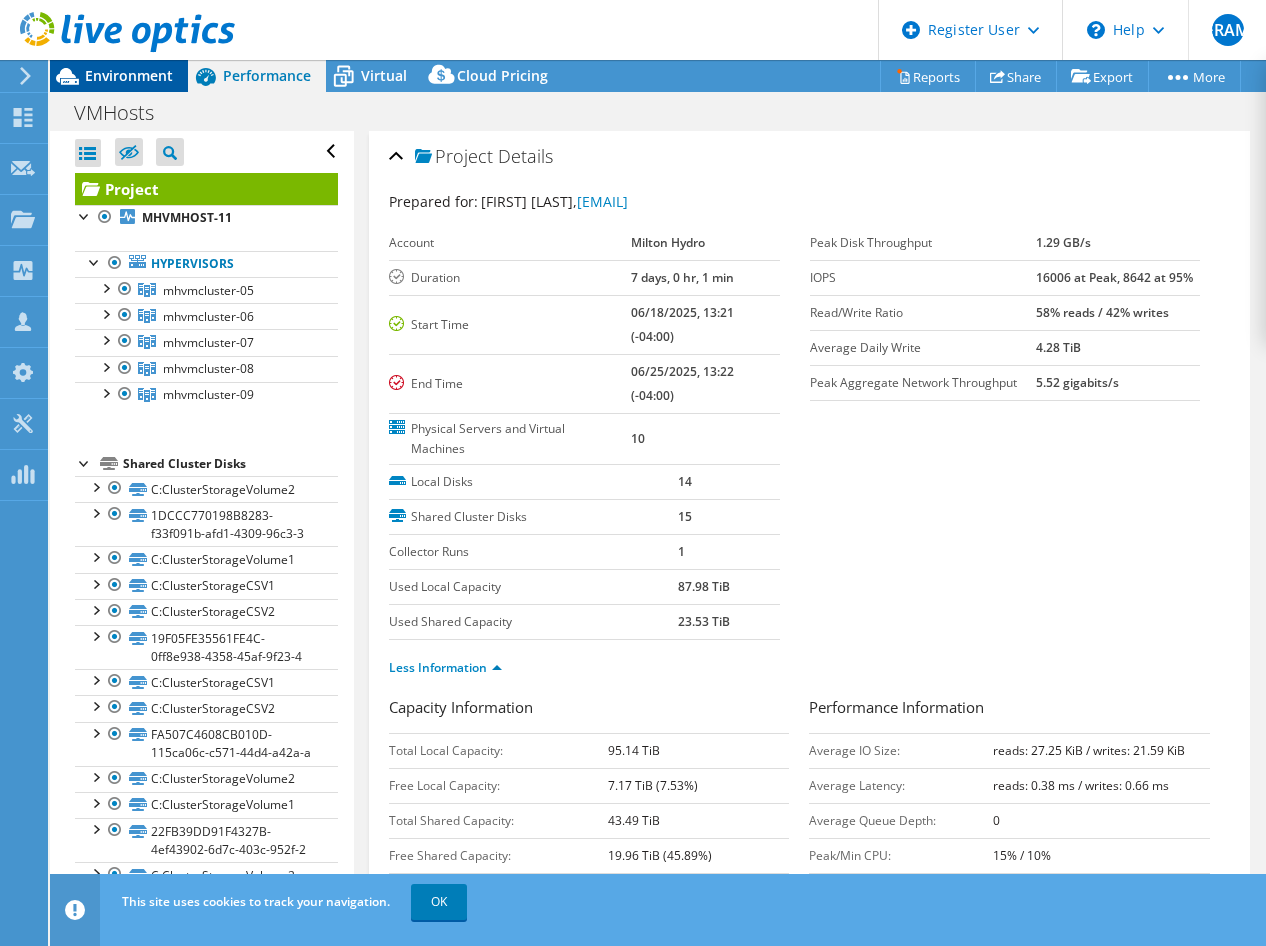 click on "Environment" at bounding box center (119, 76) 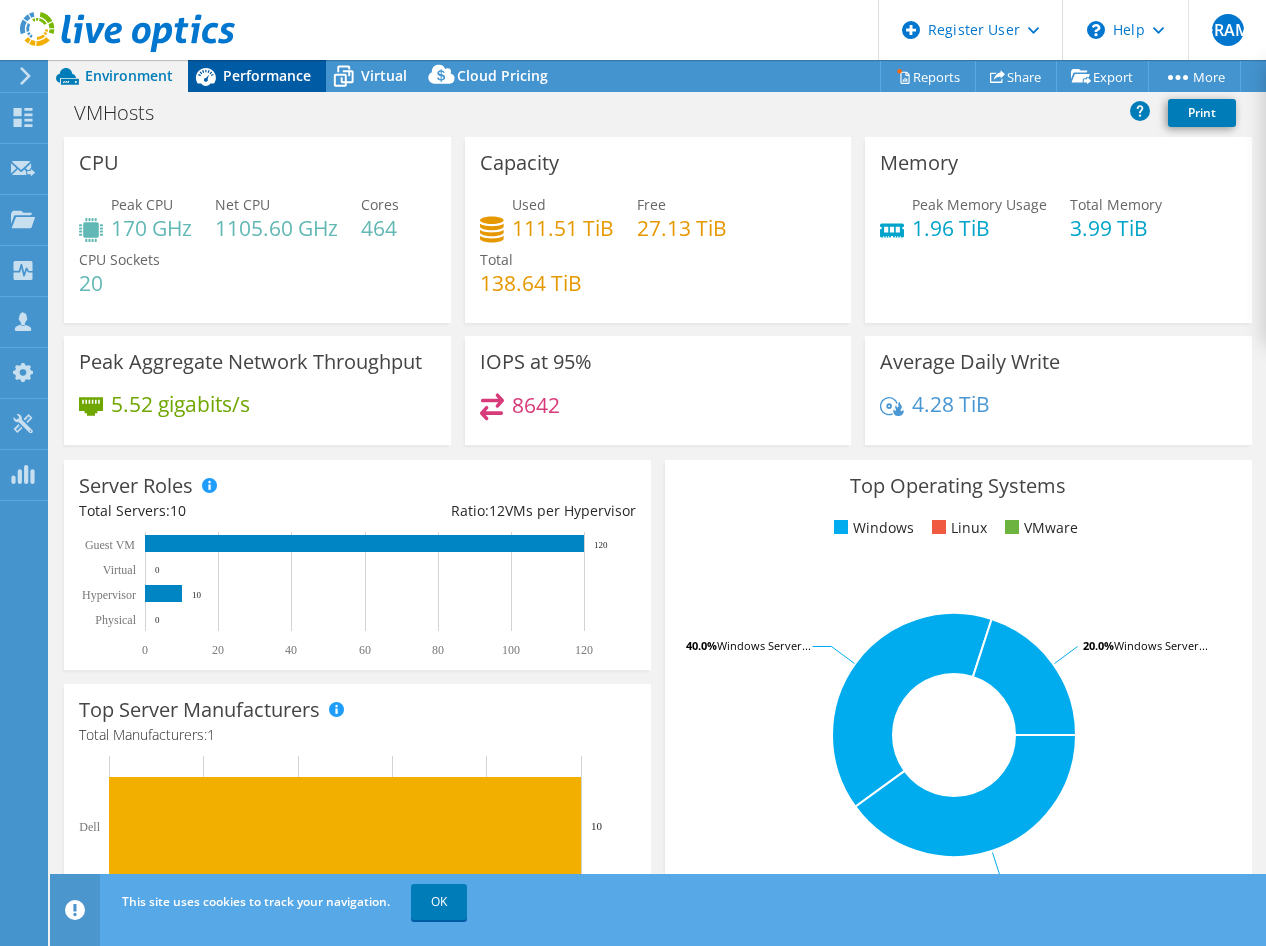 click 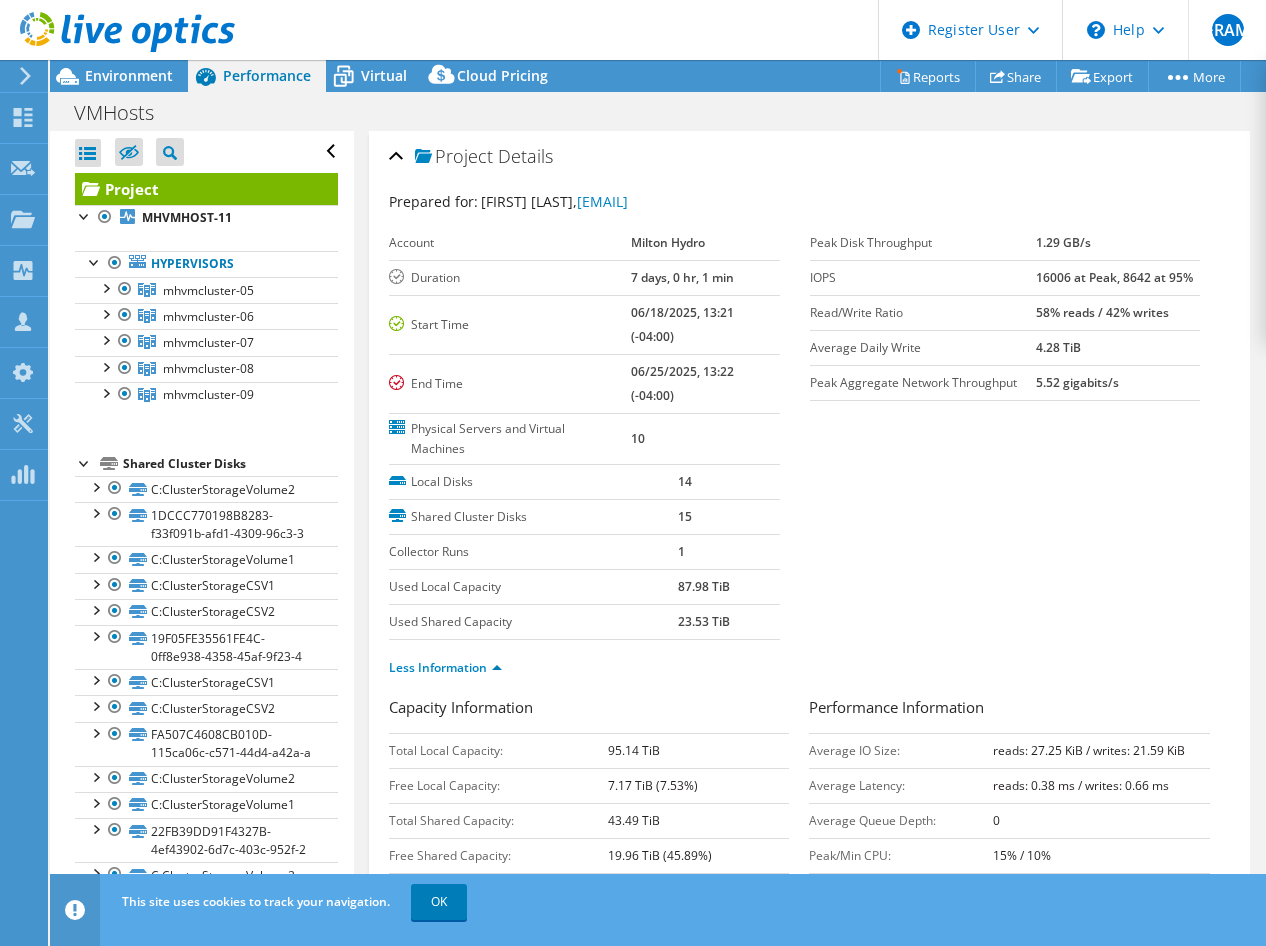 click on "Prepared for:
Jake Koroman,  koromanj@miltonhydro.com
Account
Milton Hydro
Duration
7 days, 0 hr, 1 min
Start Time
06/18/2025, 13:21 (-04:00)
End Time
06/25/2025, 13:22 (-04:00)
Physical Servers and Virtual Machines
10
Local Disks
14
Shared Cluster Disks" at bounding box center [809, 443] 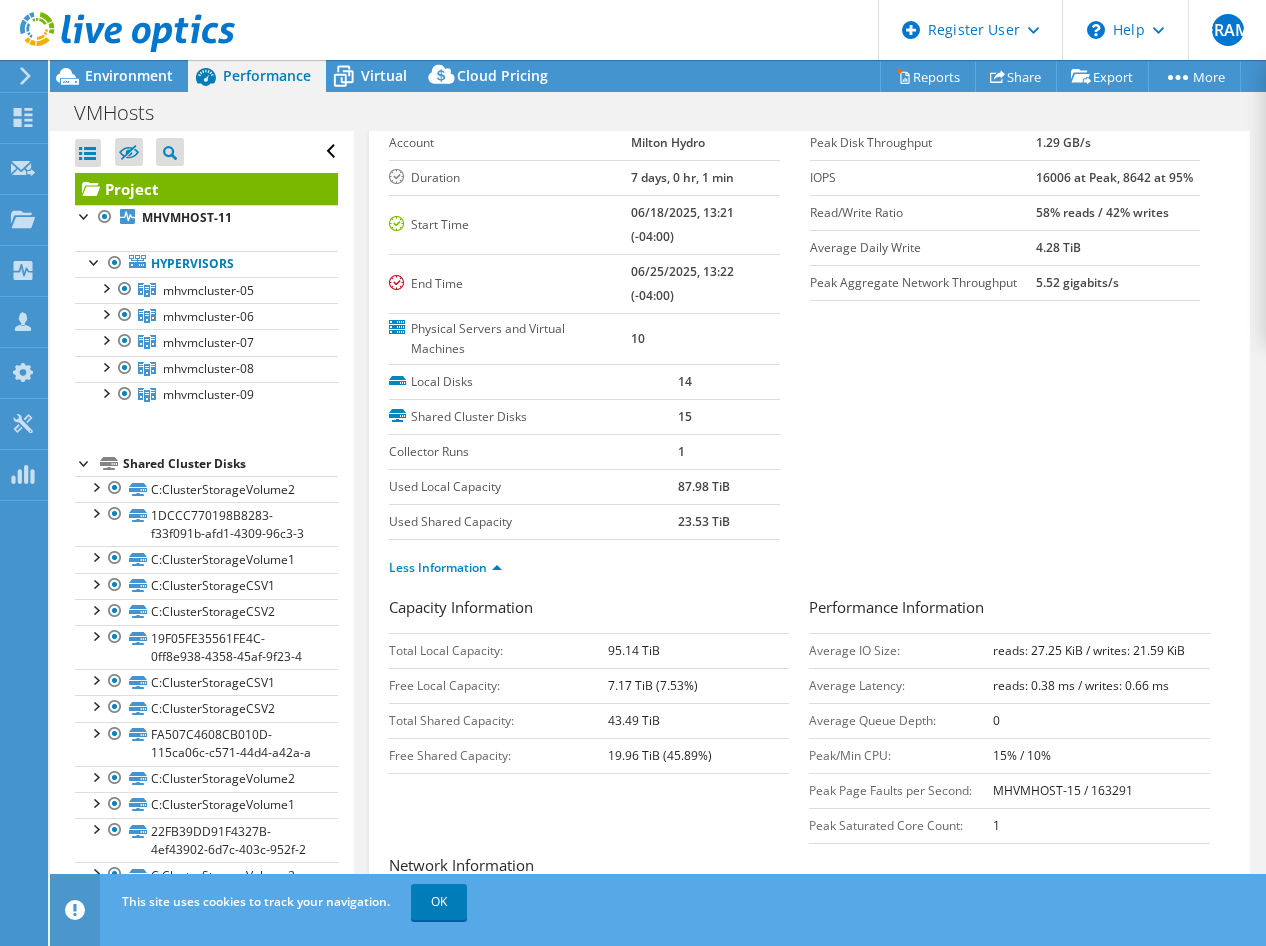scroll, scrollTop: 0, scrollLeft: 0, axis: both 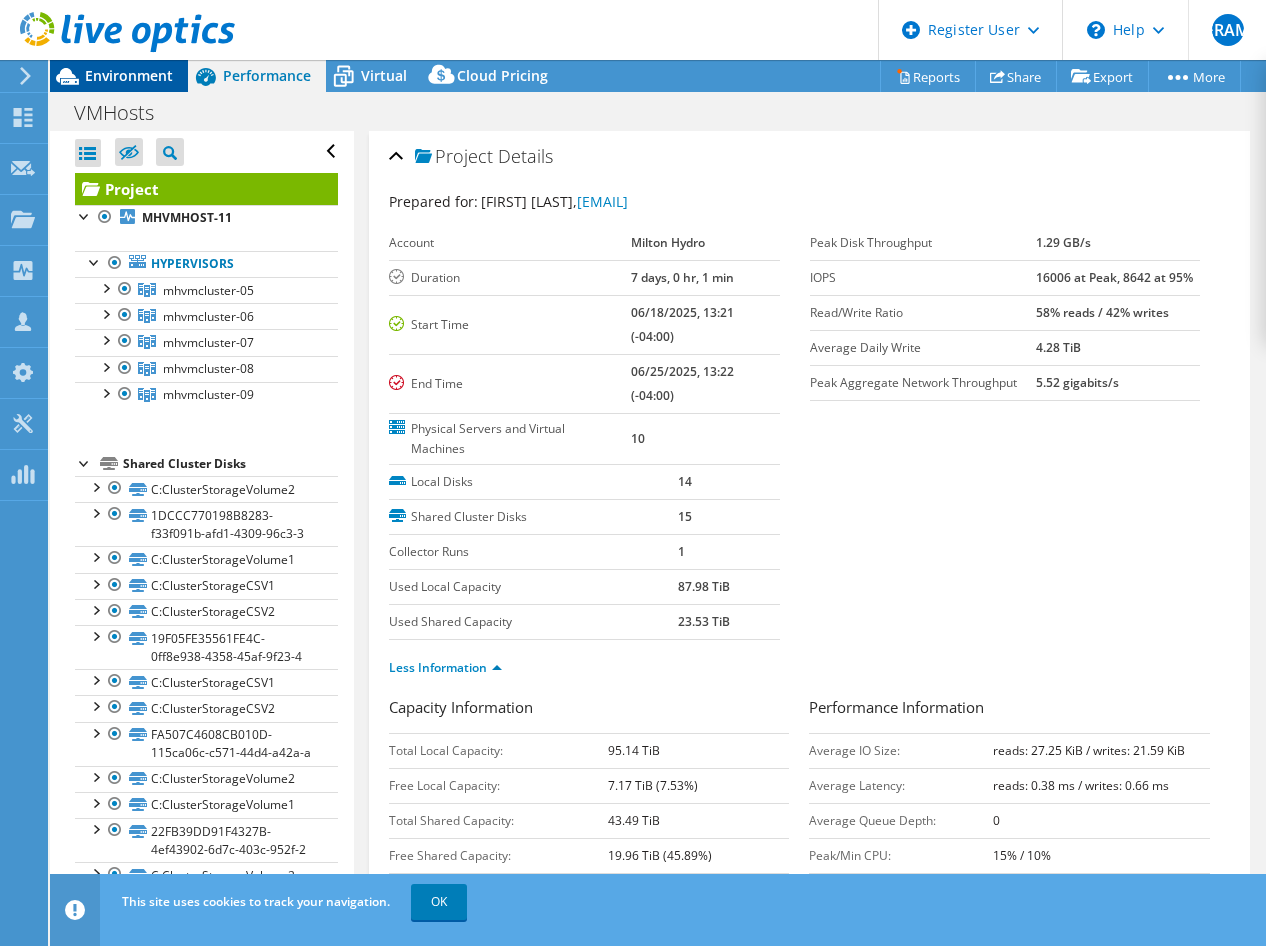 click on "Environment" at bounding box center (129, 75) 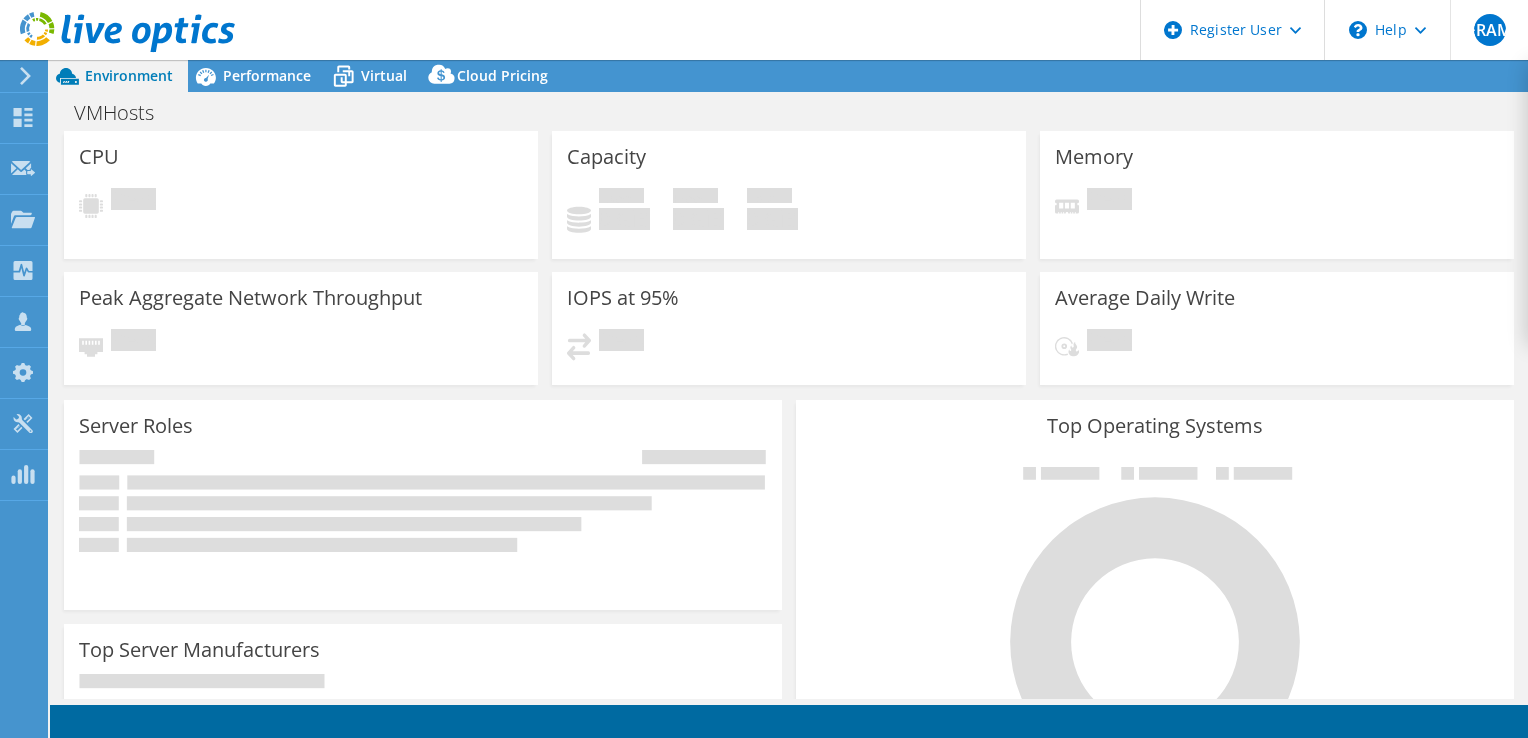 scroll, scrollTop: 0, scrollLeft: 0, axis: both 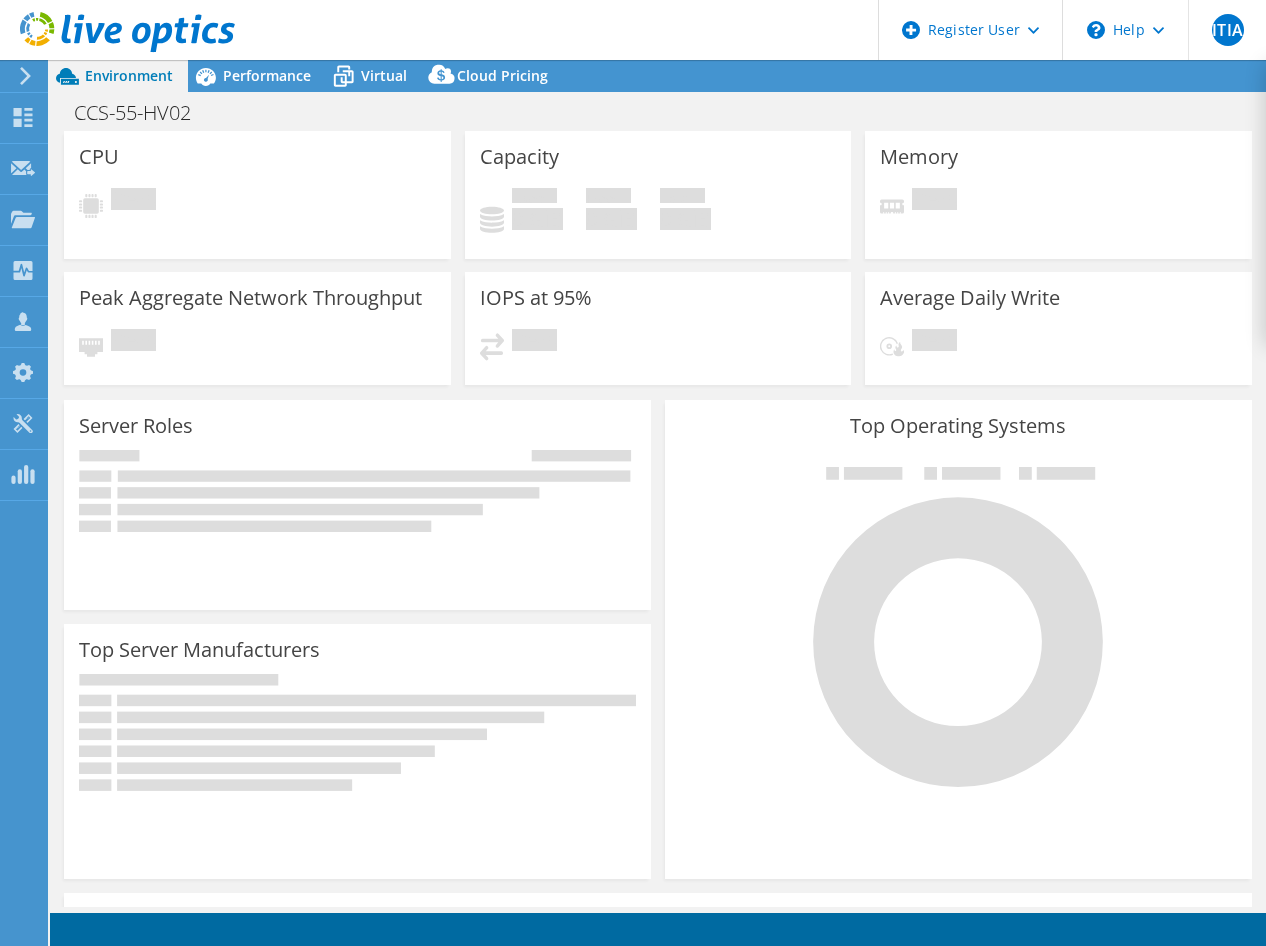 select on "USD" 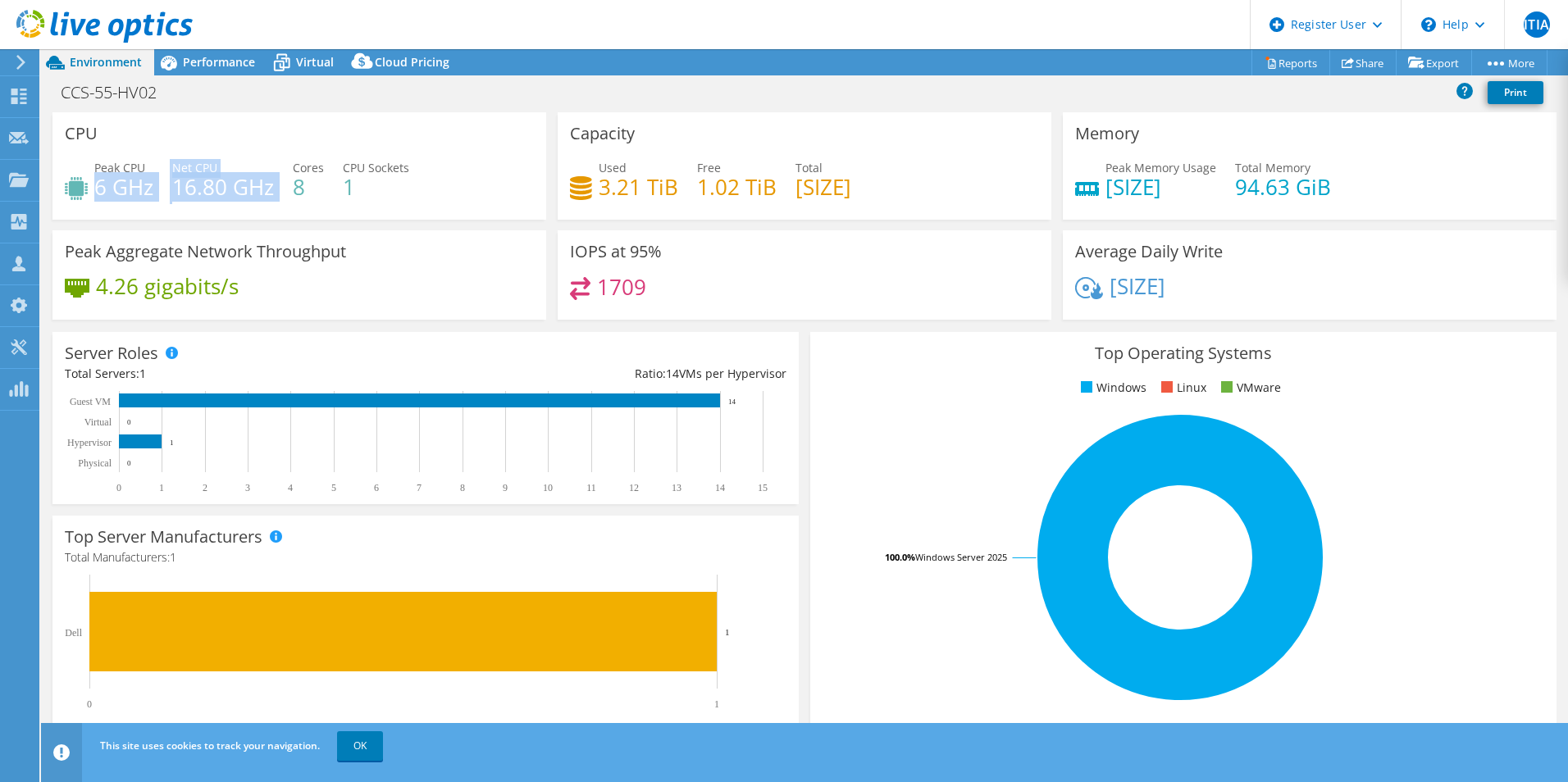 drag, startPoint x: 125, startPoint y: 188, endPoint x: 319, endPoint y: 202, distance: 194.5045 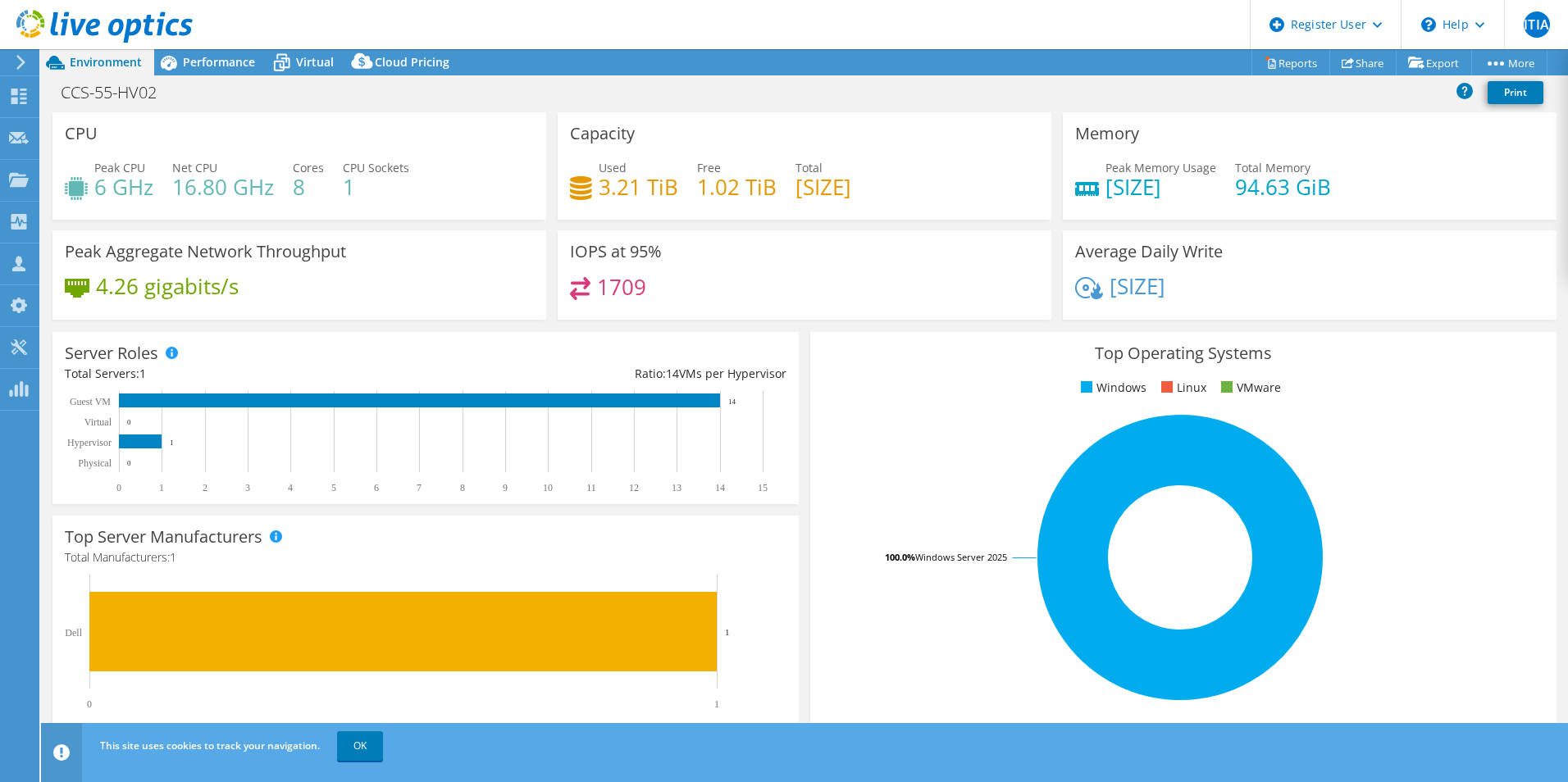 drag, startPoint x: 339, startPoint y: 199, endPoint x: 431, endPoint y: 206, distance: 92.26592 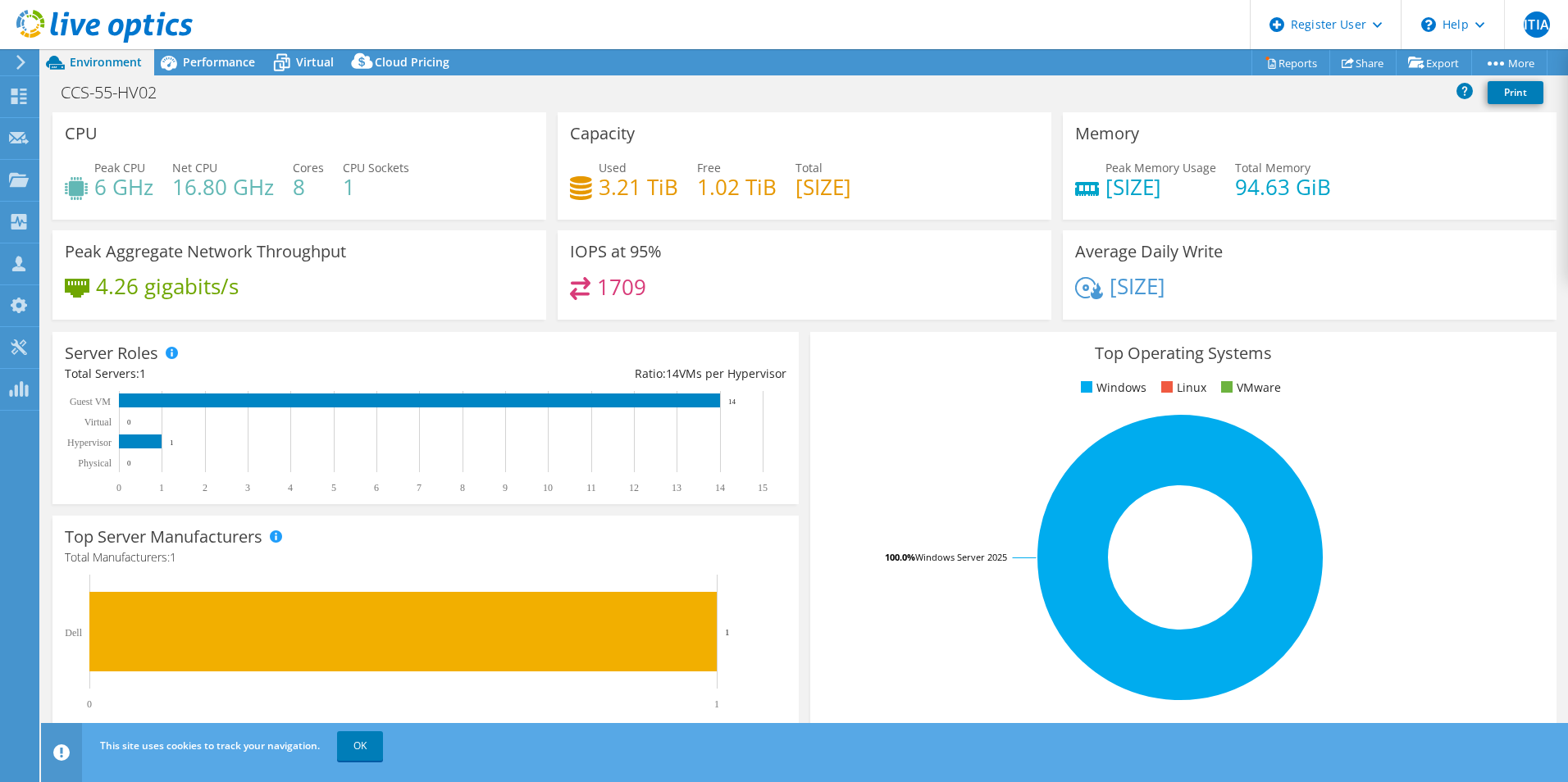 drag, startPoint x: 593, startPoint y: 186, endPoint x: 922, endPoint y: 185, distance: 329.00152 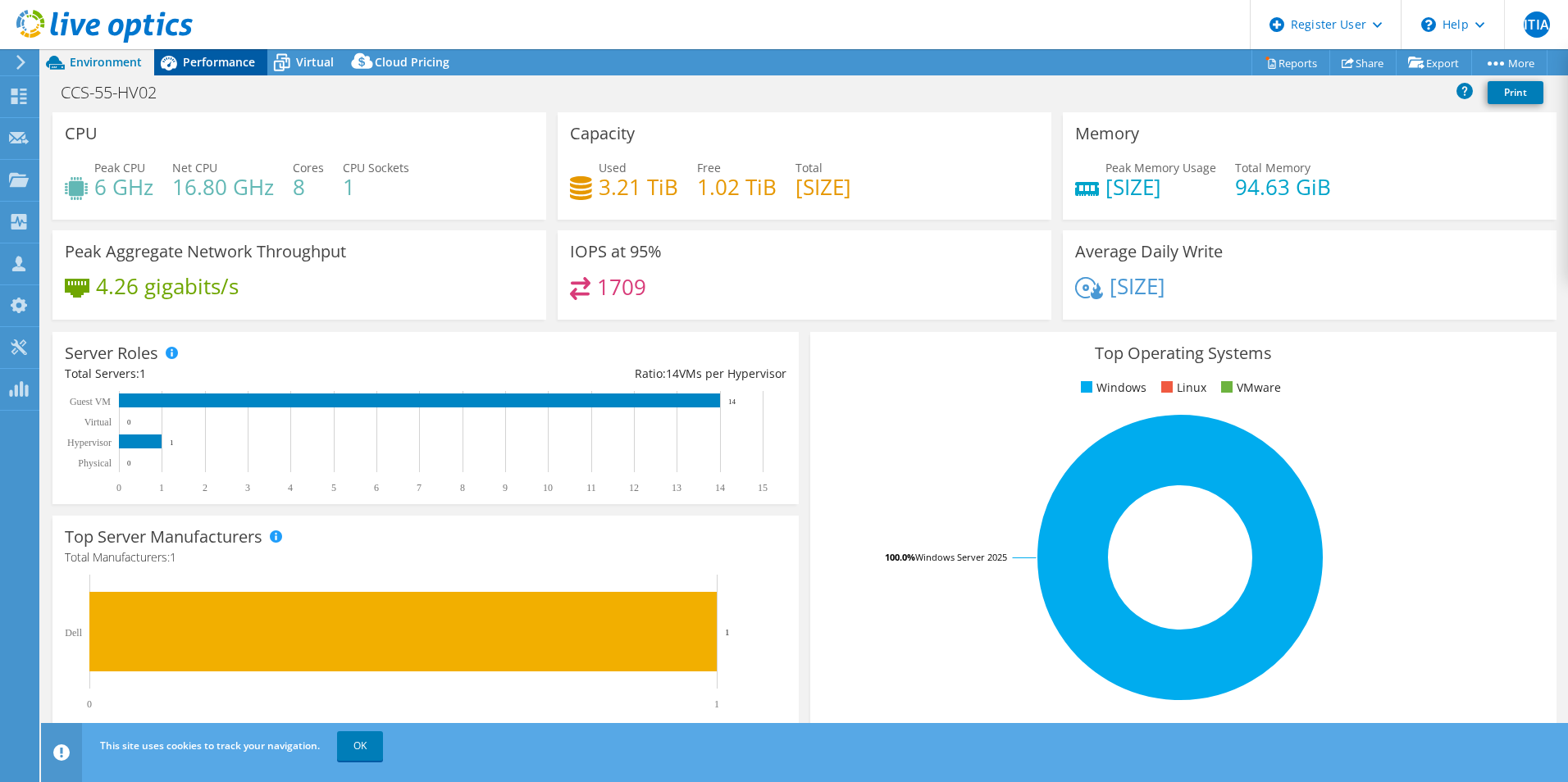 click on "Performance" at bounding box center (219, 61) 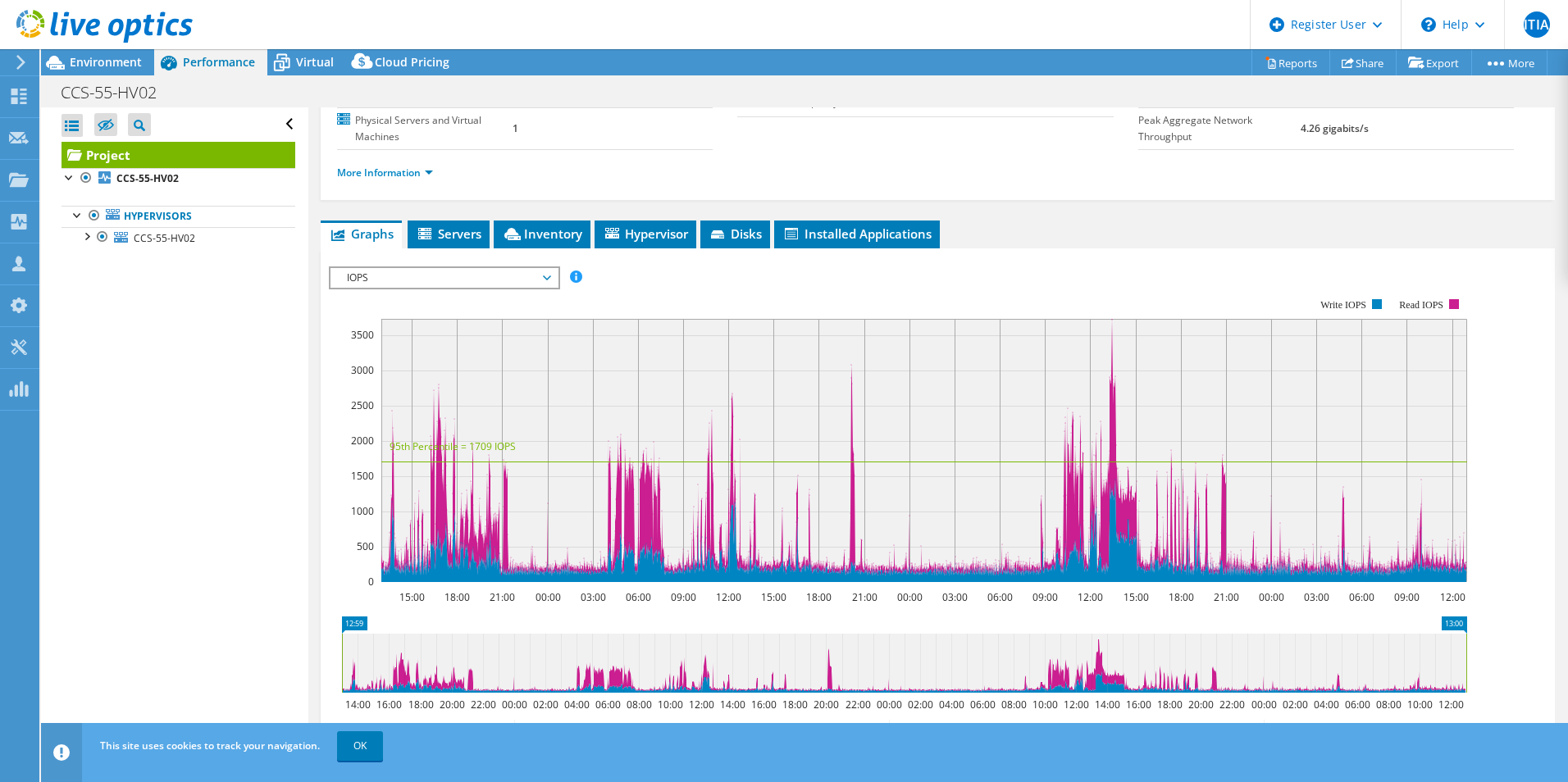 scroll, scrollTop: 246, scrollLeft: 0, axis: vertical 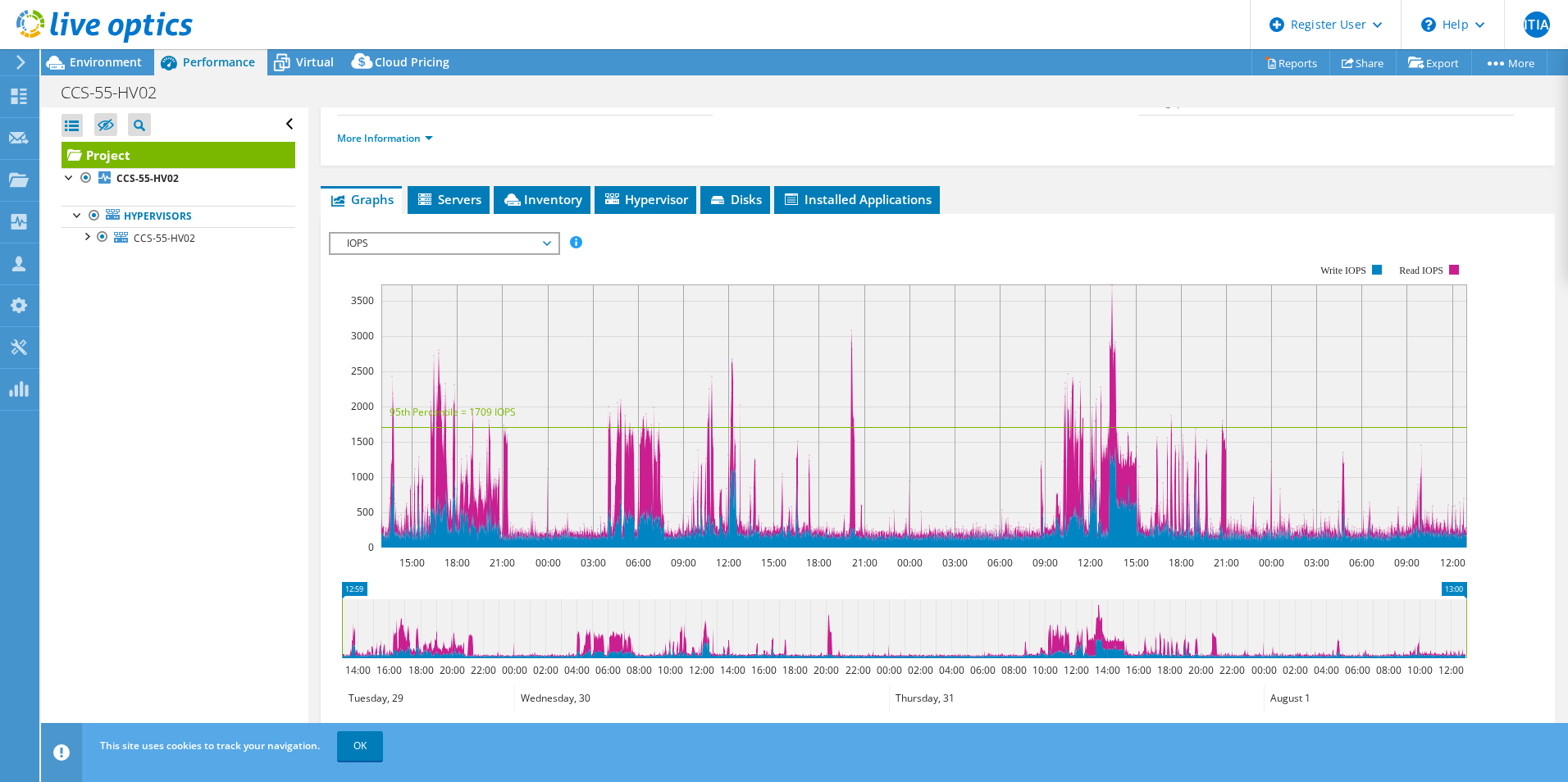 click on "IOPS" at bounding box center [444, 243] 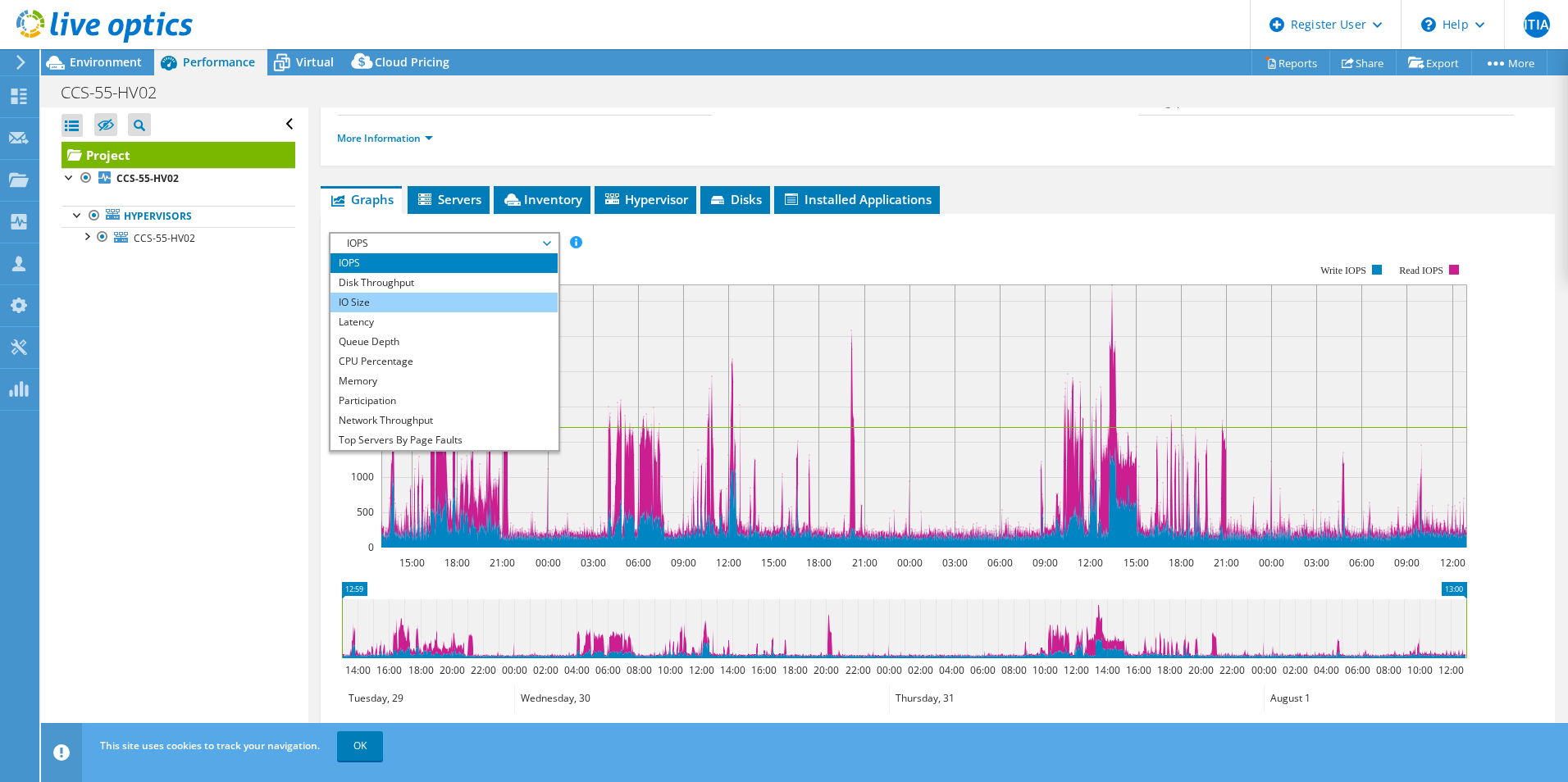 click on "IO Size" at bounding box center (444, 302) 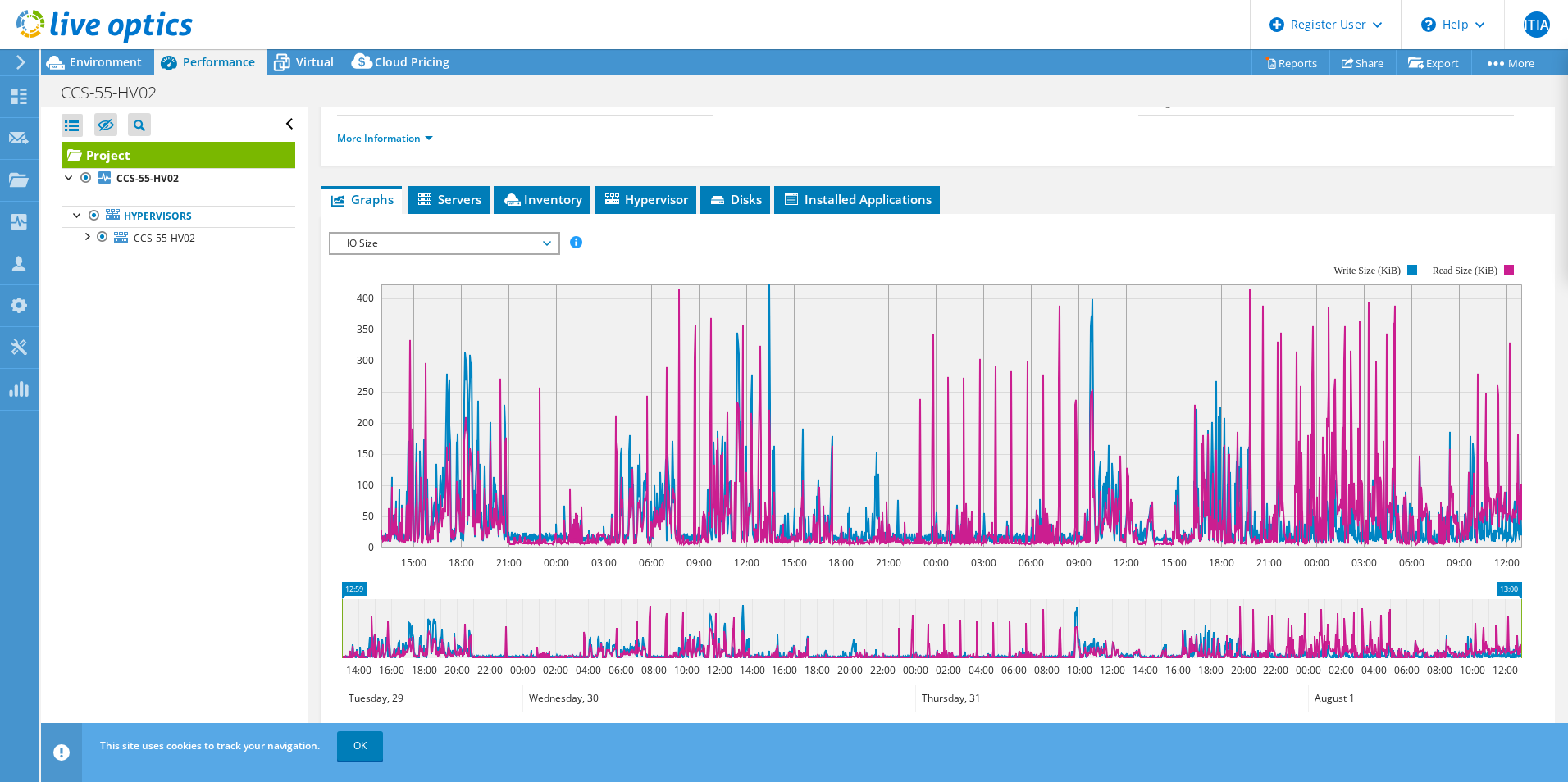 click on "IO Size" at bounding box center [444, 243] 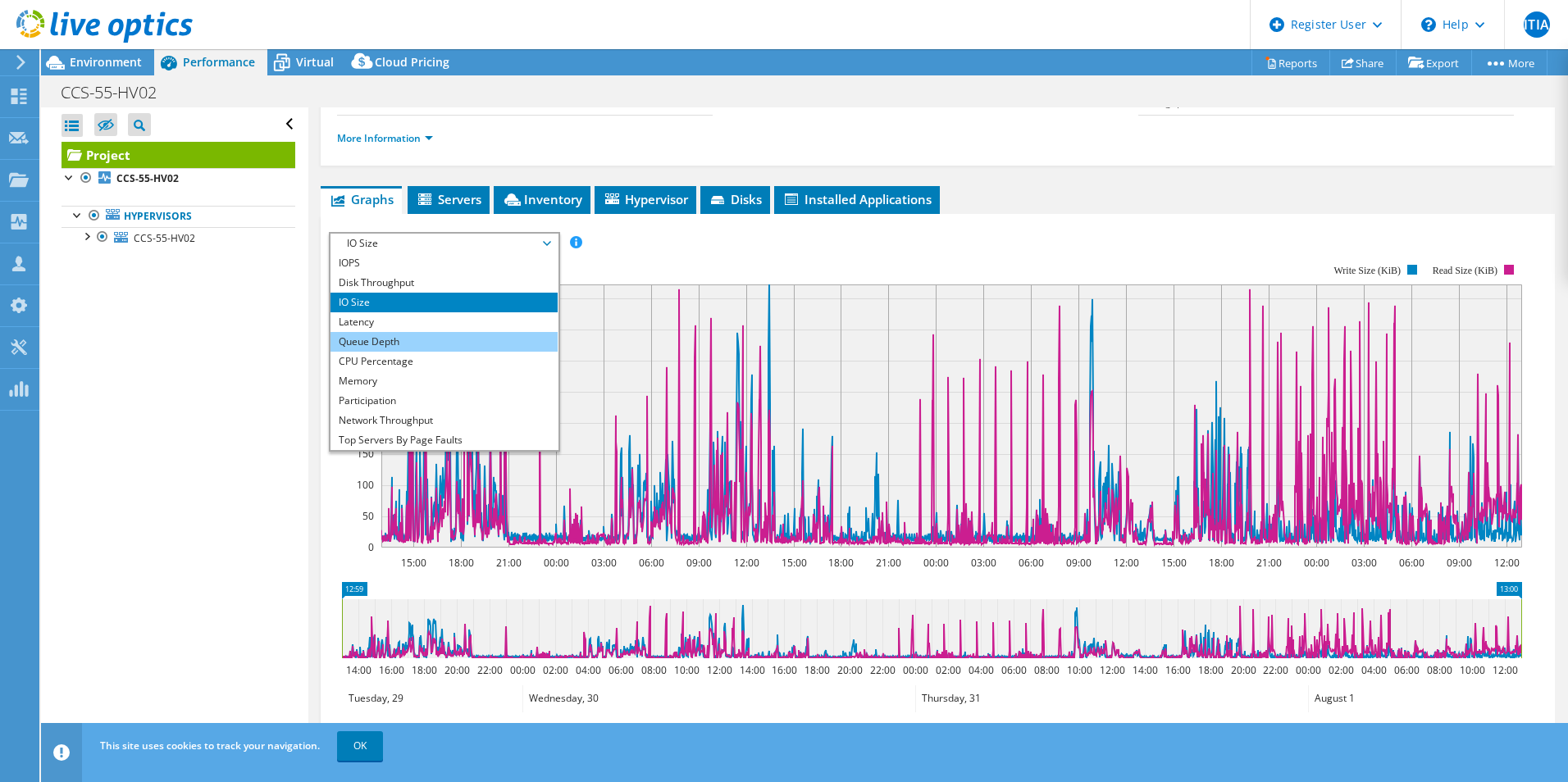 click on "Queue Depth" at bounding box center (444, 342) 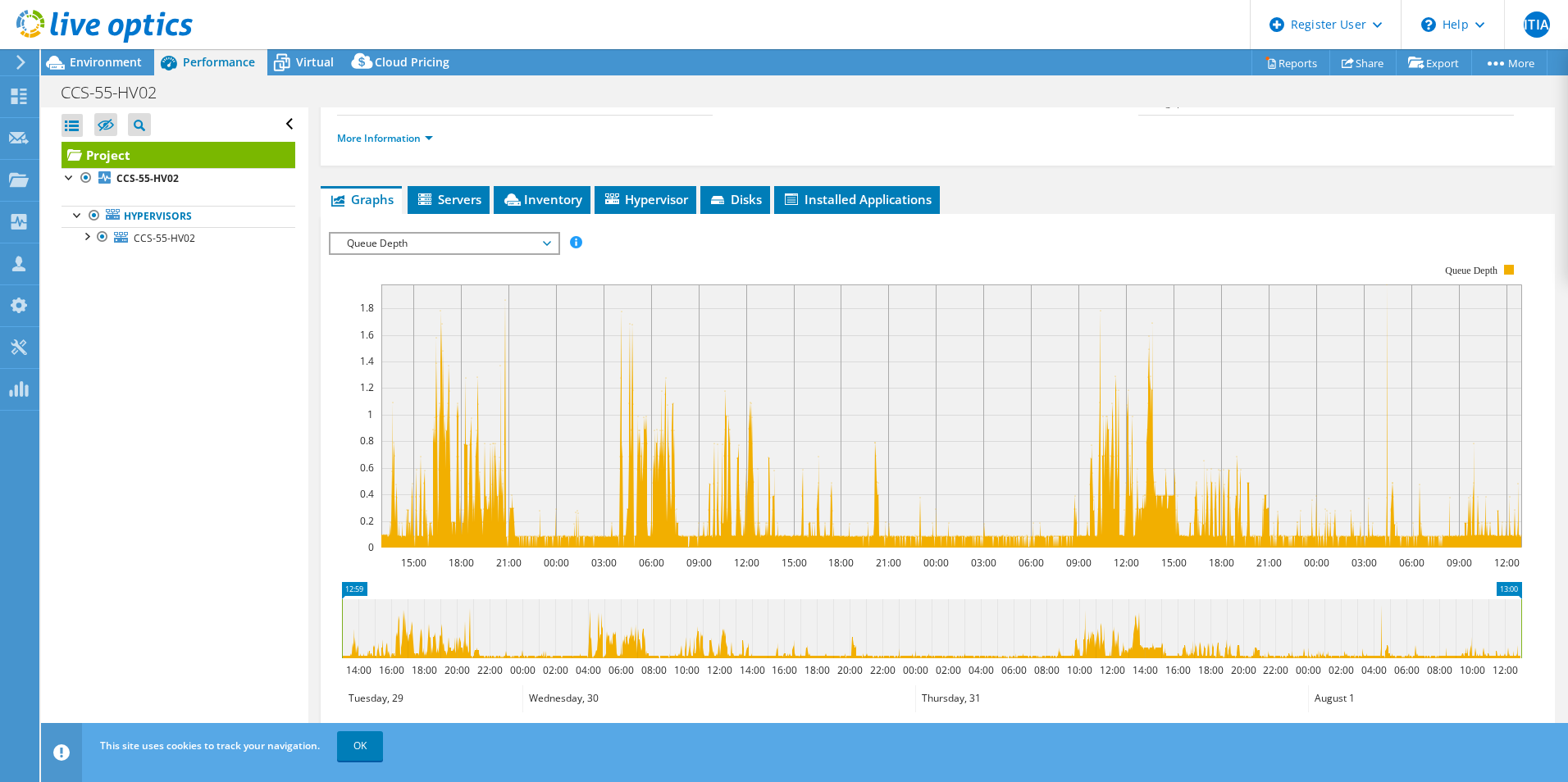 click on "Queue Depth" at bounding box center (444, 243) 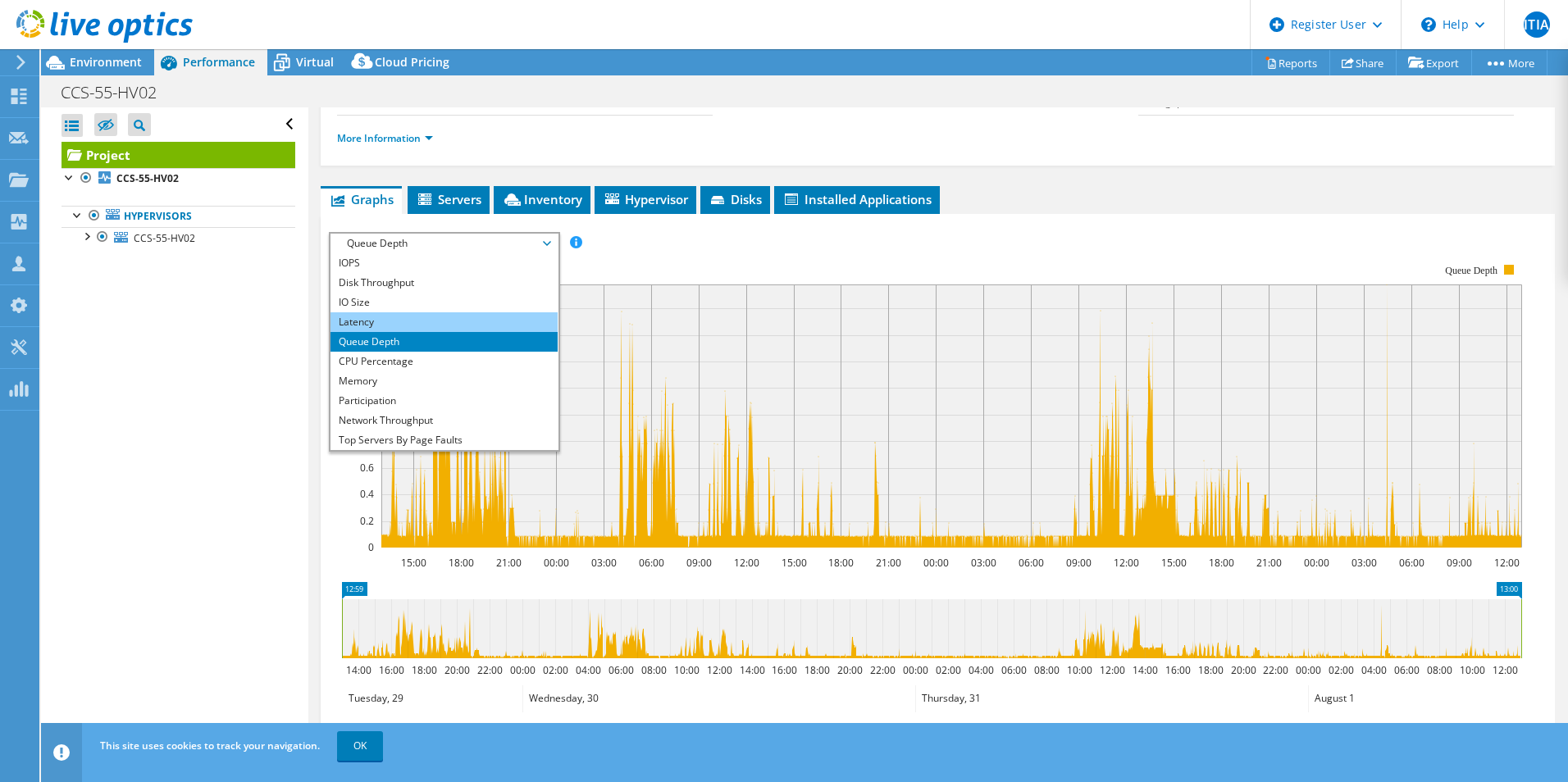 click on "Latency" at bounding box center [444, 322] 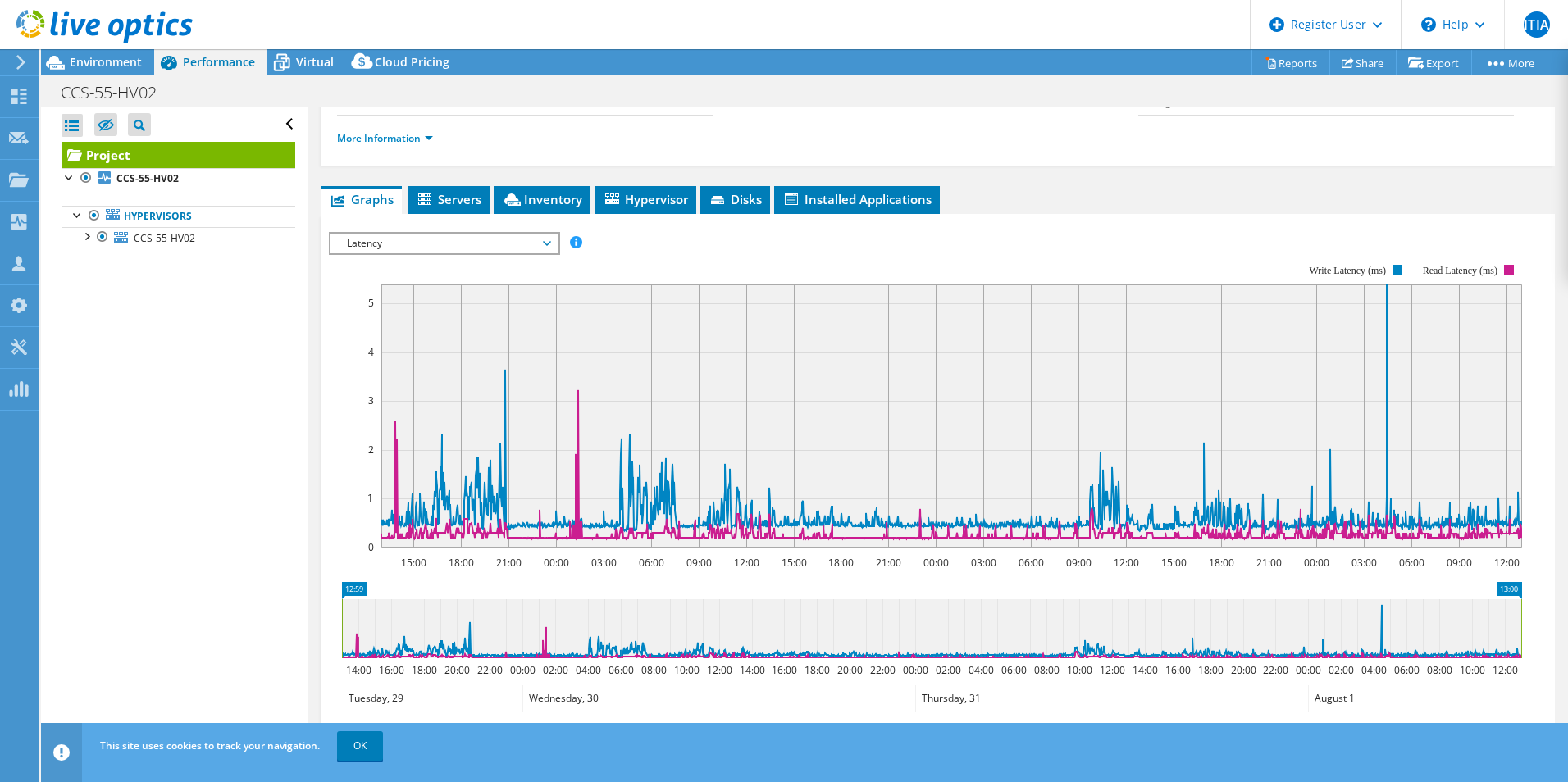 click on "Latency" at bounding box center [444, 243] 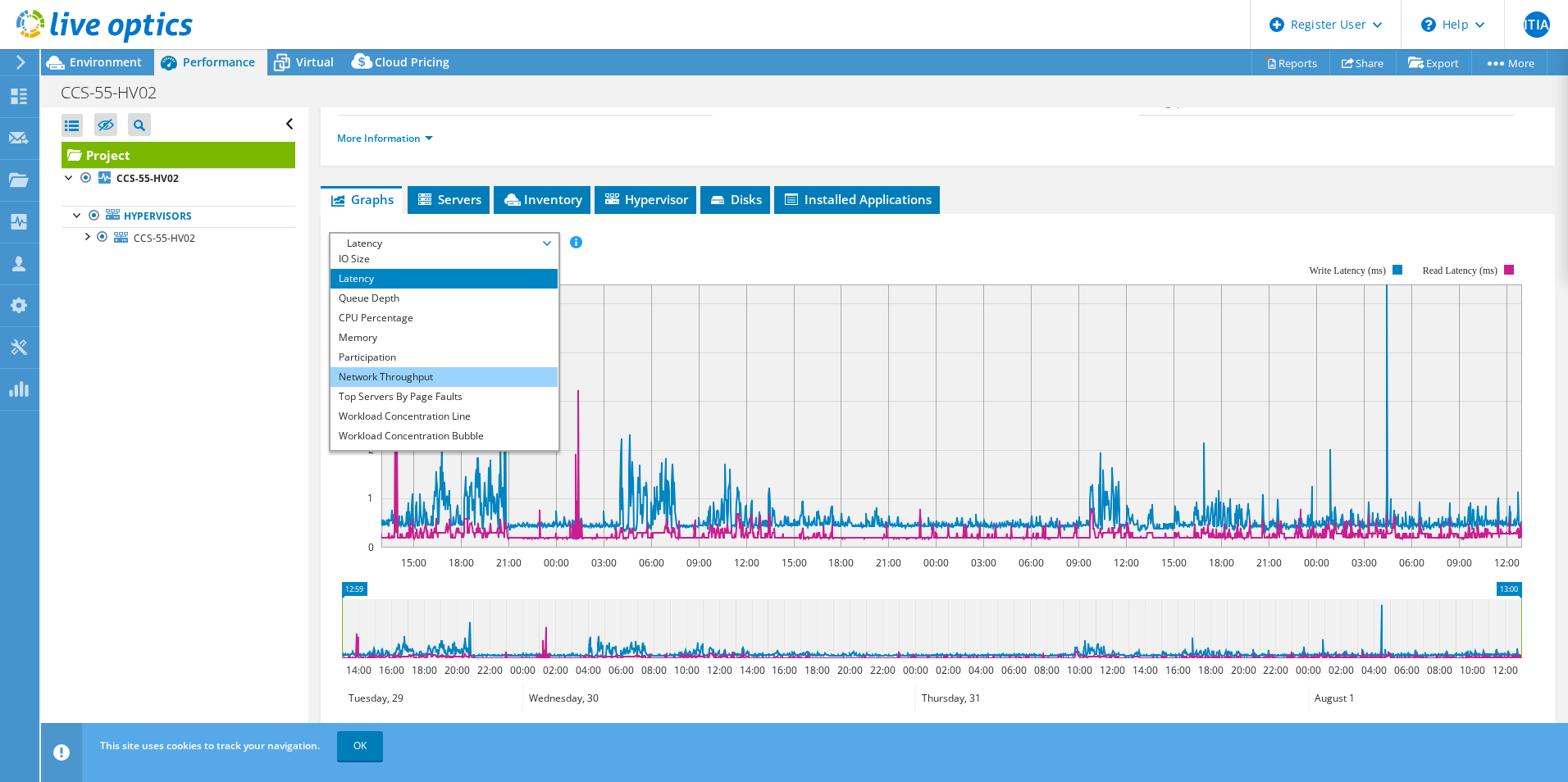 scroll, scrollTop: 59, scrollLeft: 0, axis: vertical 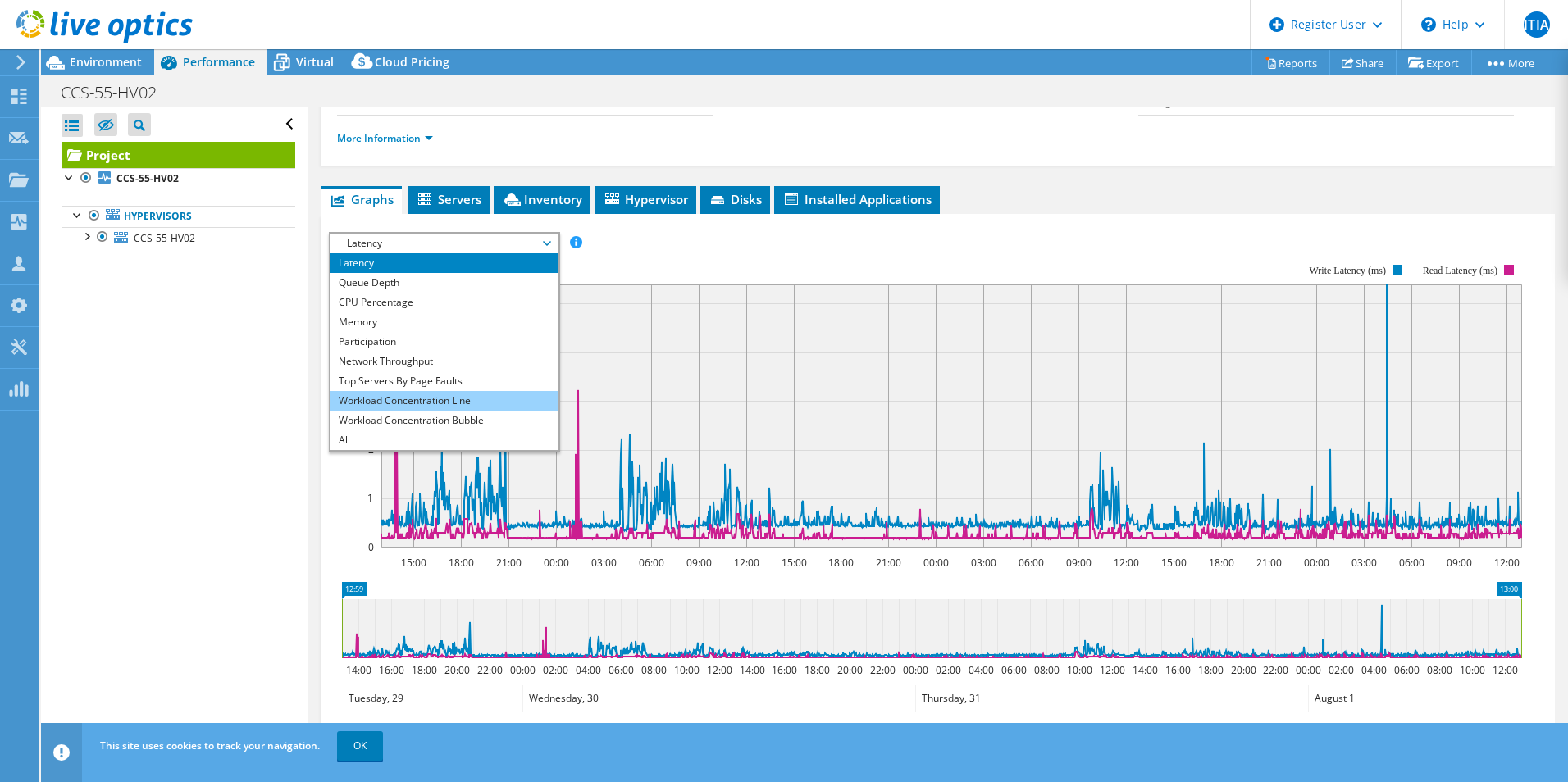 click on "Workload Concentration Line" at bounding box center (444, 401) 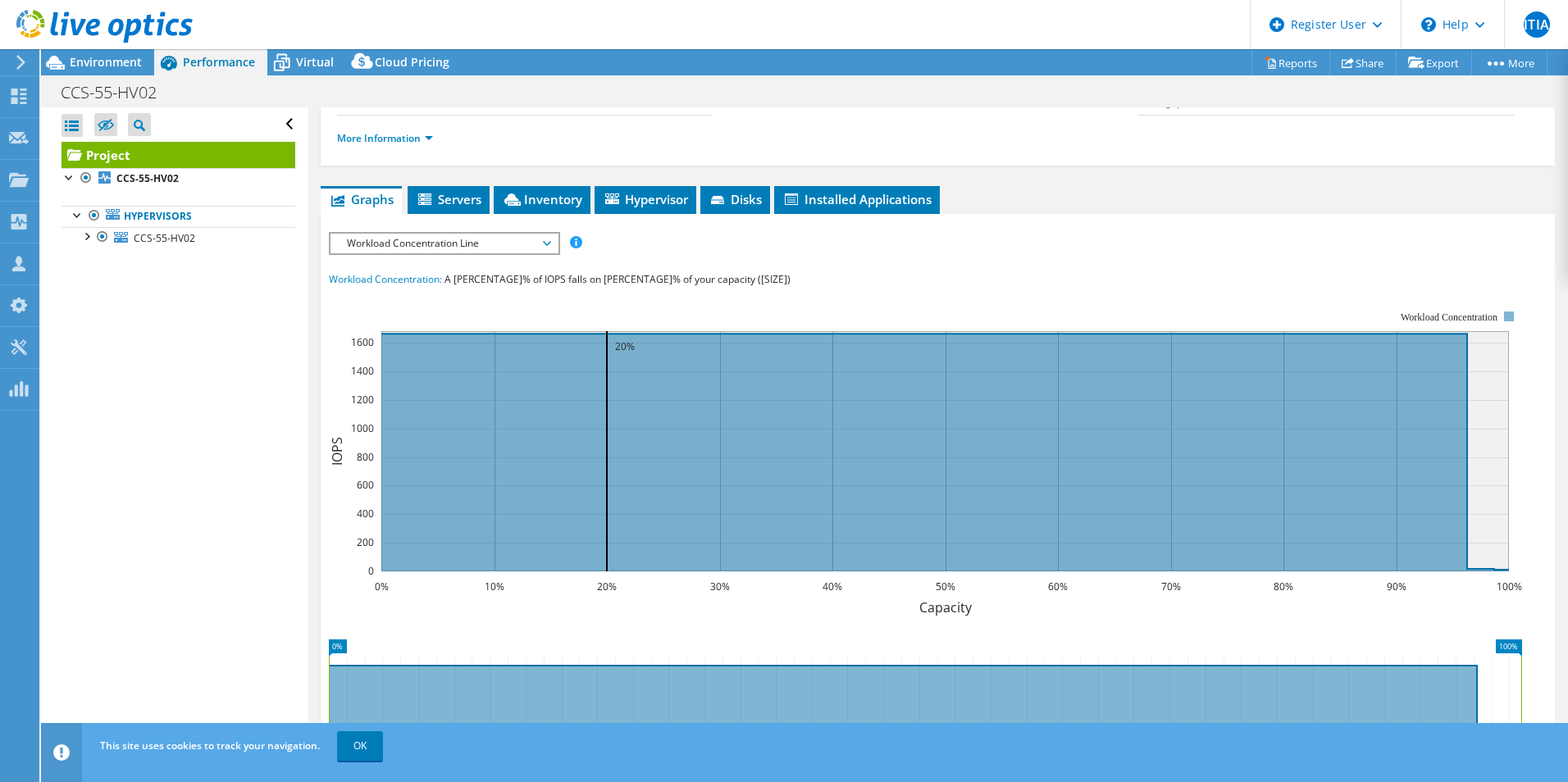 click on "Workload Concentration Line" at bounding box center (444, 243) 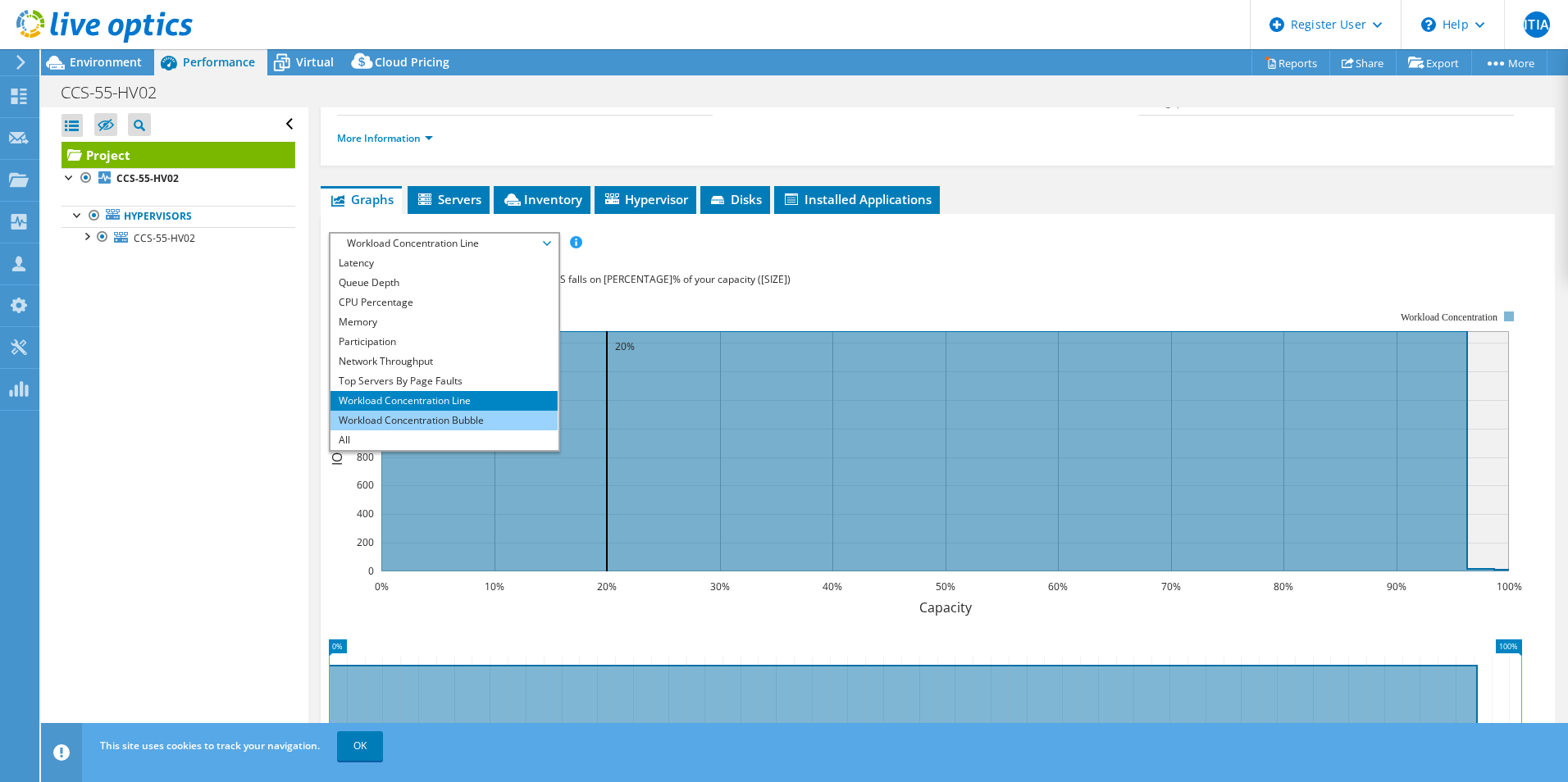 click on "Workload Concentration Bubble" at bounding box center (444, 421) 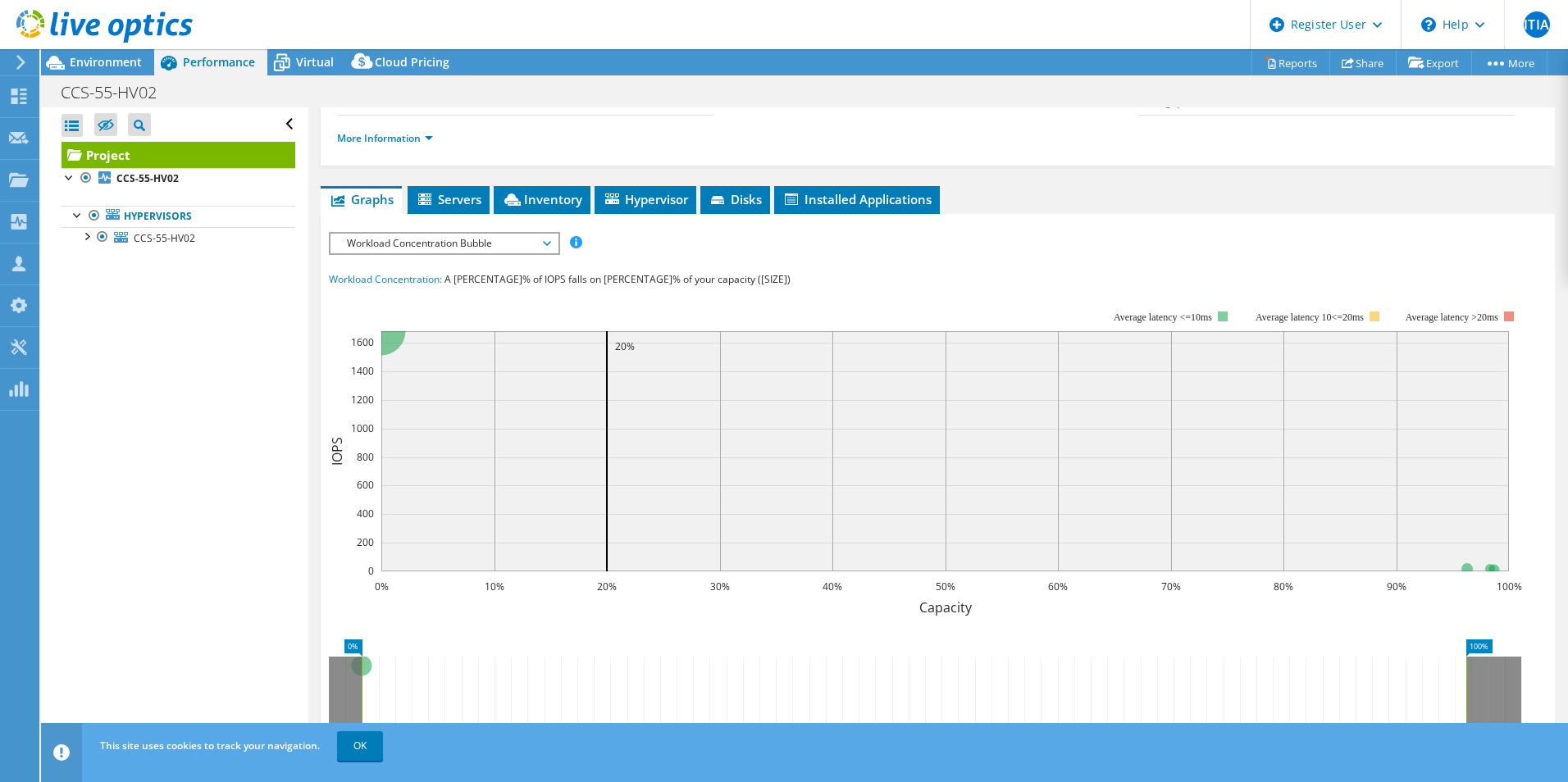 click on "Workload Concentration Bubble" at bounding box center [444, 243] 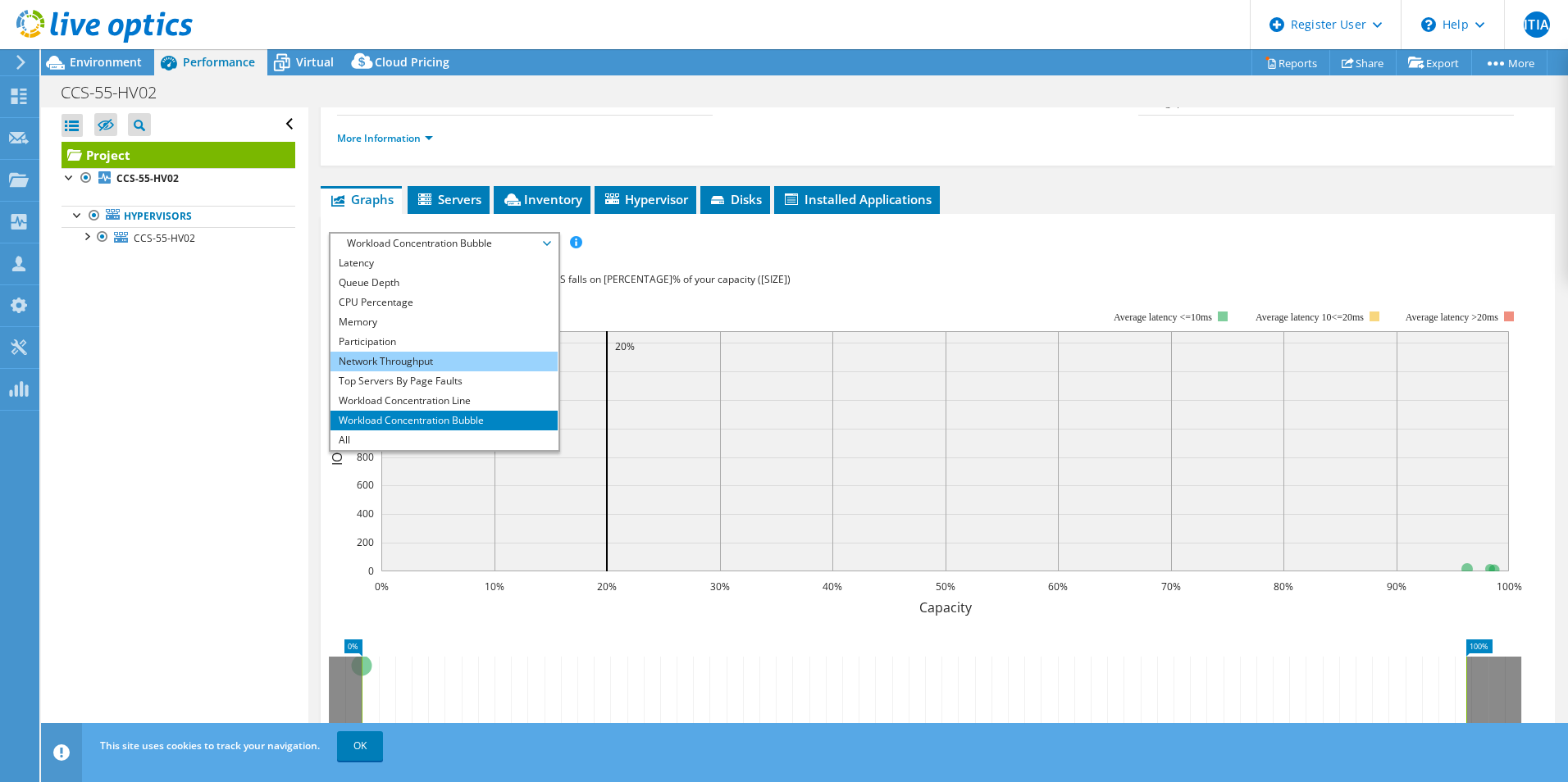 scroll, scrollTop: 0, scrollLeft: 0, axis: both 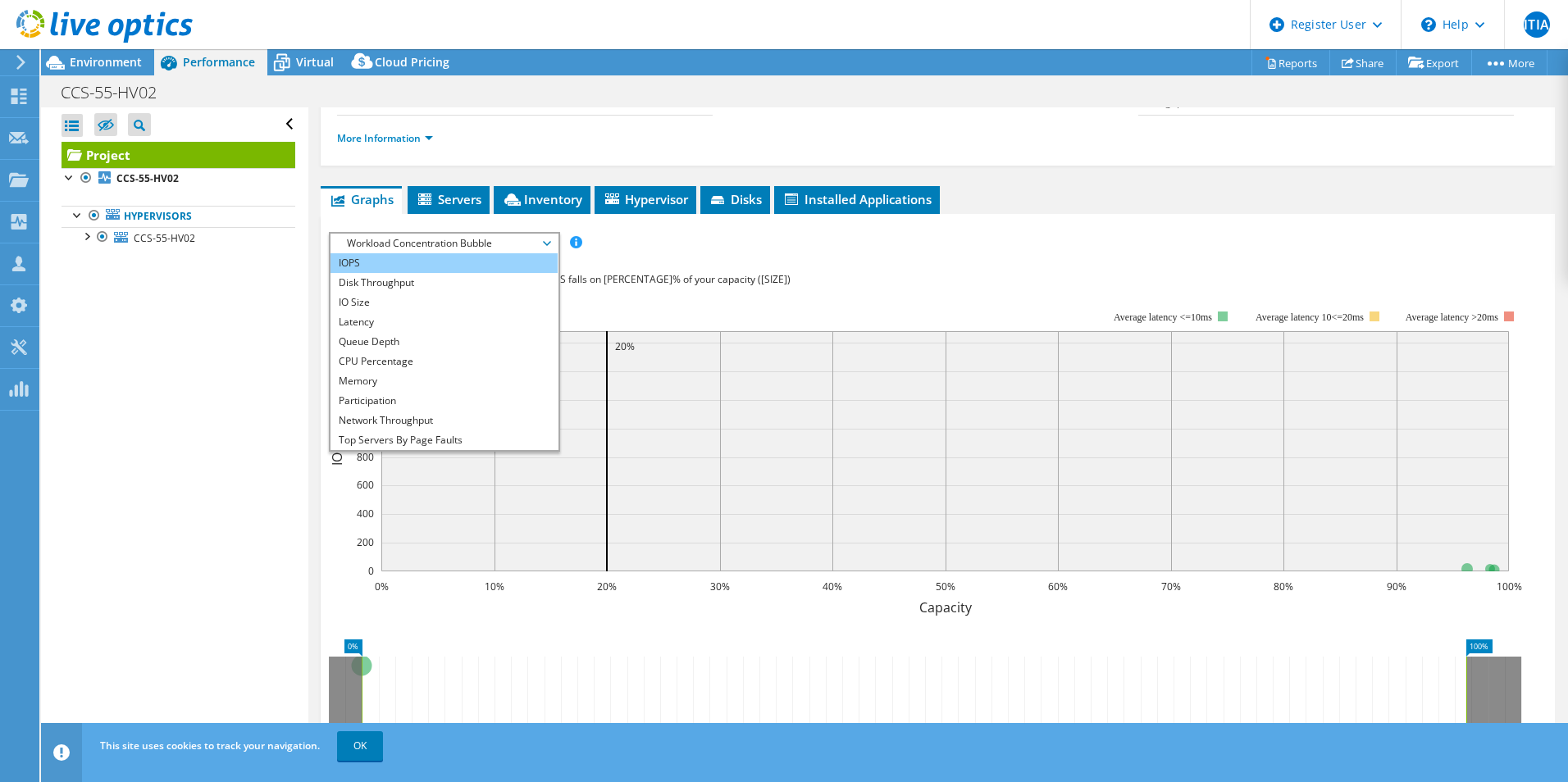 click on "IOPS" at bounding box center (444, 263) 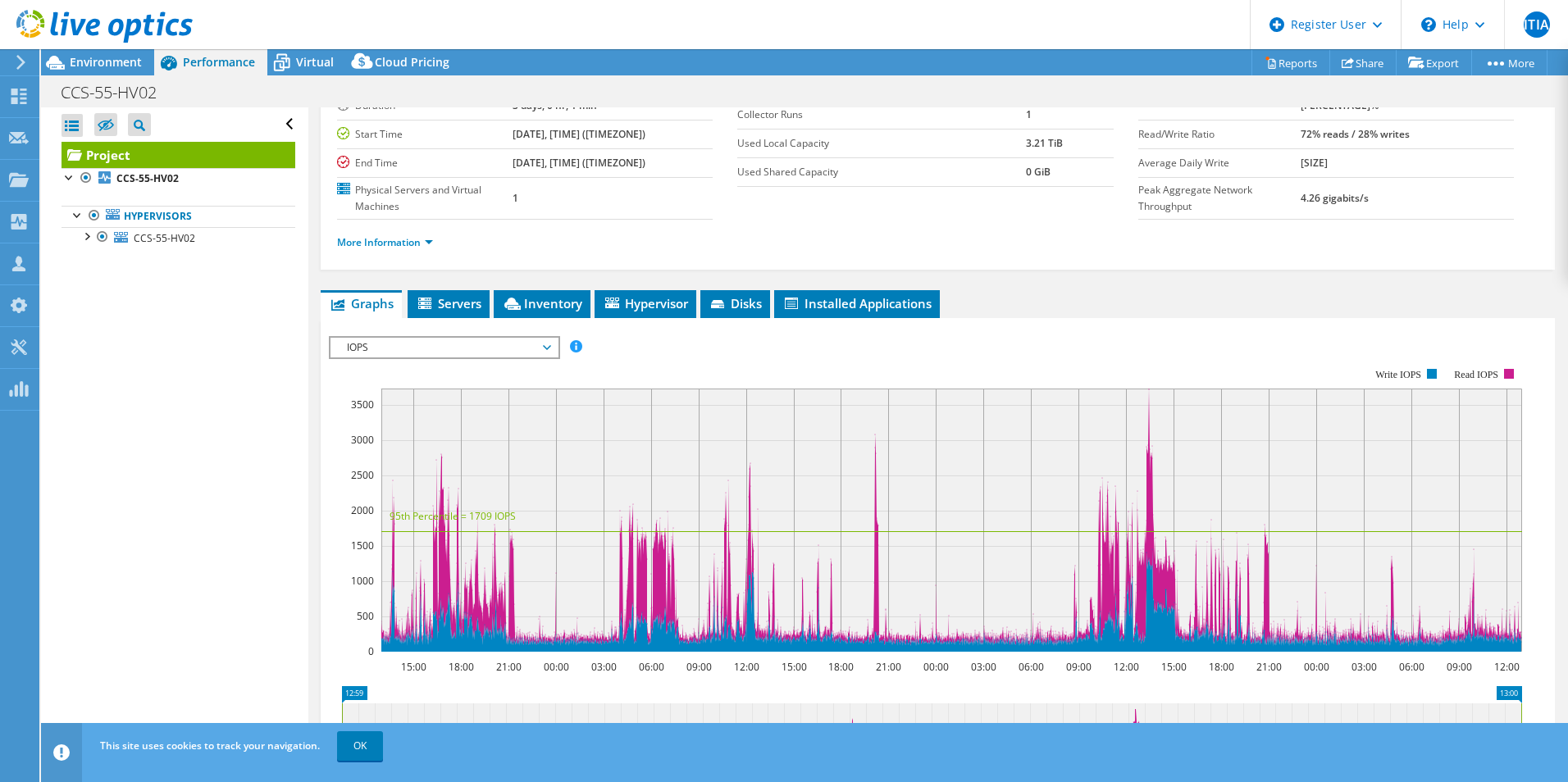 scroll, scrollTop: 0, scrollLeft: 0, axis: both 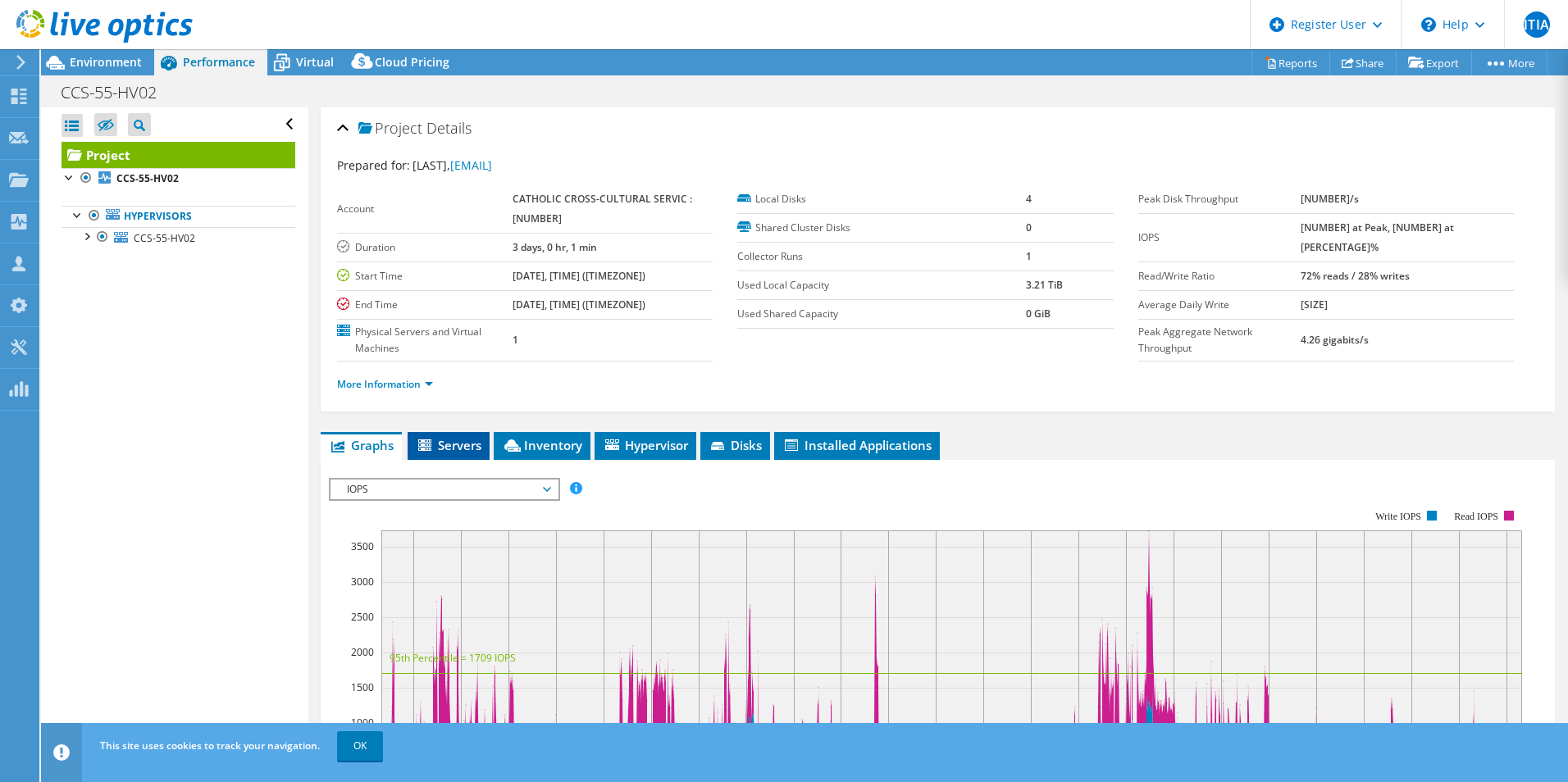click on "Servers" at bounding box center (449, 445) 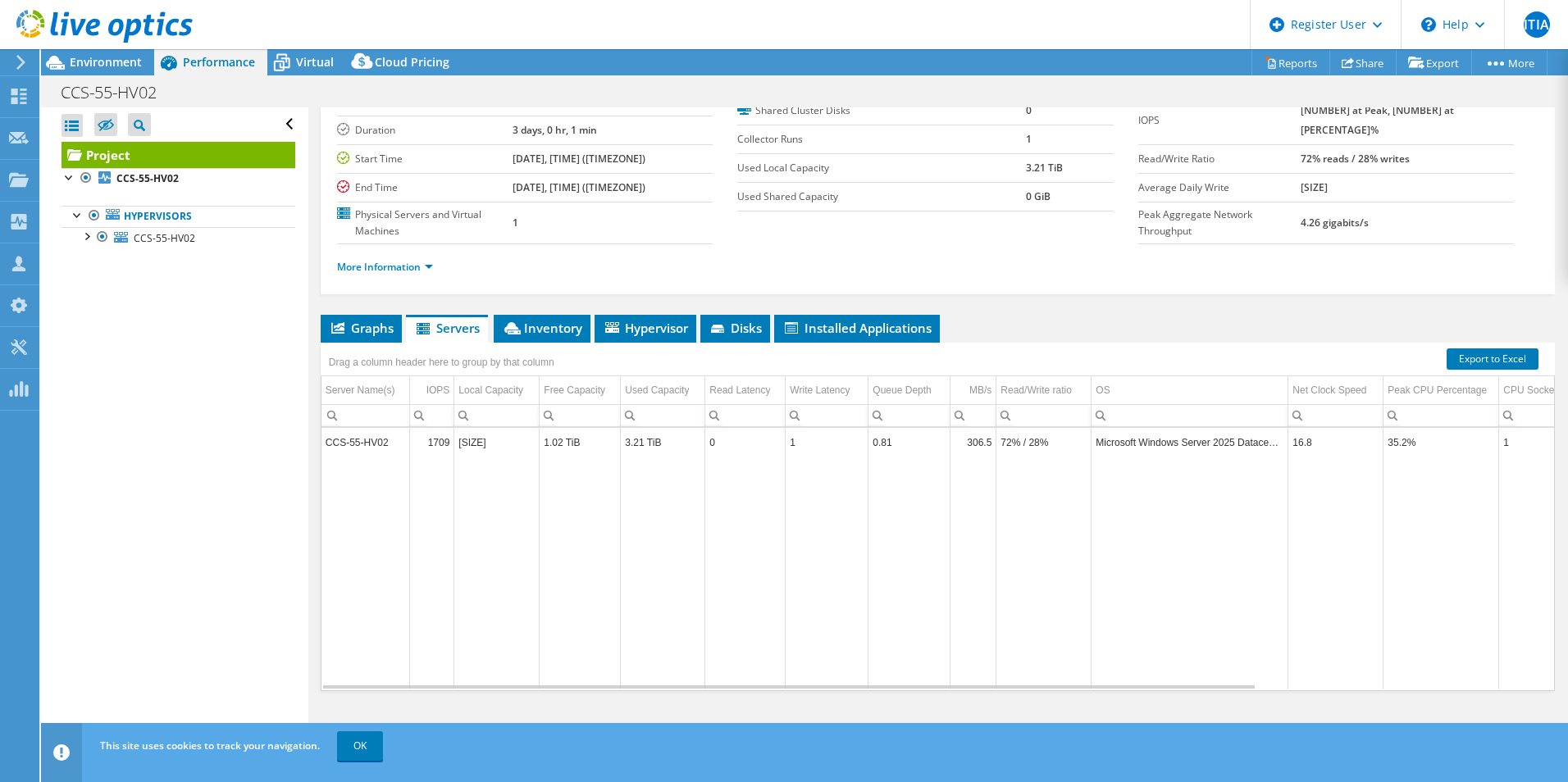 scroll, scrollTop: 120, scrollLeft: 0, axis: vertical 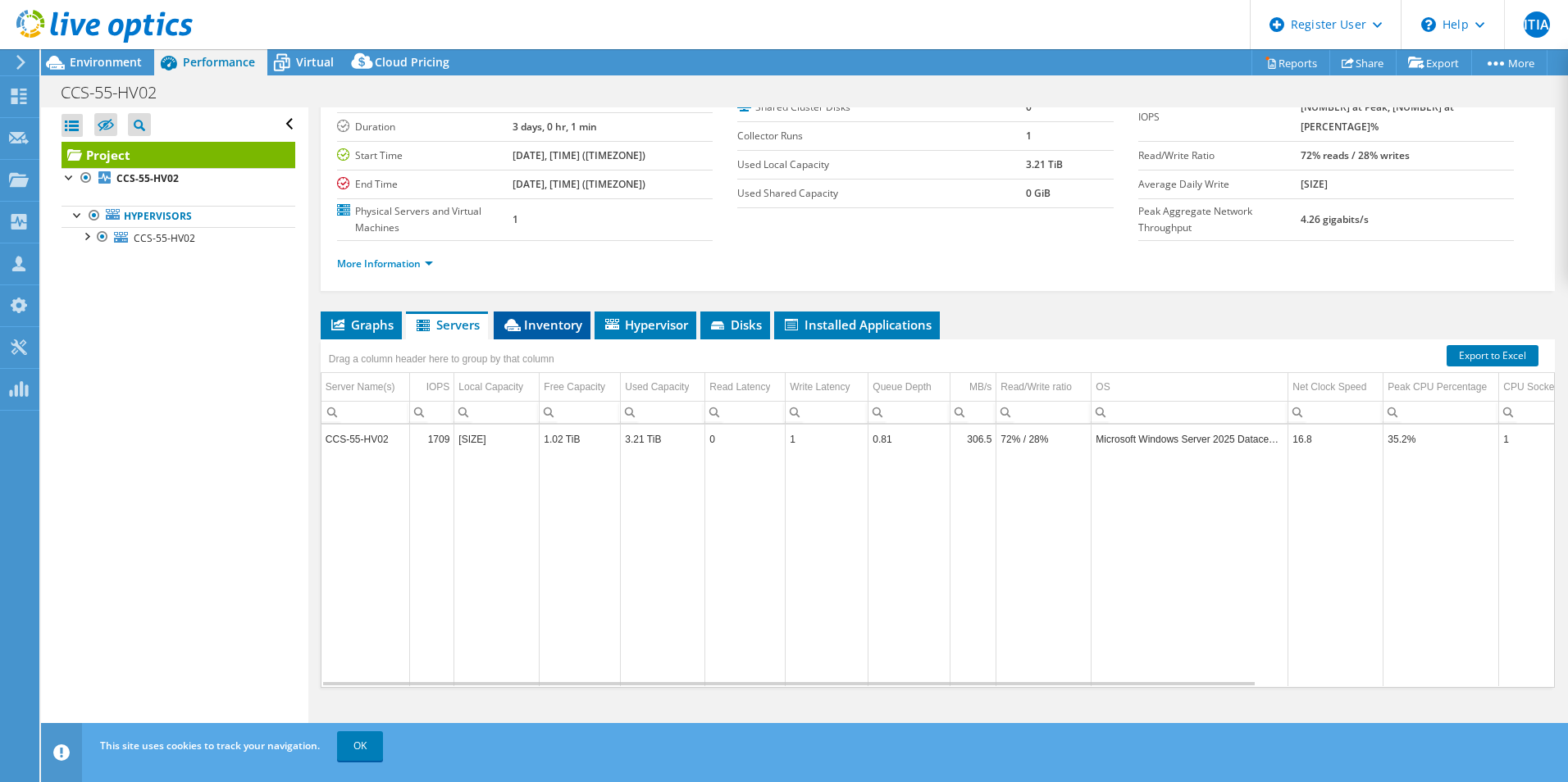 click on "Inventory" at bounding box center (542, 325) 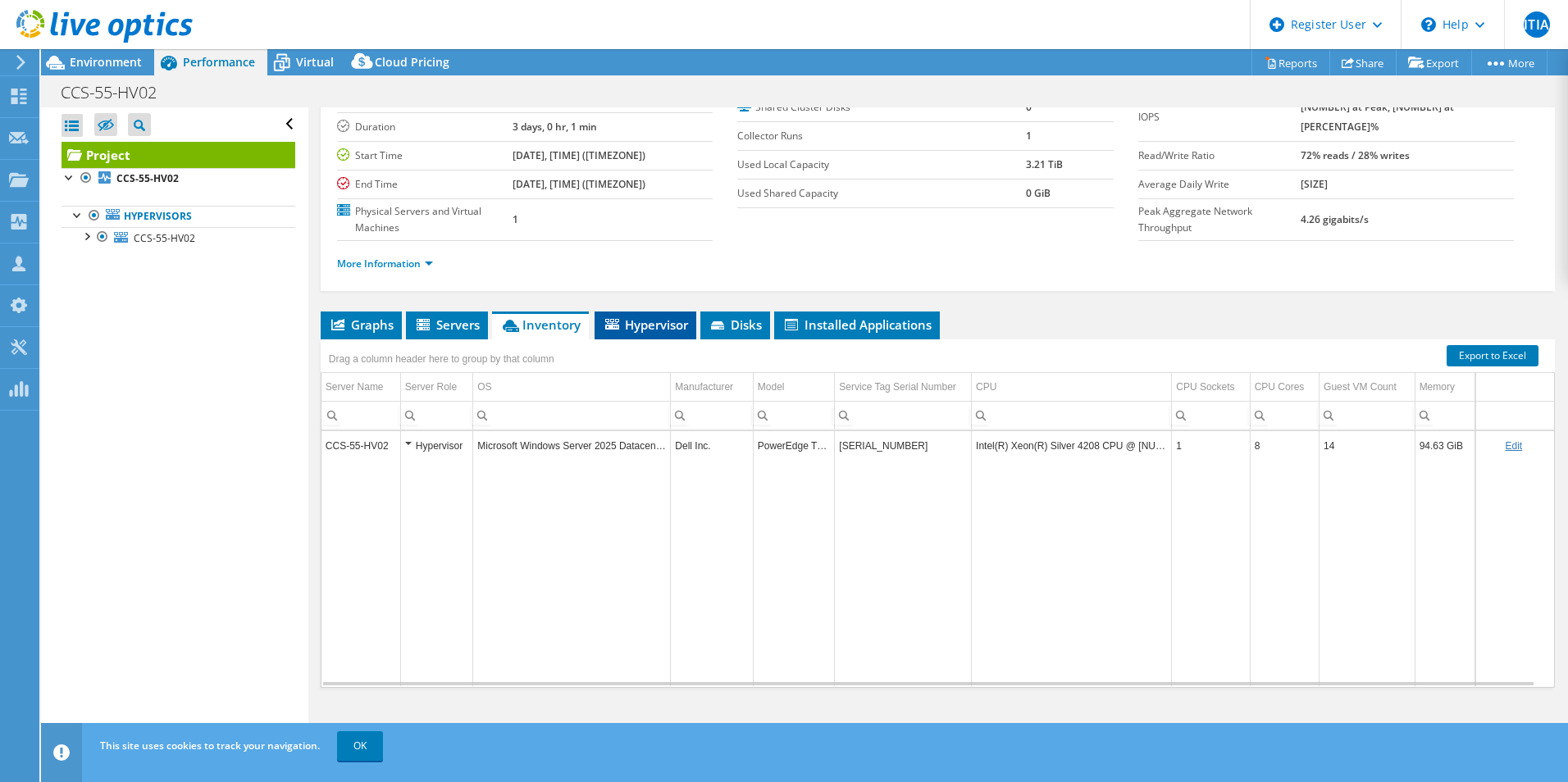 click on "Hypervisor" at bounding box center [645, 325] 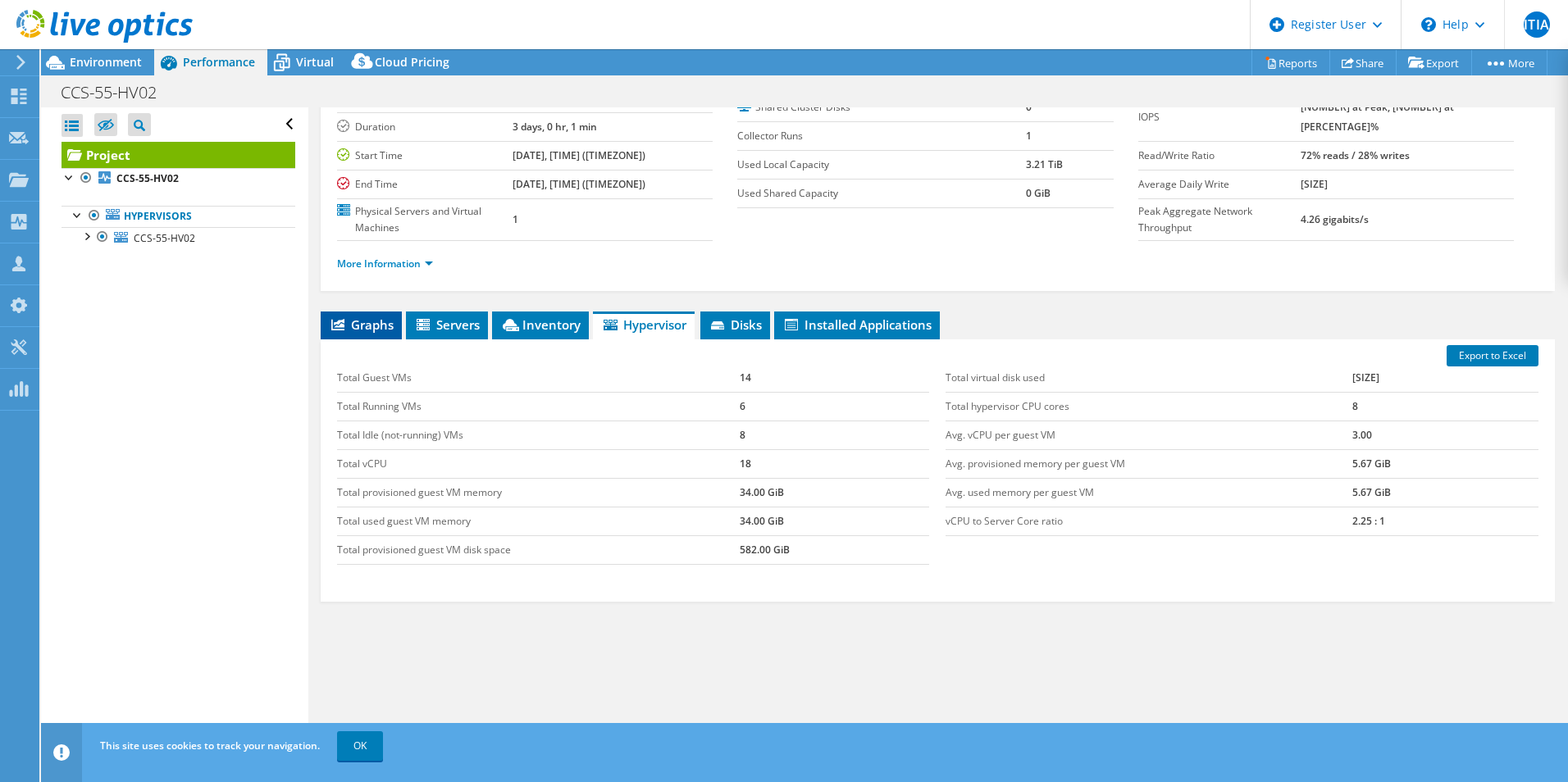 click on "Graphs" at bounding box center [361, 325] 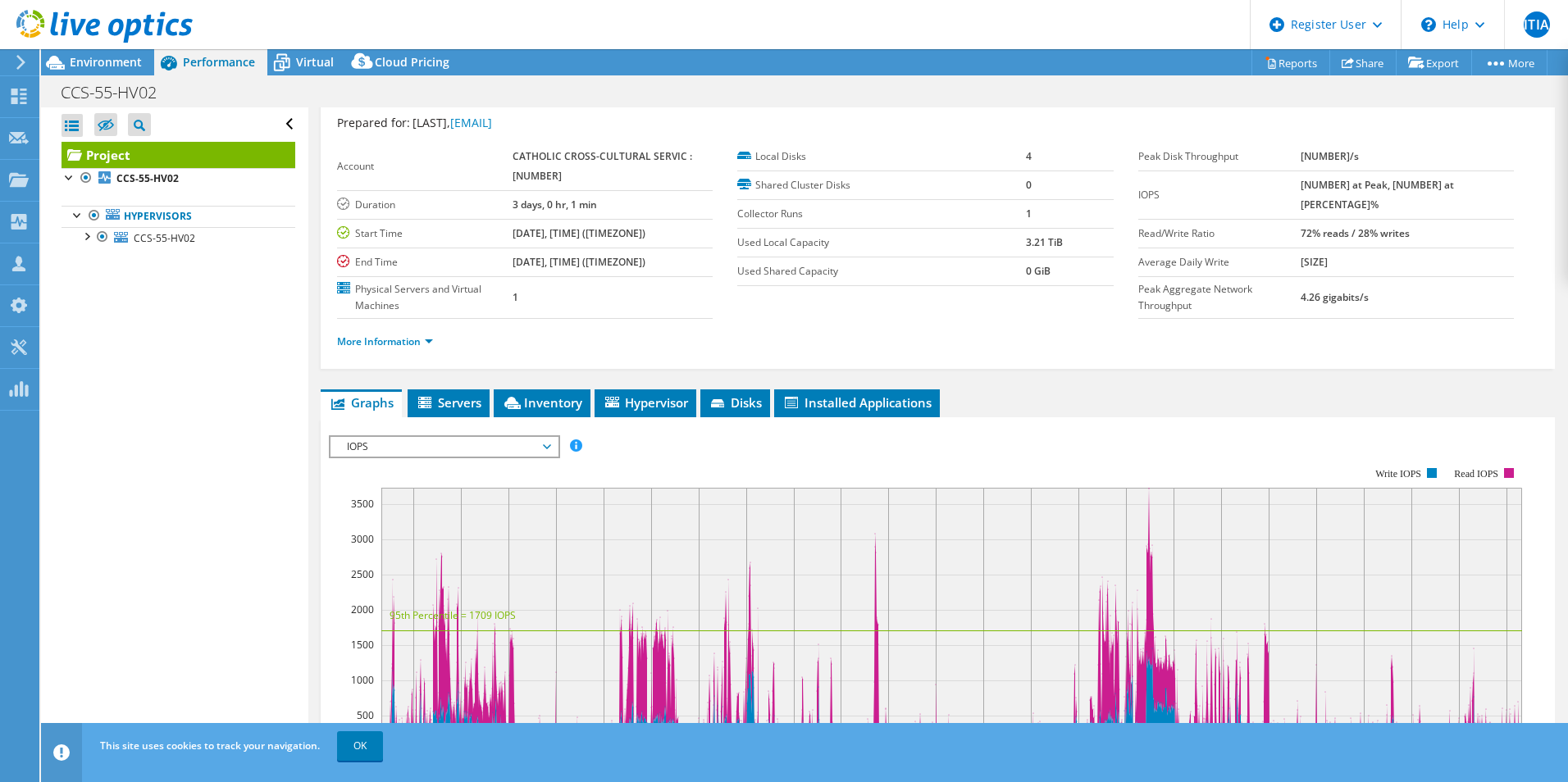 scroll, scrollTop: 0, scrollLeft: 0, axis: both 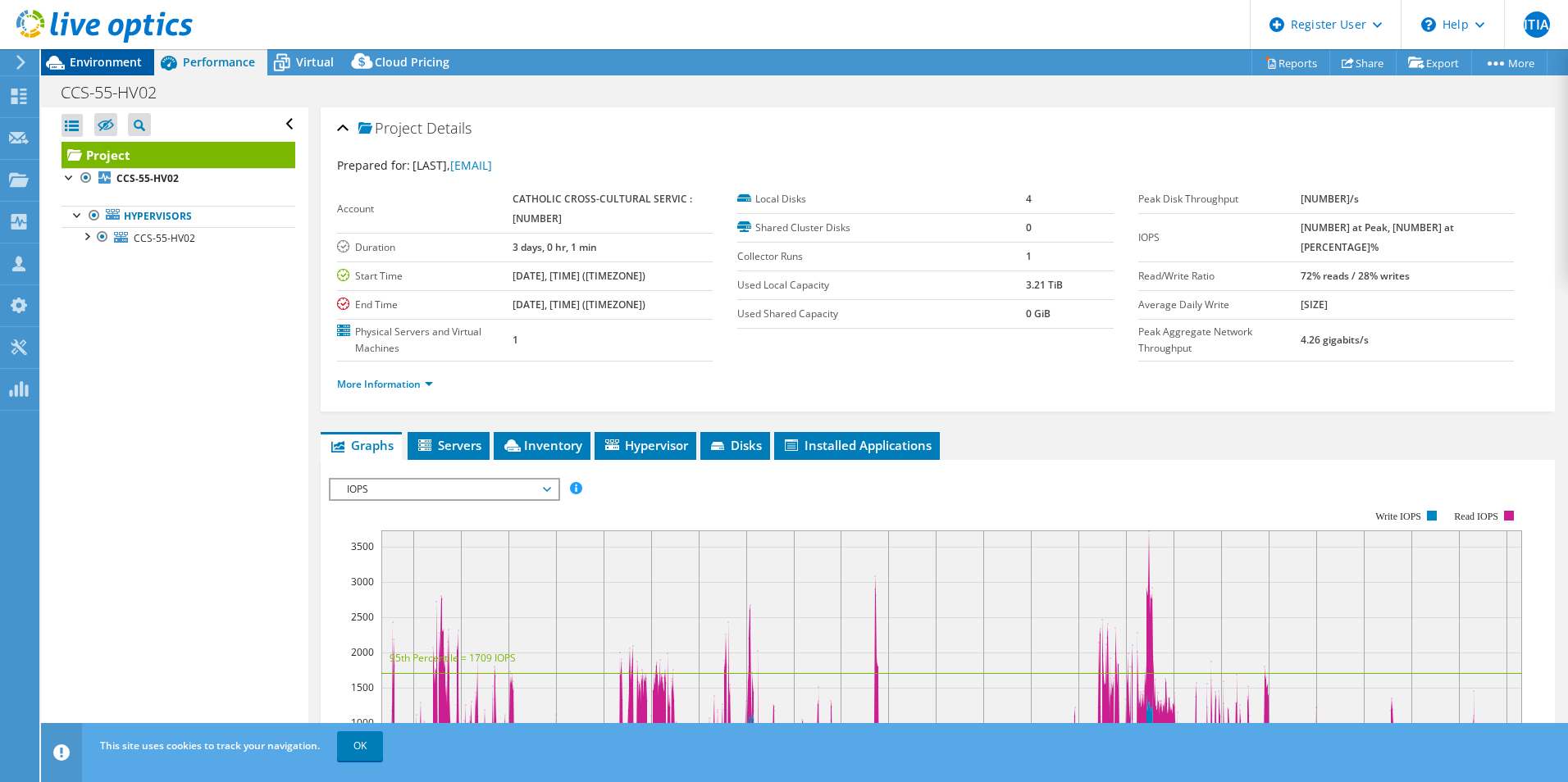 click on "Environment" at bounding box center [106, 61] 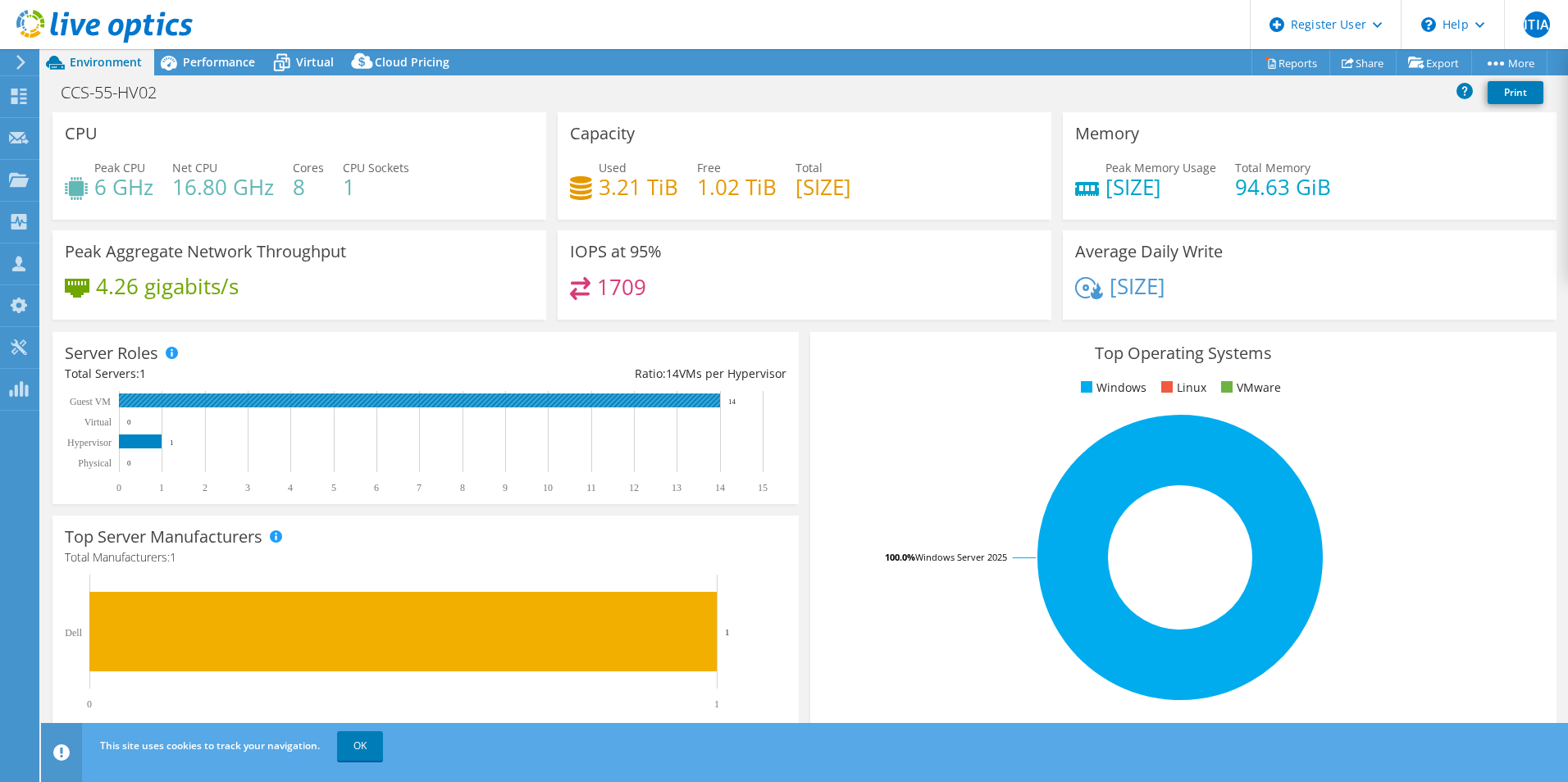 drag, startPoint x: 727, startPoint y: 405, endPoint x: 749, endPoint y: 407, distance: 22.090722 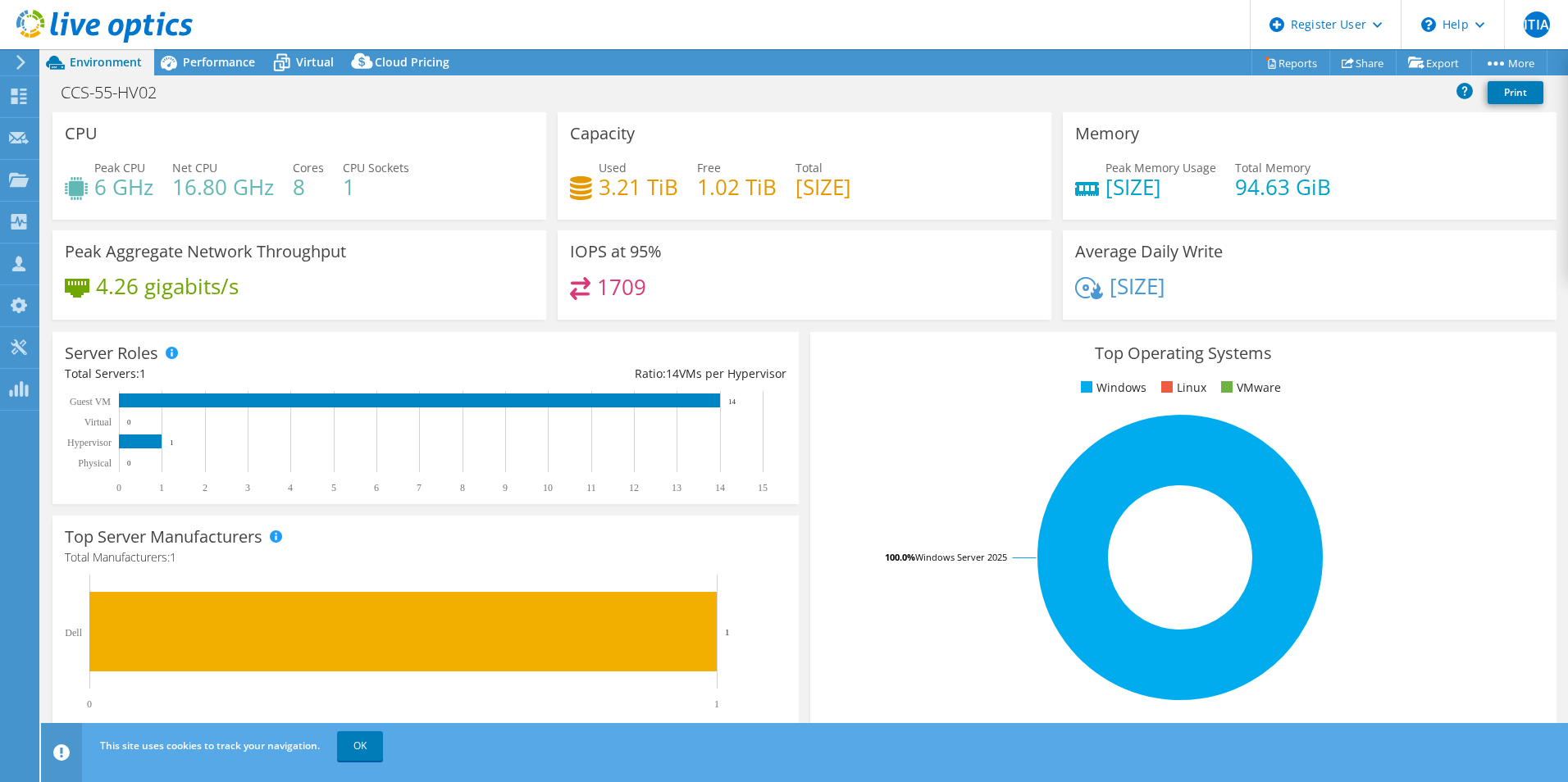 drag, startPoint x: 859, startPoint y: 180, endPoint x: 586, endPoint y: 192, distance: 273.26361 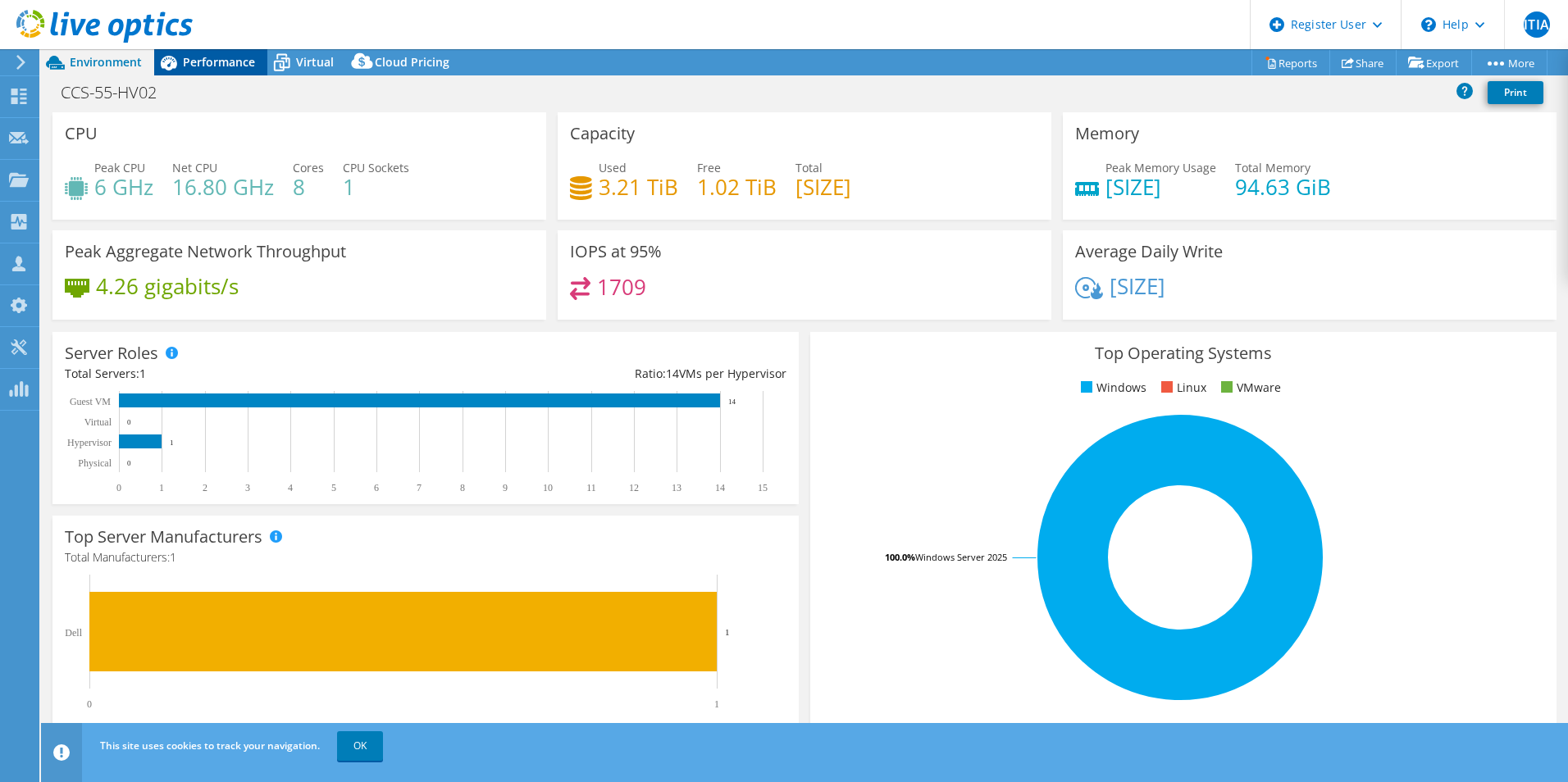 click on "Performance" at bounding box center (219, 61) 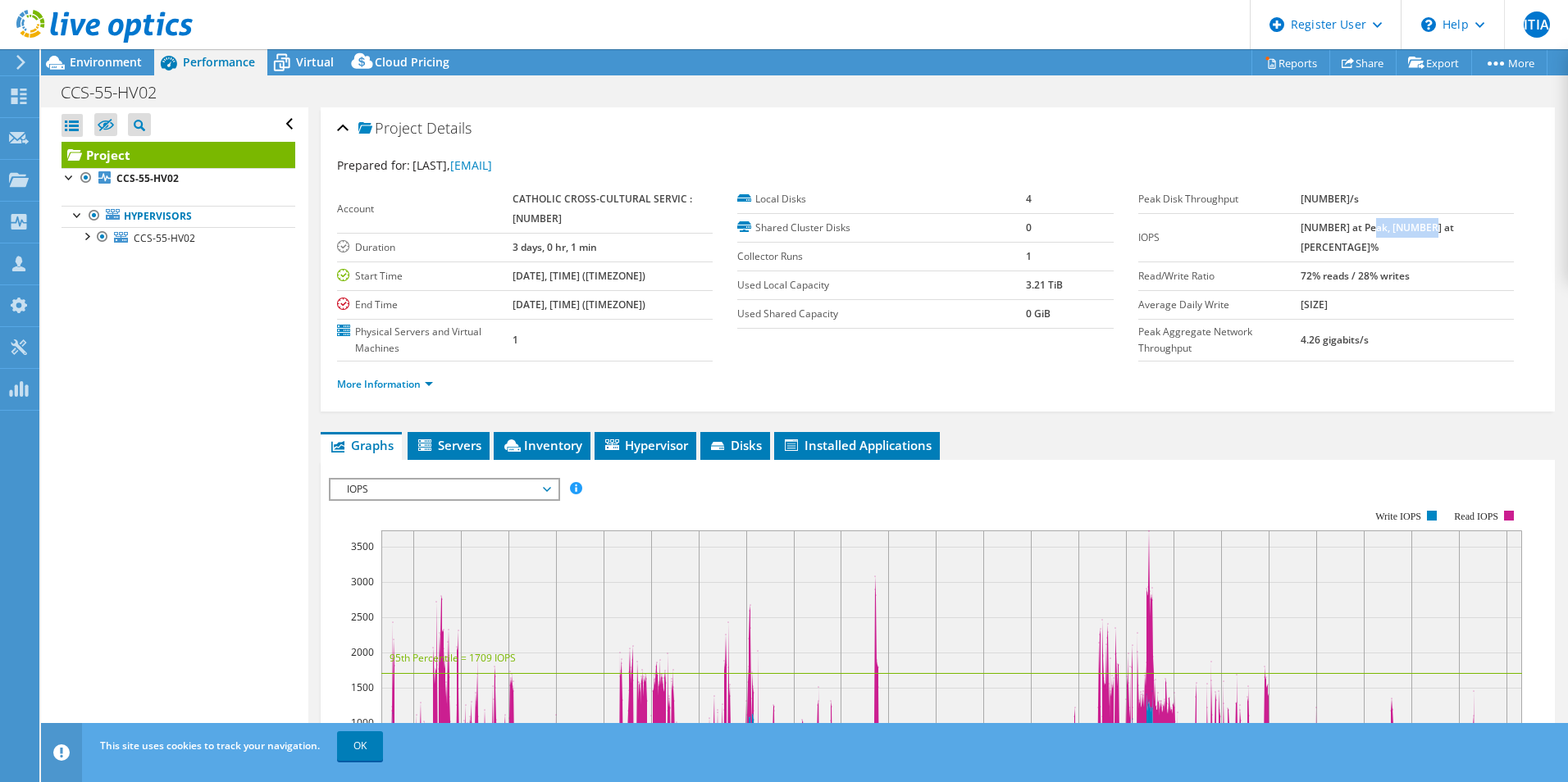 drag, startPoint x: 1416, startPoint y: 230, endPoint x: 1474, endPoint y: 233, distance: 58.07753 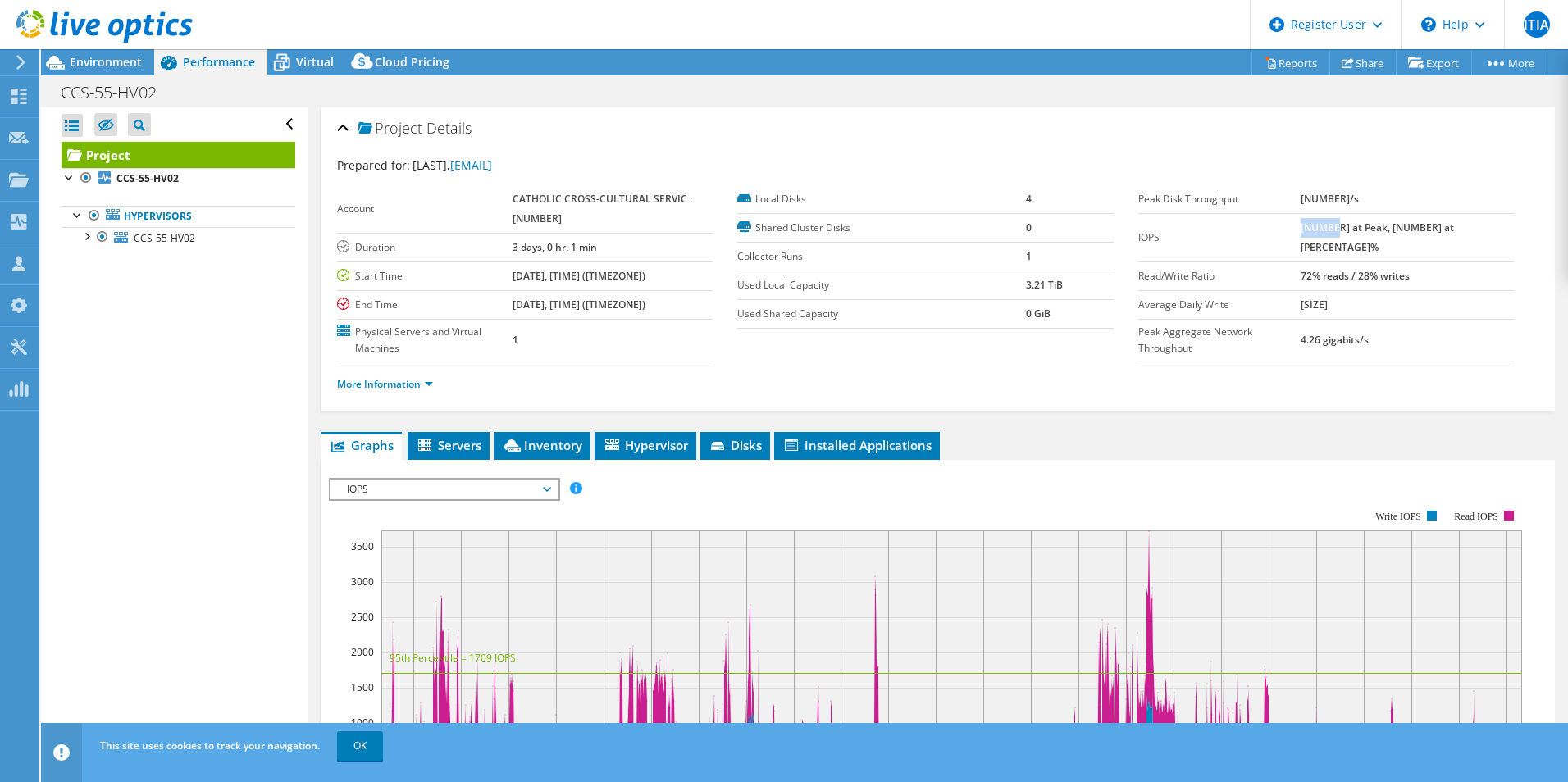 drag, startPoint x: 1474, startPoint y: 233, endPoint x: 1379, endPoint y: 232, distance: 95.00526 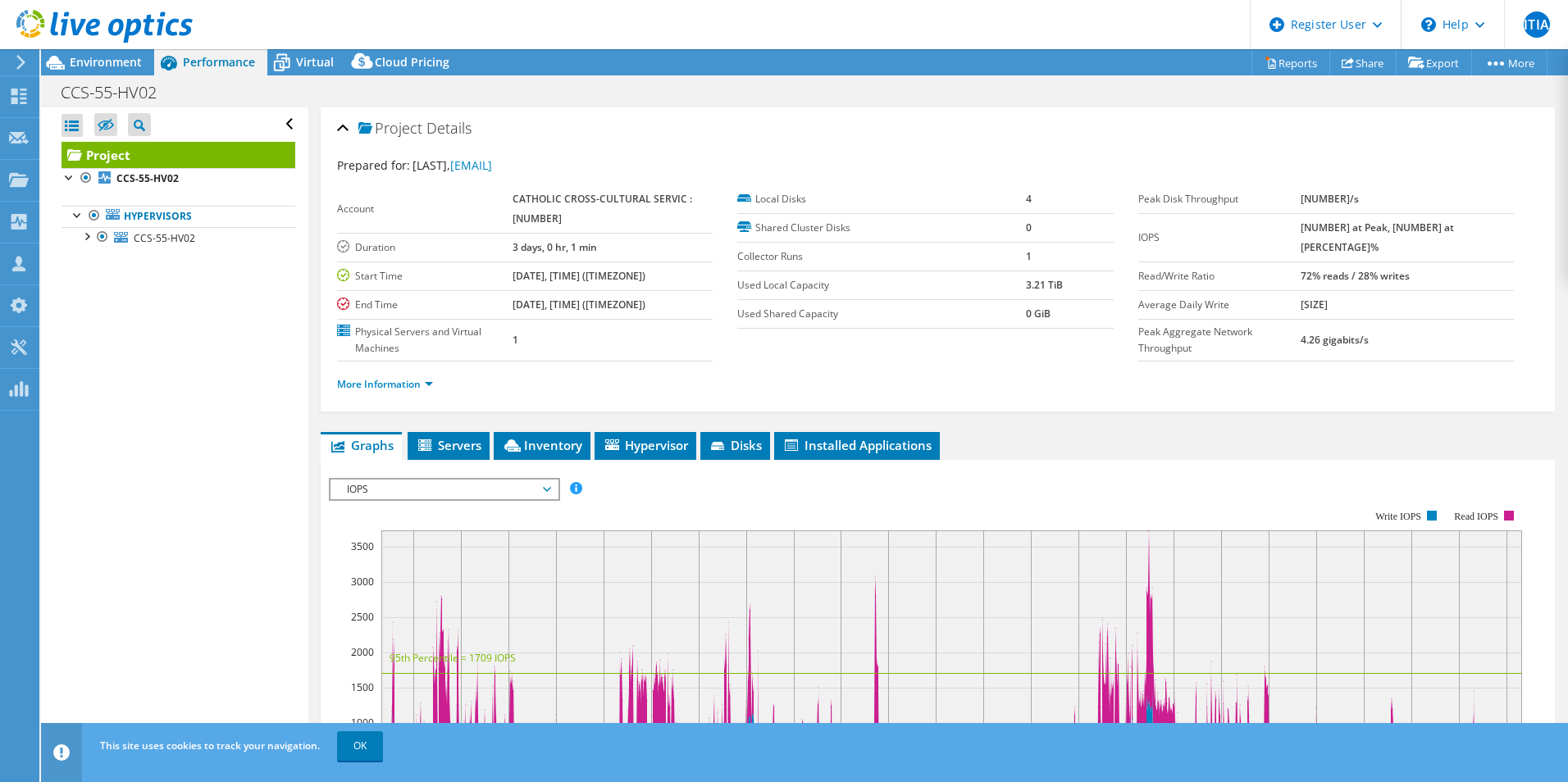 drag, startPoint x: 1379, startPoint y: 232, endPoint x: 1310, endPoint y: 241, distance: 69.58448 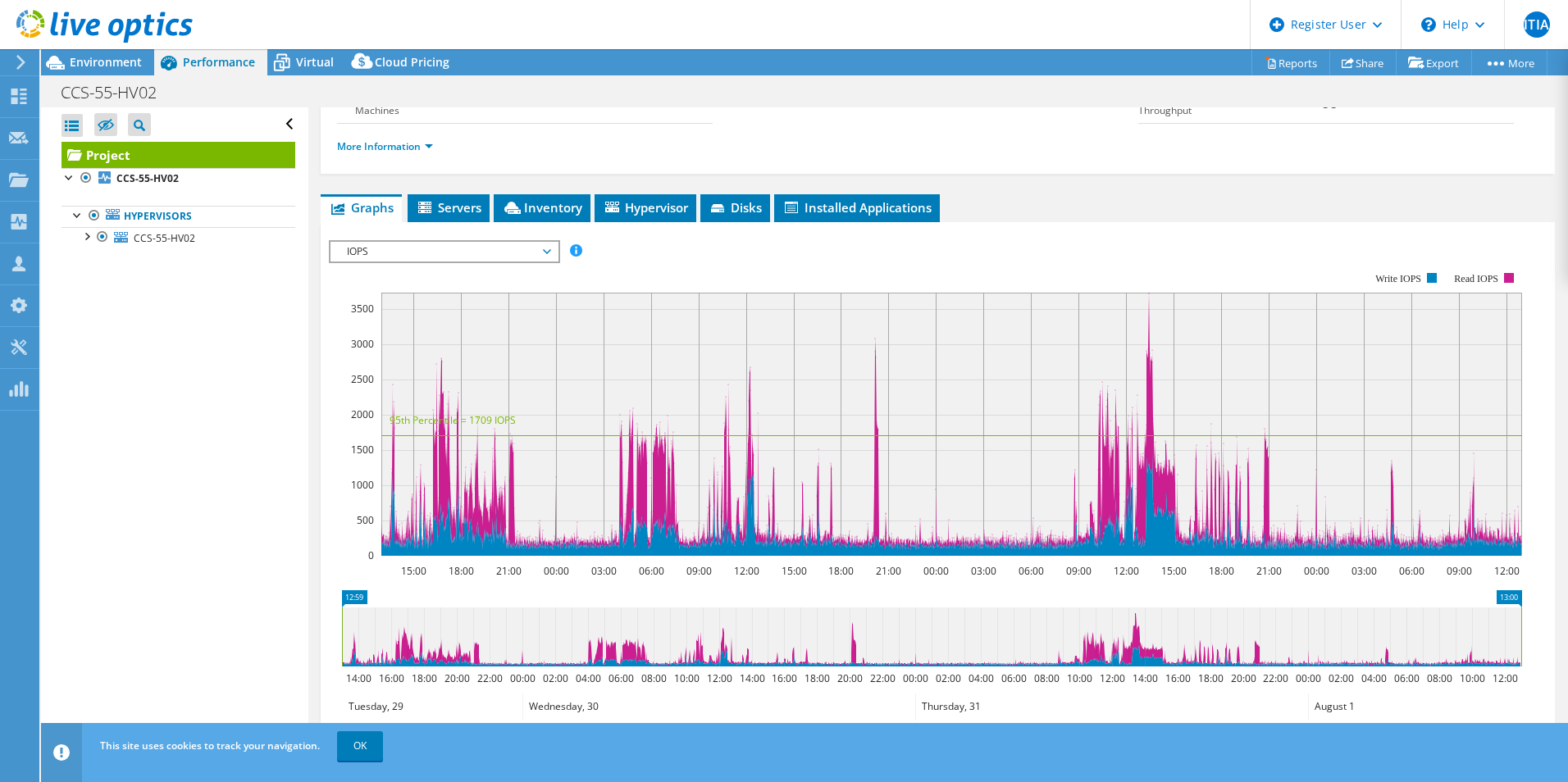 scroll, scrollTop: 246, scrollLeft: 0, axis: vertical 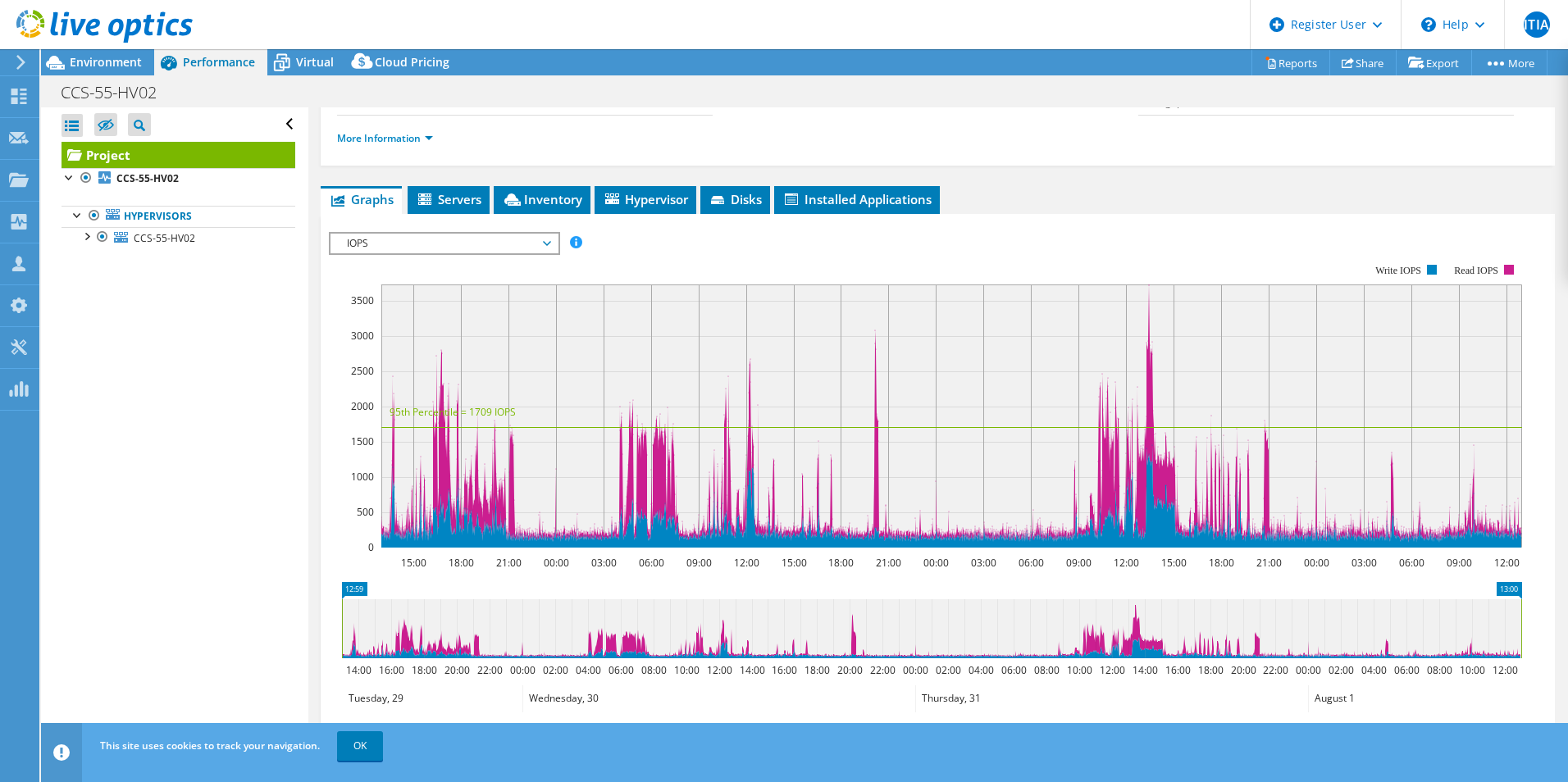 click on "IOPS 						 							 								 							 						 IOPS Disk Throughput IO Size Latency Queue Depth CPU Percentage Memory Page Faults Participation Network Throughput Top Servers By Page Faults Workload Concentration Line Workload Concentration Bubble All" at bounding box center (444, 243) 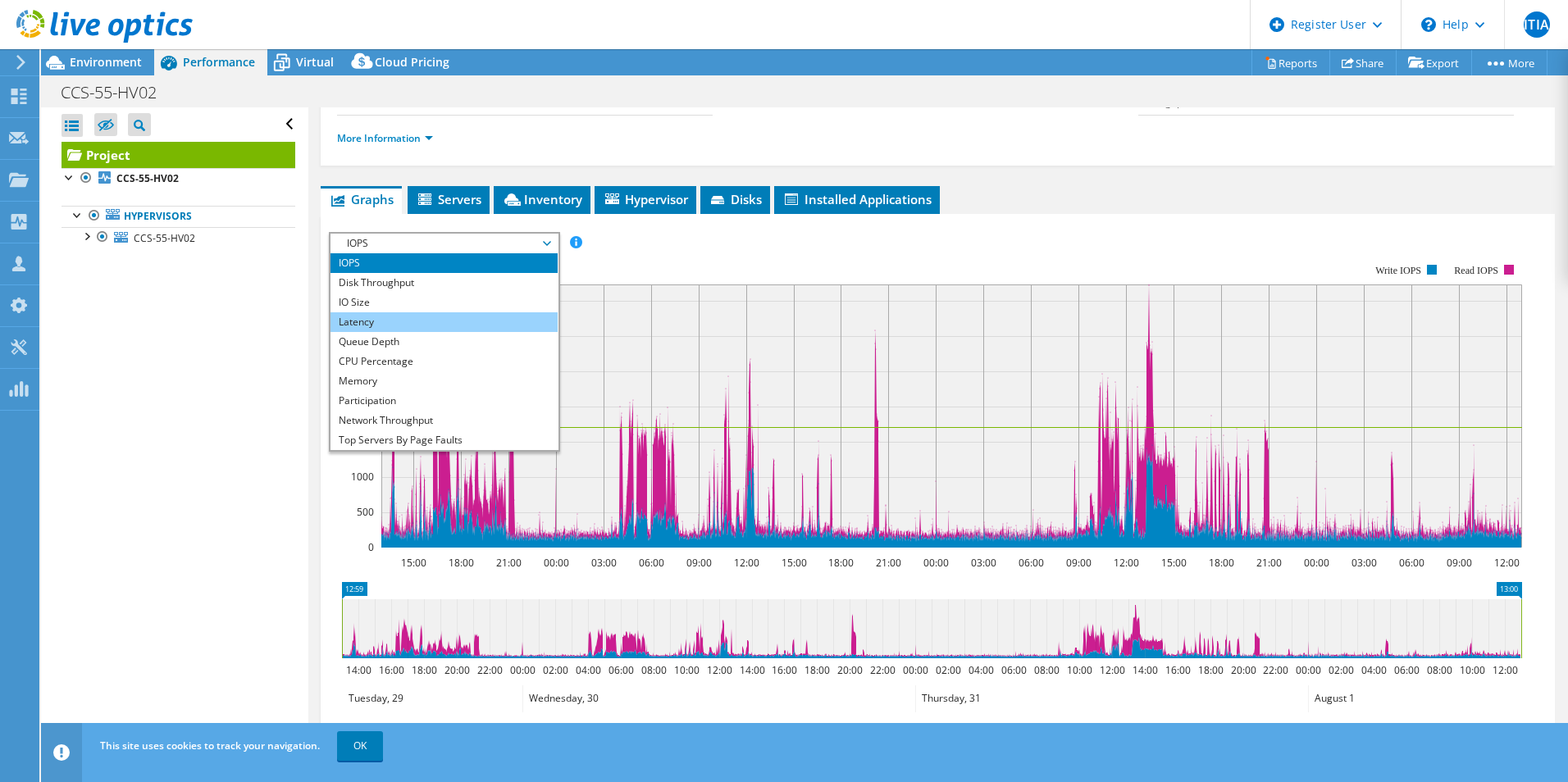 click on "Latency" at bounding box center (444, 322) 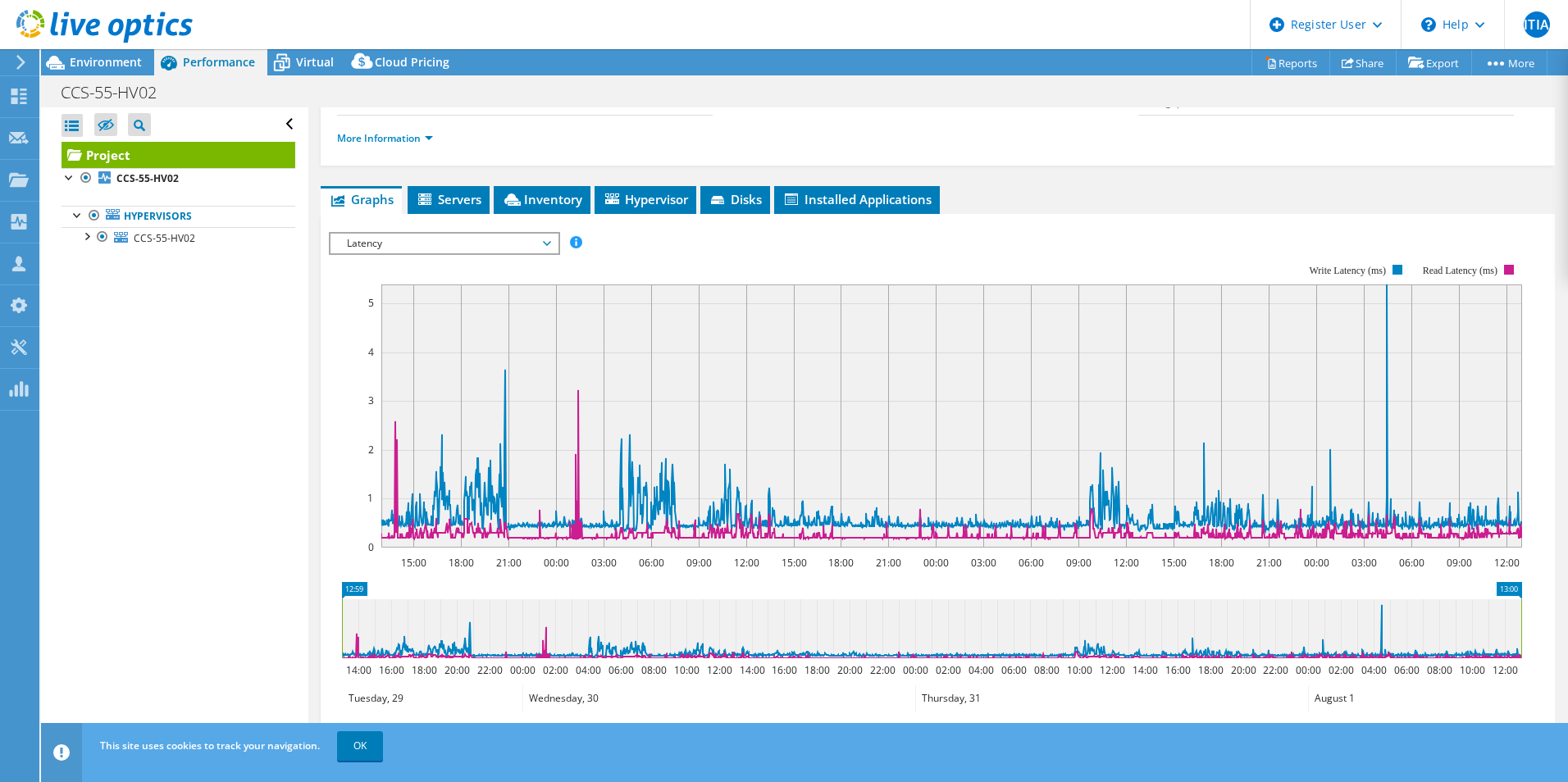 click on "Latency" at bounding box center [444, 243] 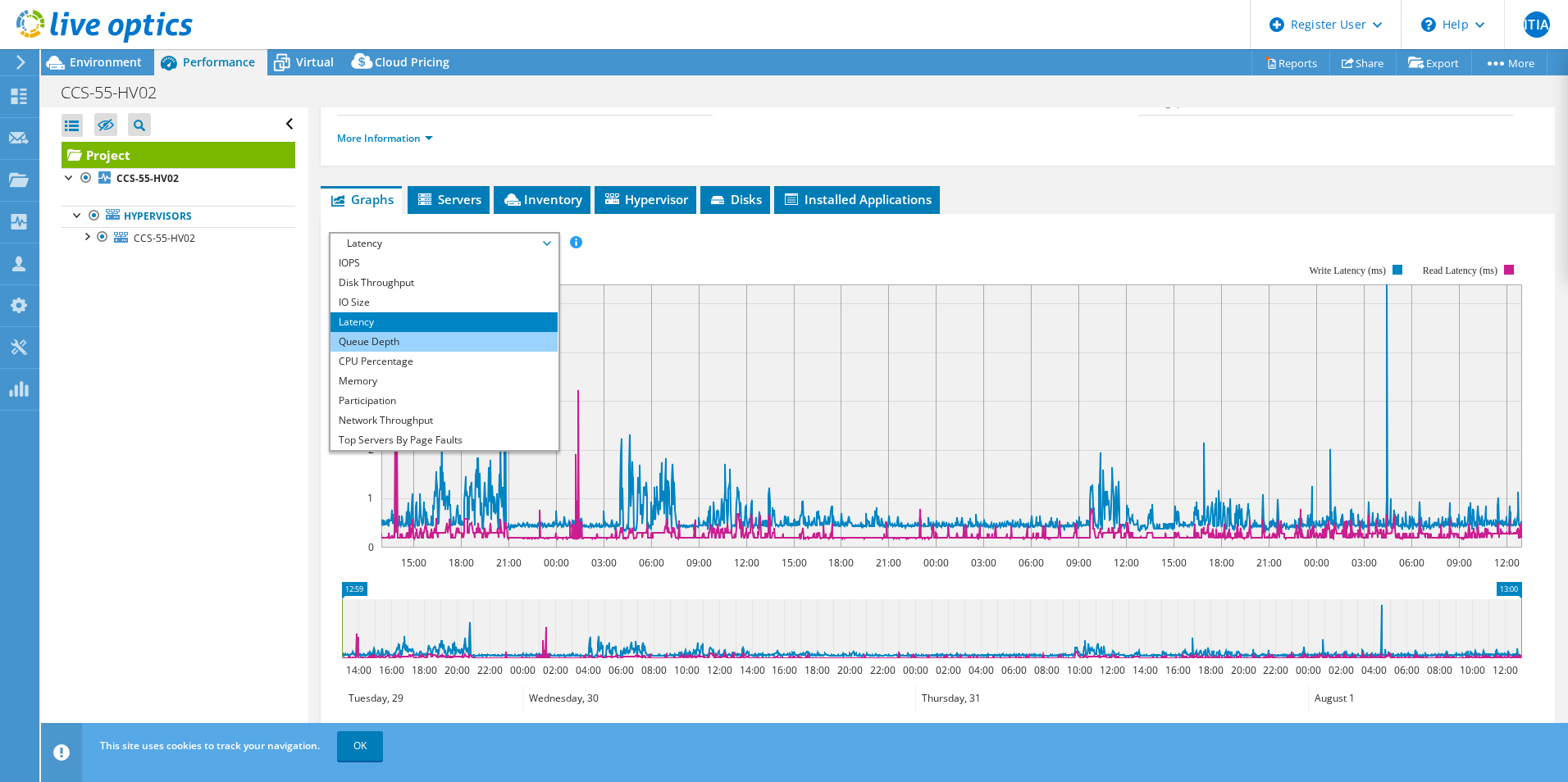 click on "Queue Depth" at bounding box center (444, 342) 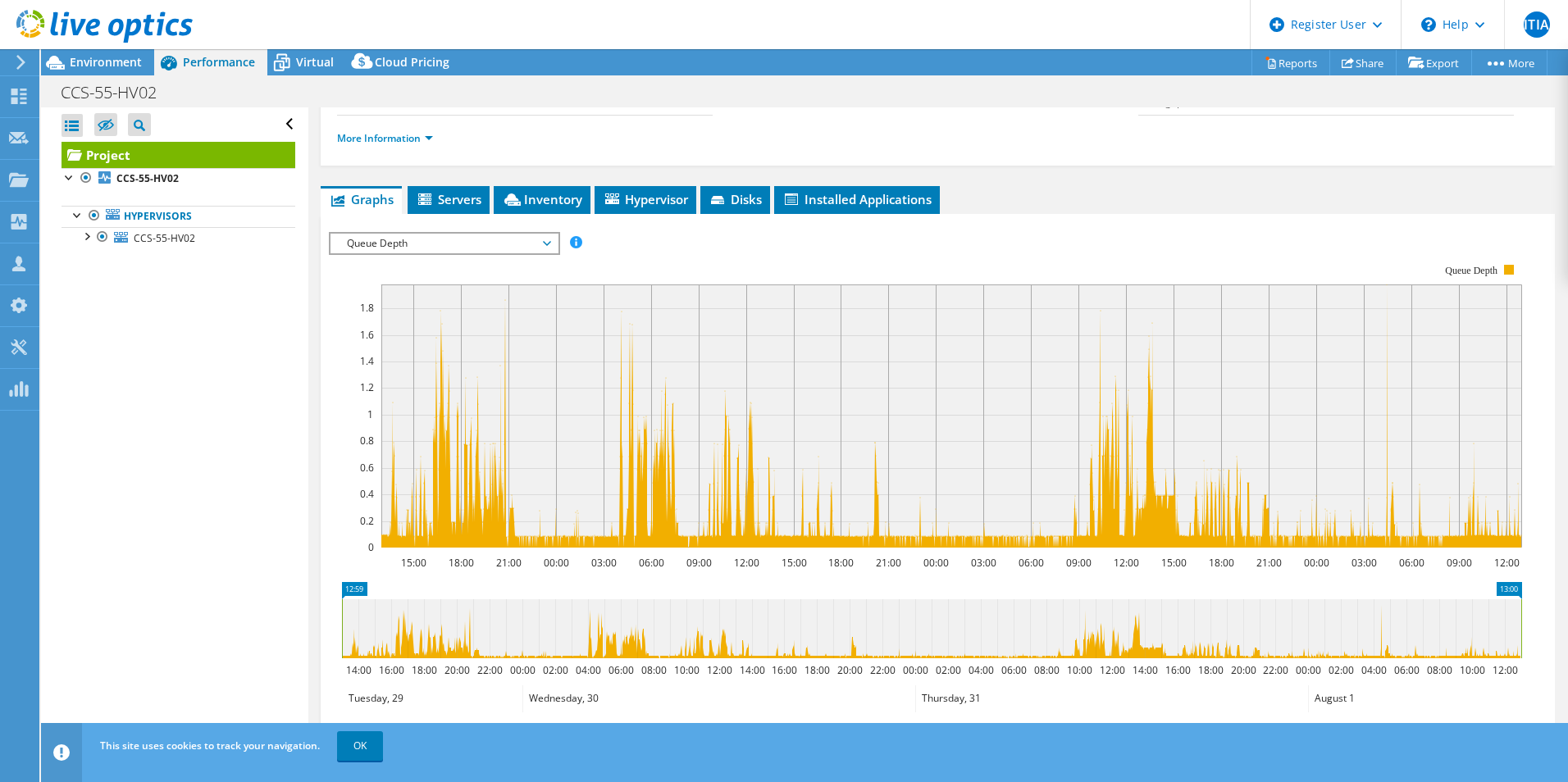 click on "Queue Depth" at bounding box center [444, 243] 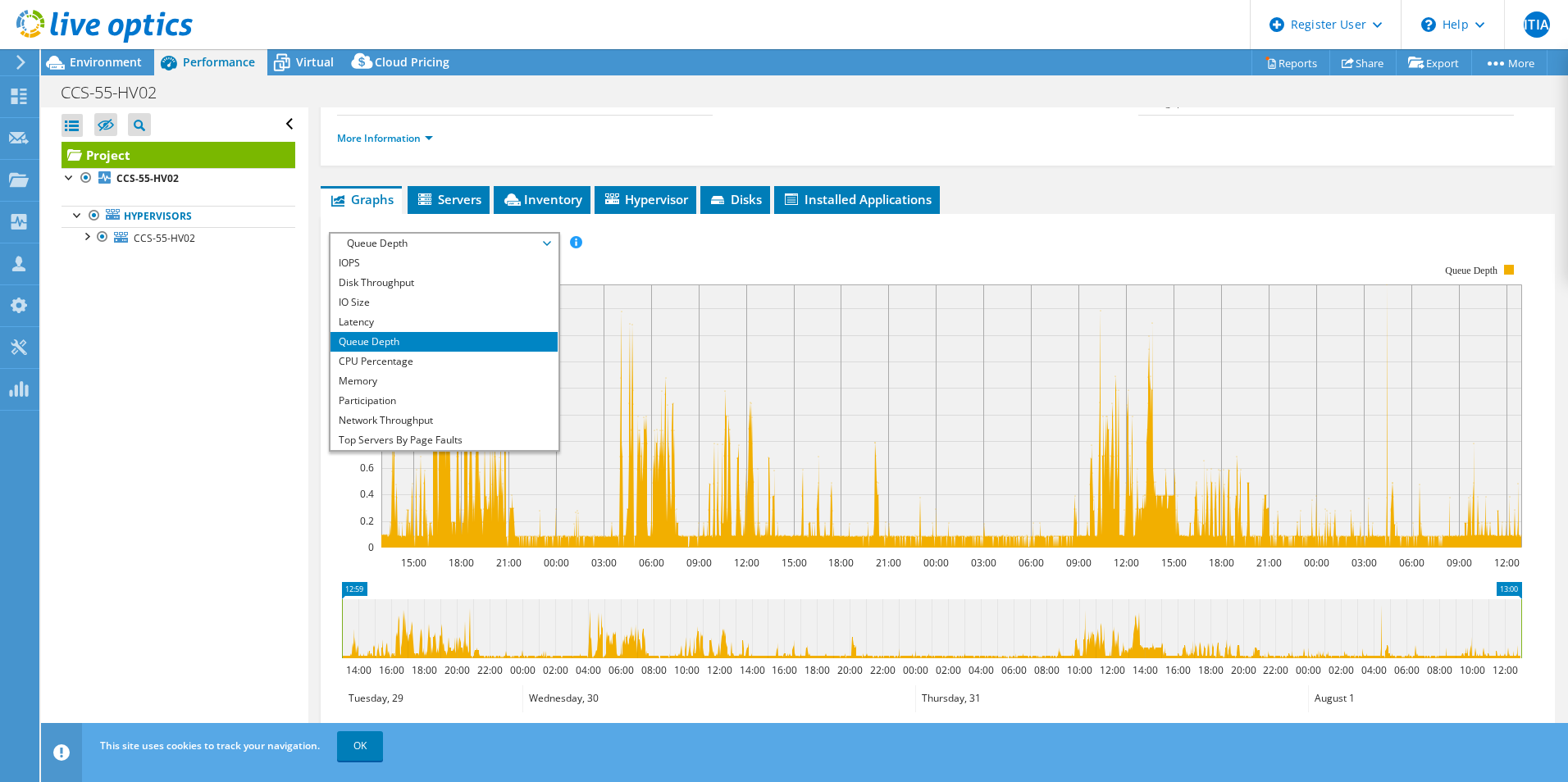 click on "Queue Depth" at bounding box center [444, 243] 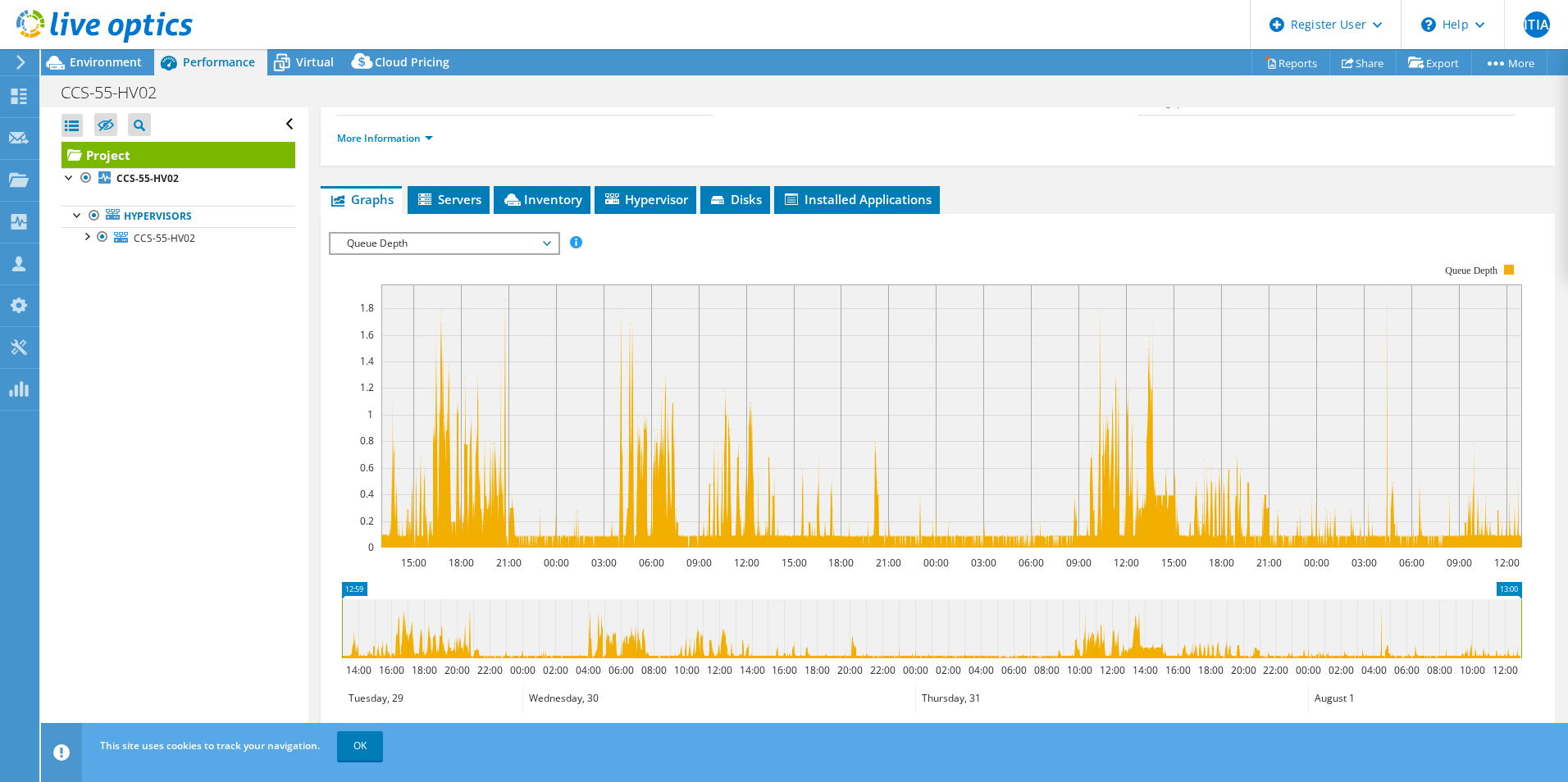 click on "Queue Depth" at bounding box center (444, 243) 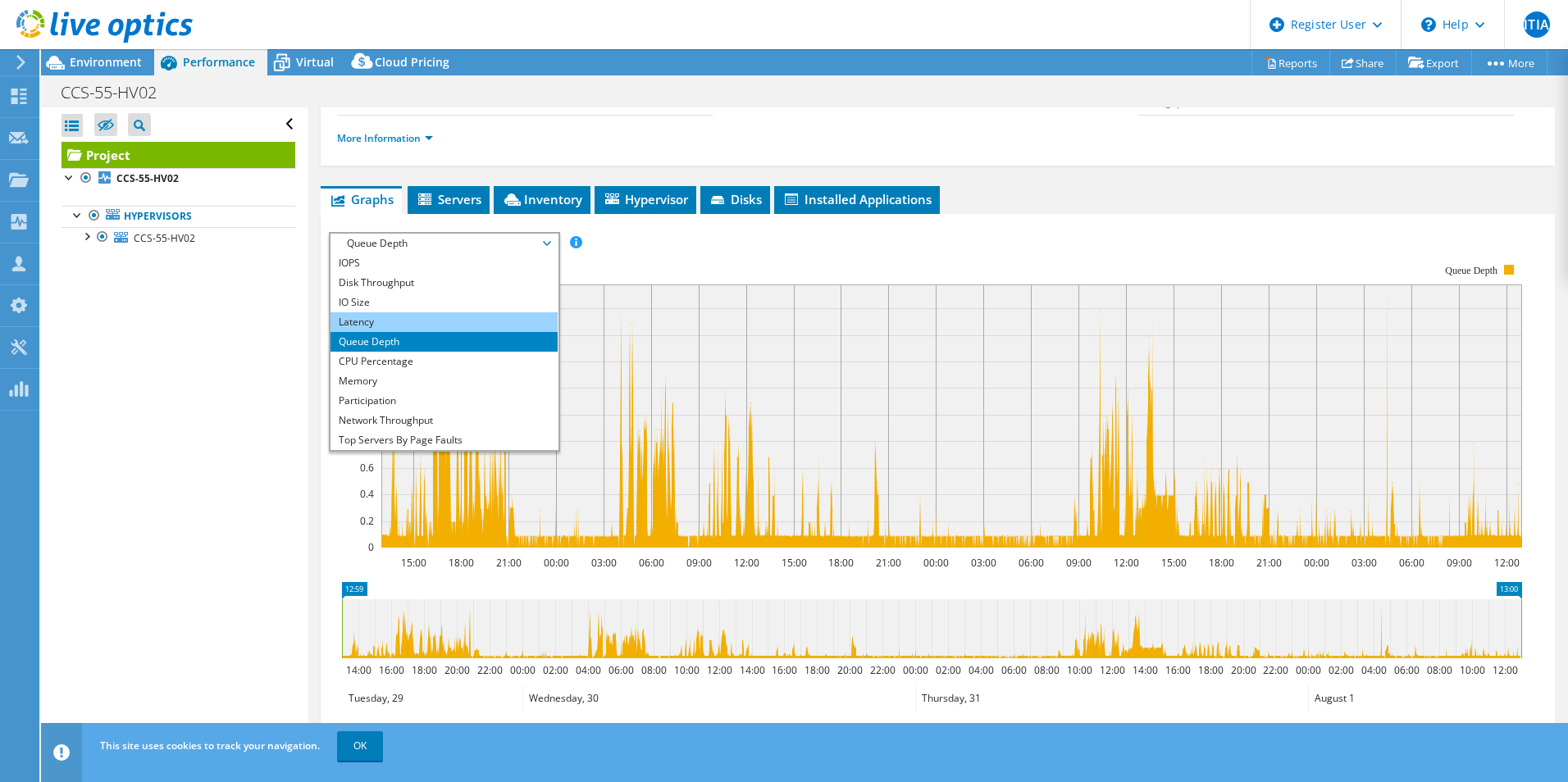 click on "Latency" at bounding box center [444, 322] 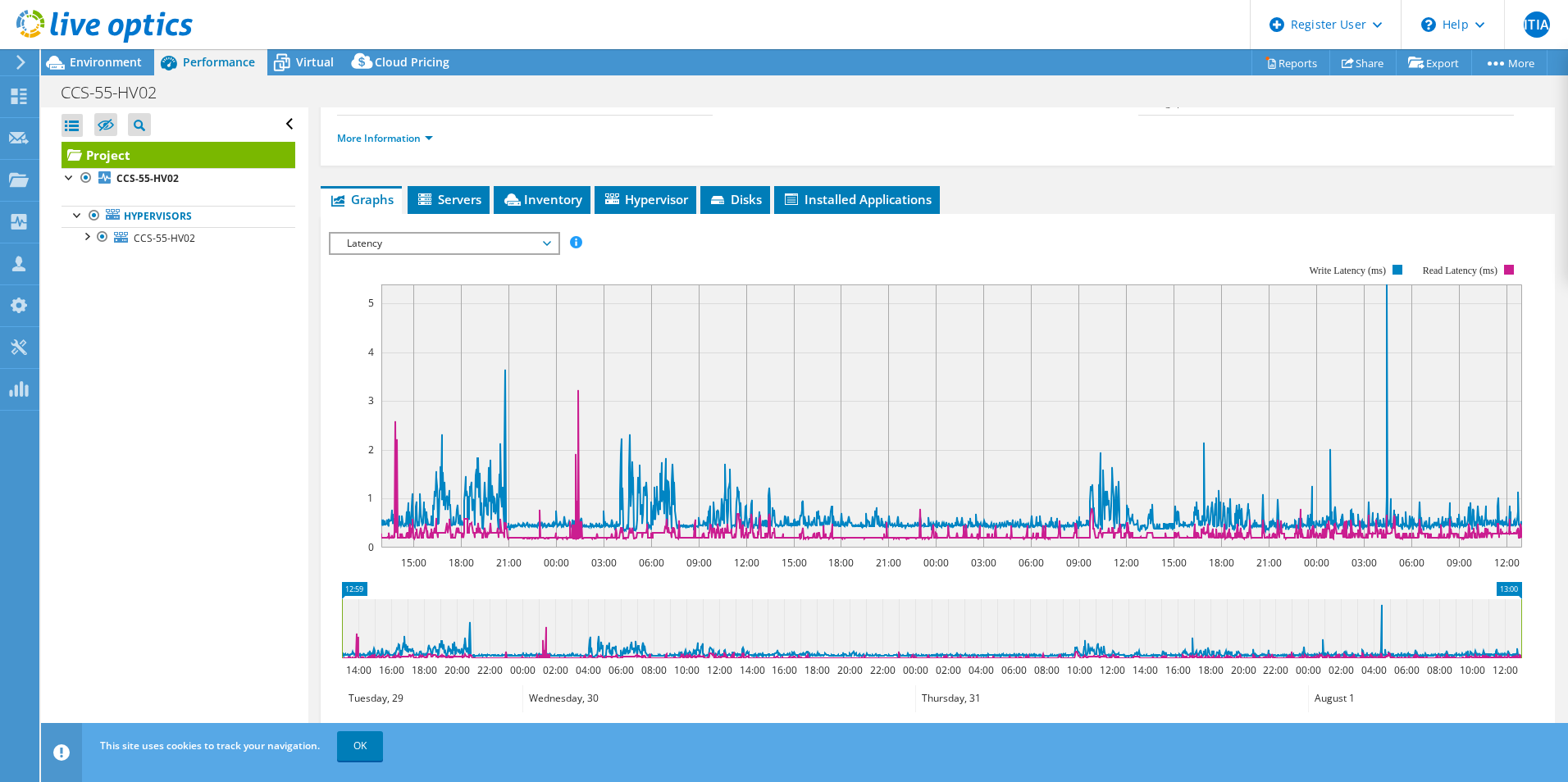 click on "Latency" at bounding box center [444, 243] 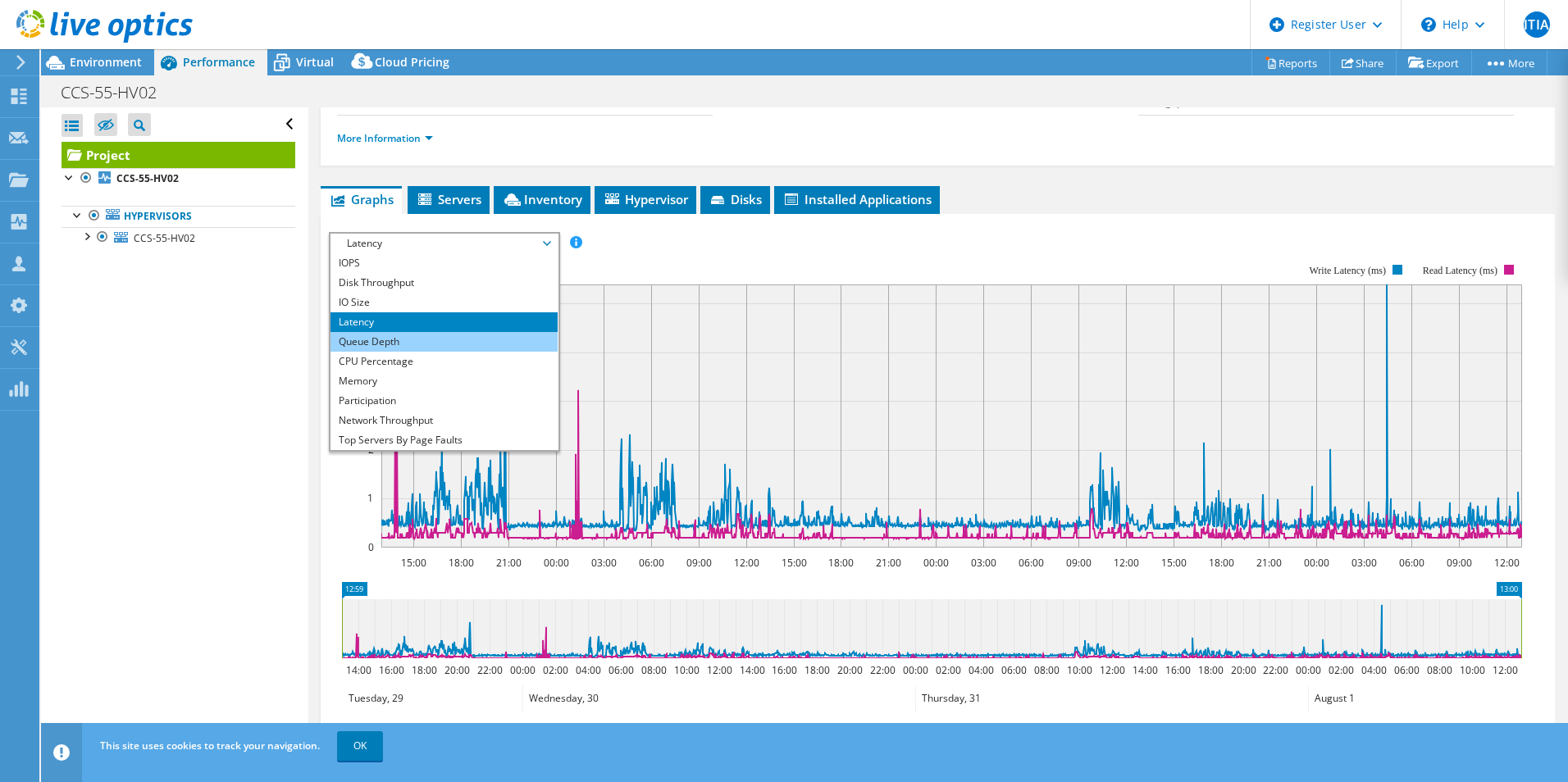 click on "Queue Depth" at bounding box center [444, 342] 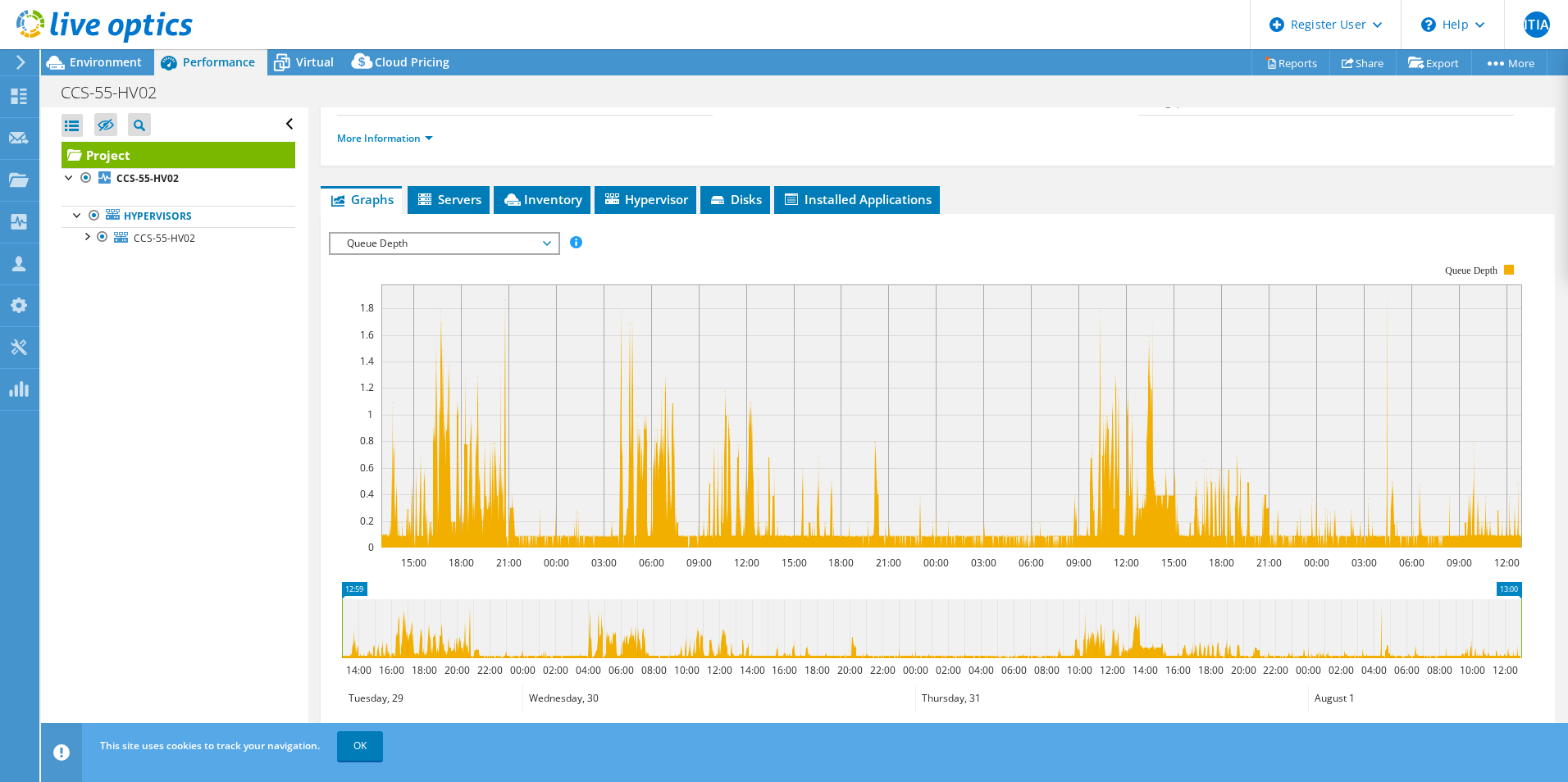 click on "Queue Depth" at bounding box center [444, 243] 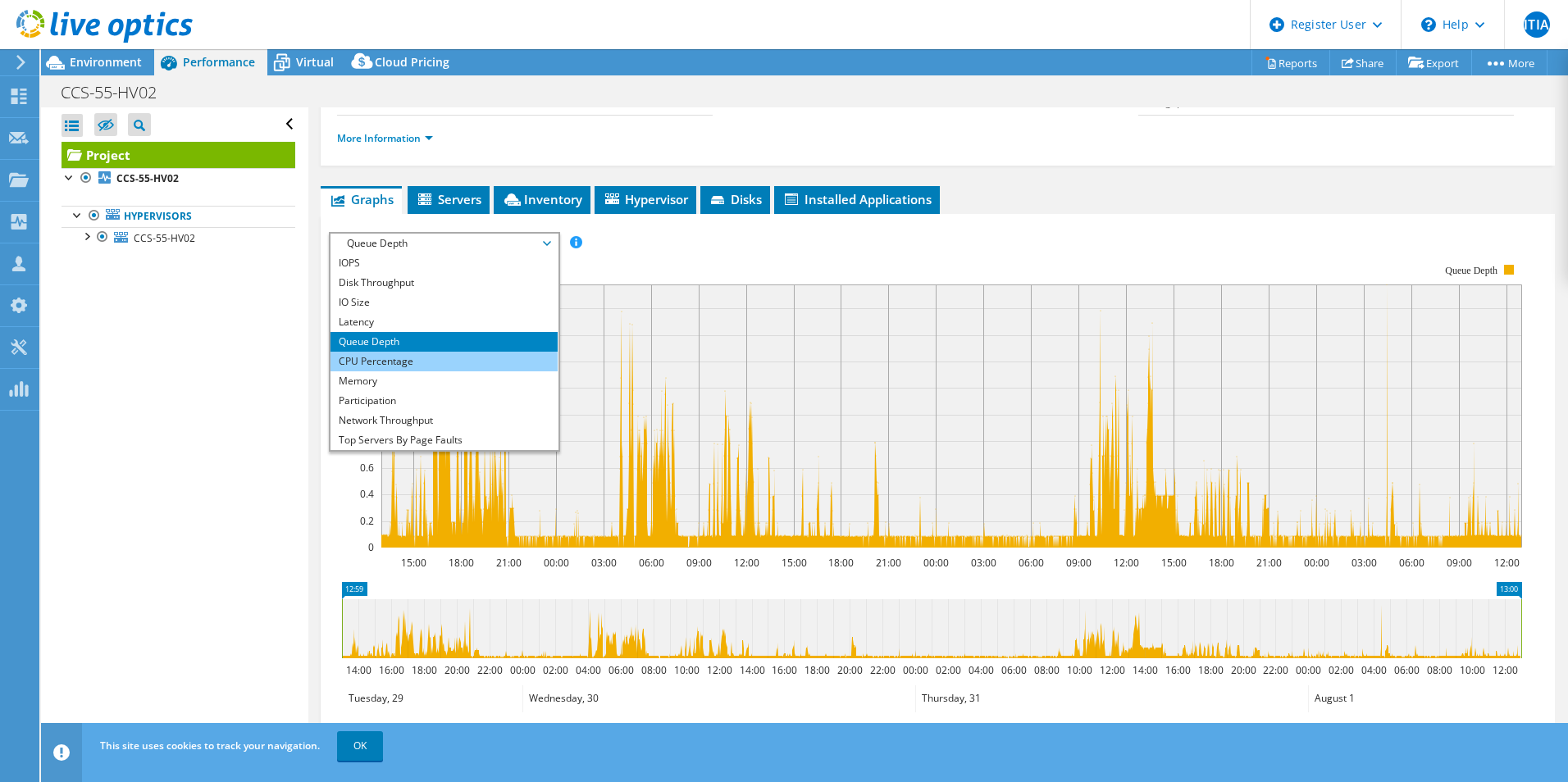 scroll, scrollTop: 59, scrollLeft: 0, axis: vertical 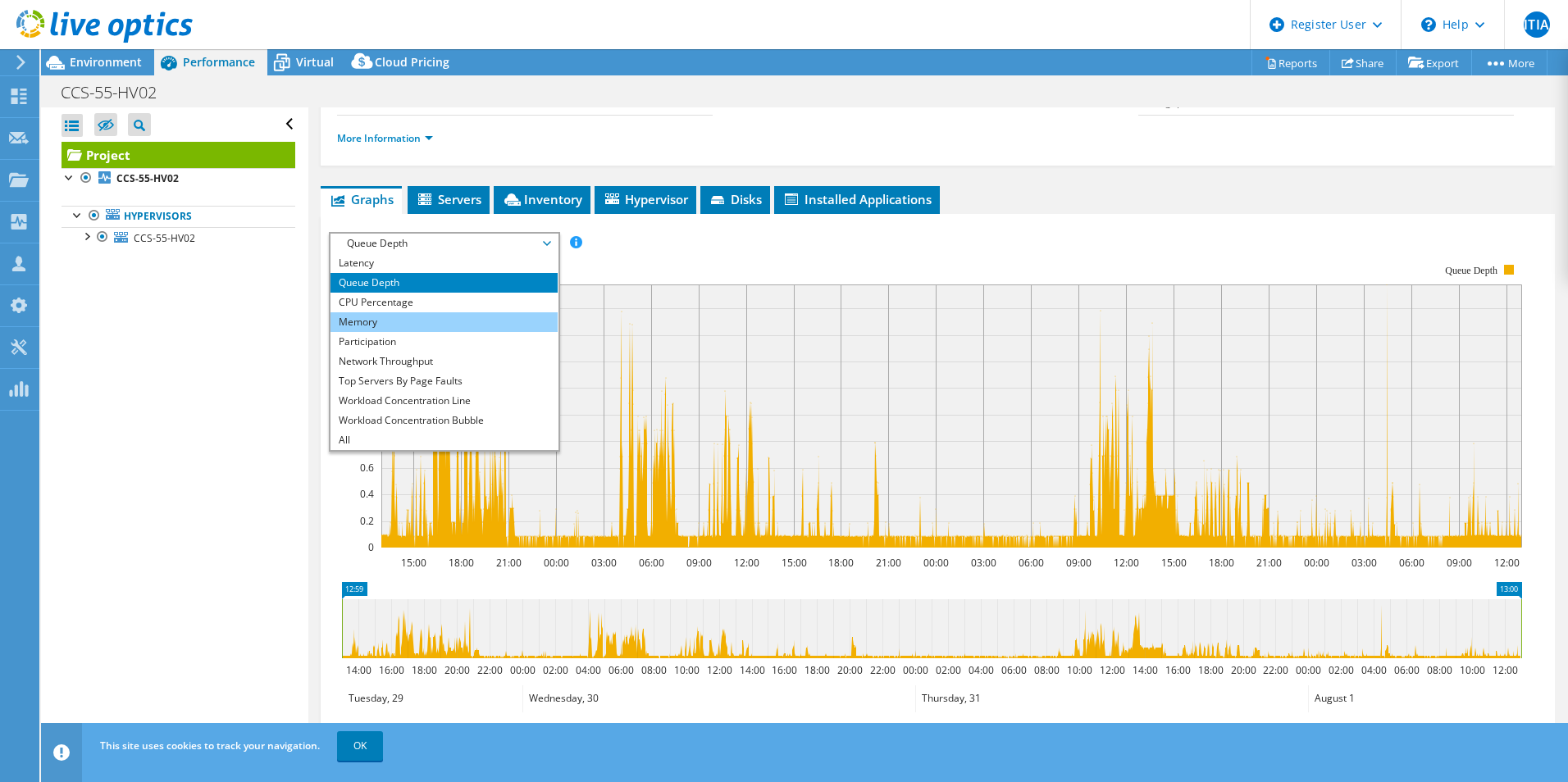 click on "Memory" at bounding box center (444, 322) 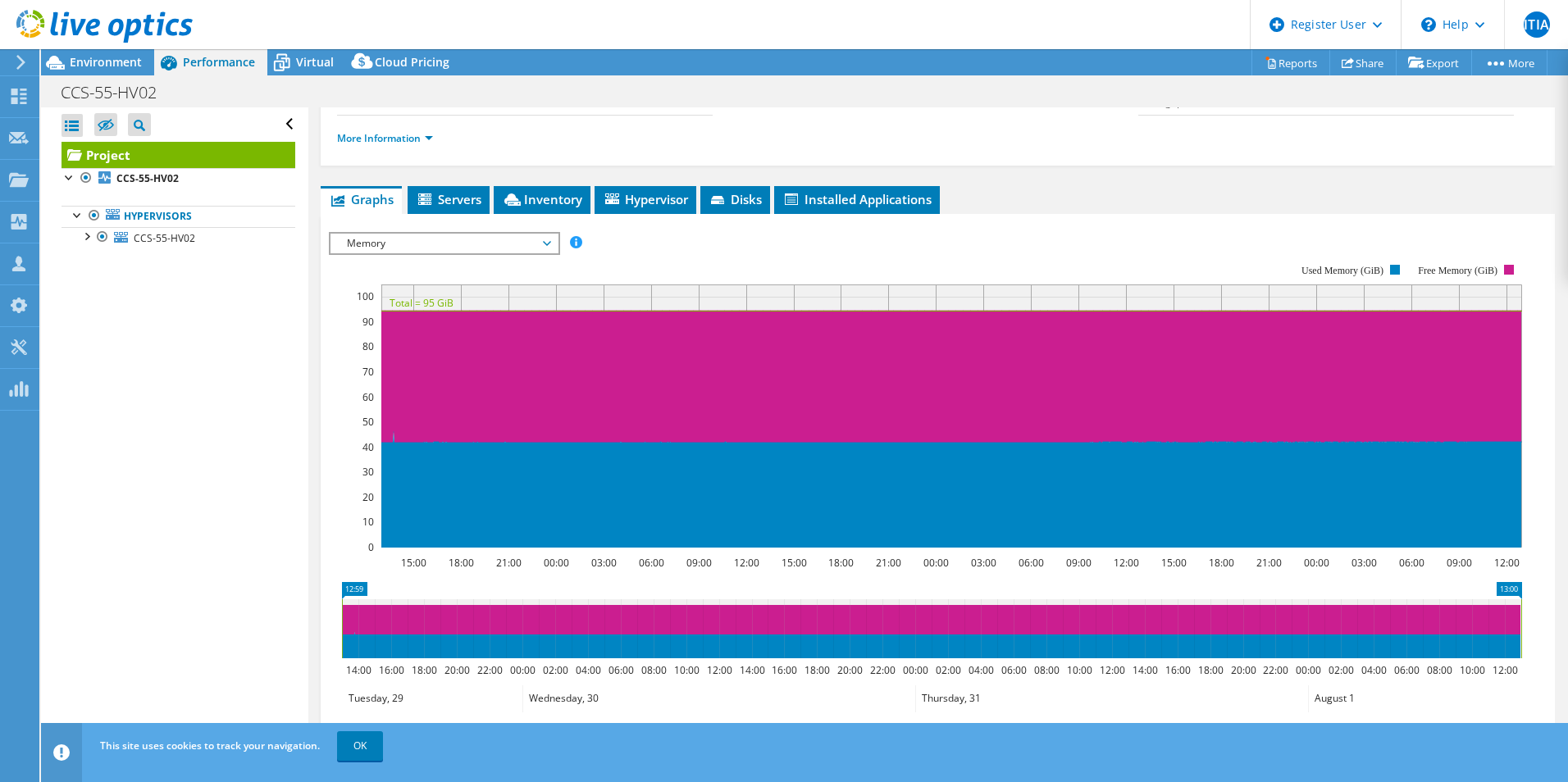 click on "Memory" at bounding box center (444, 243) 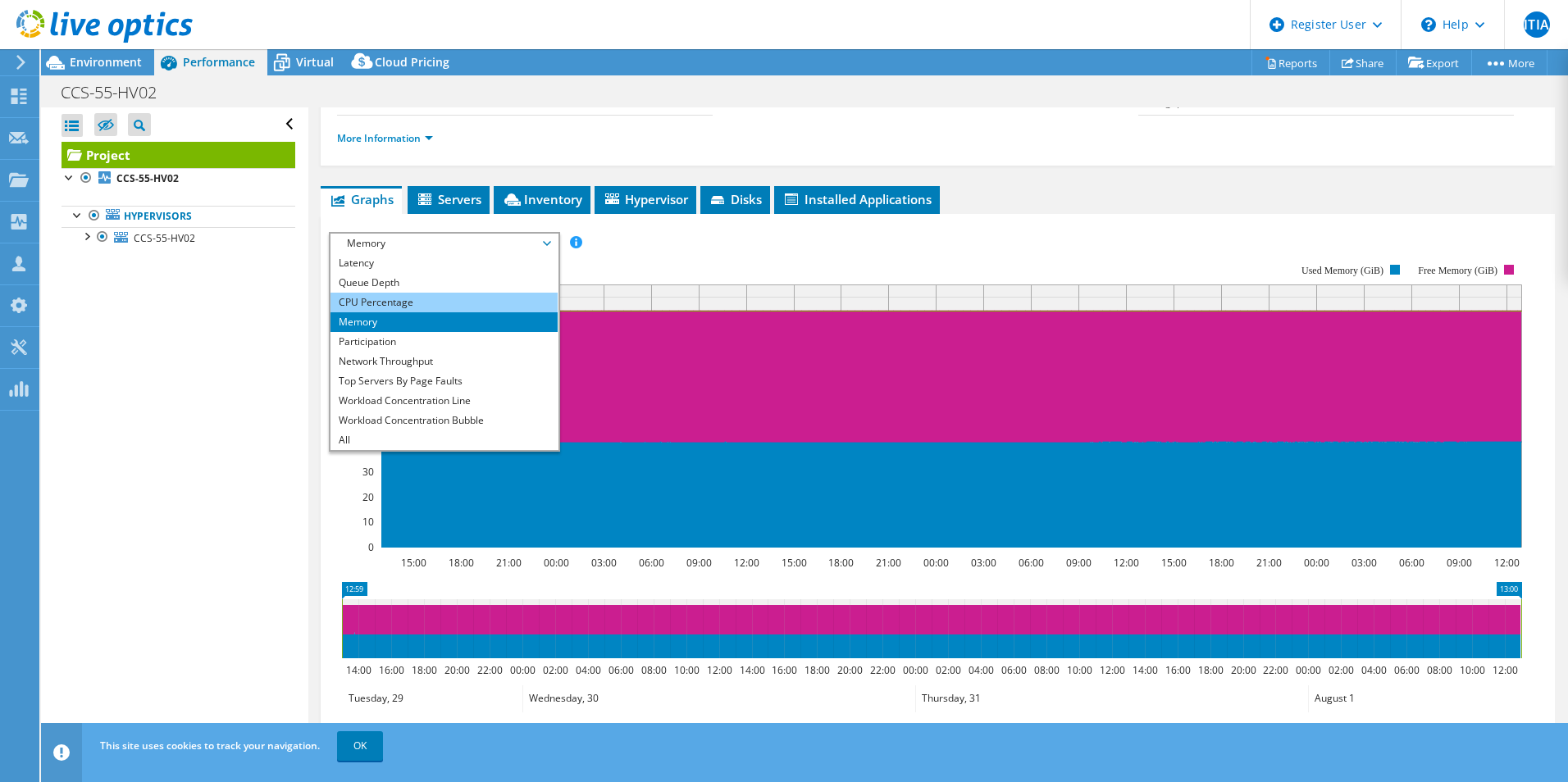 click on "CPU Percentage" at bounding box center [444, 302] 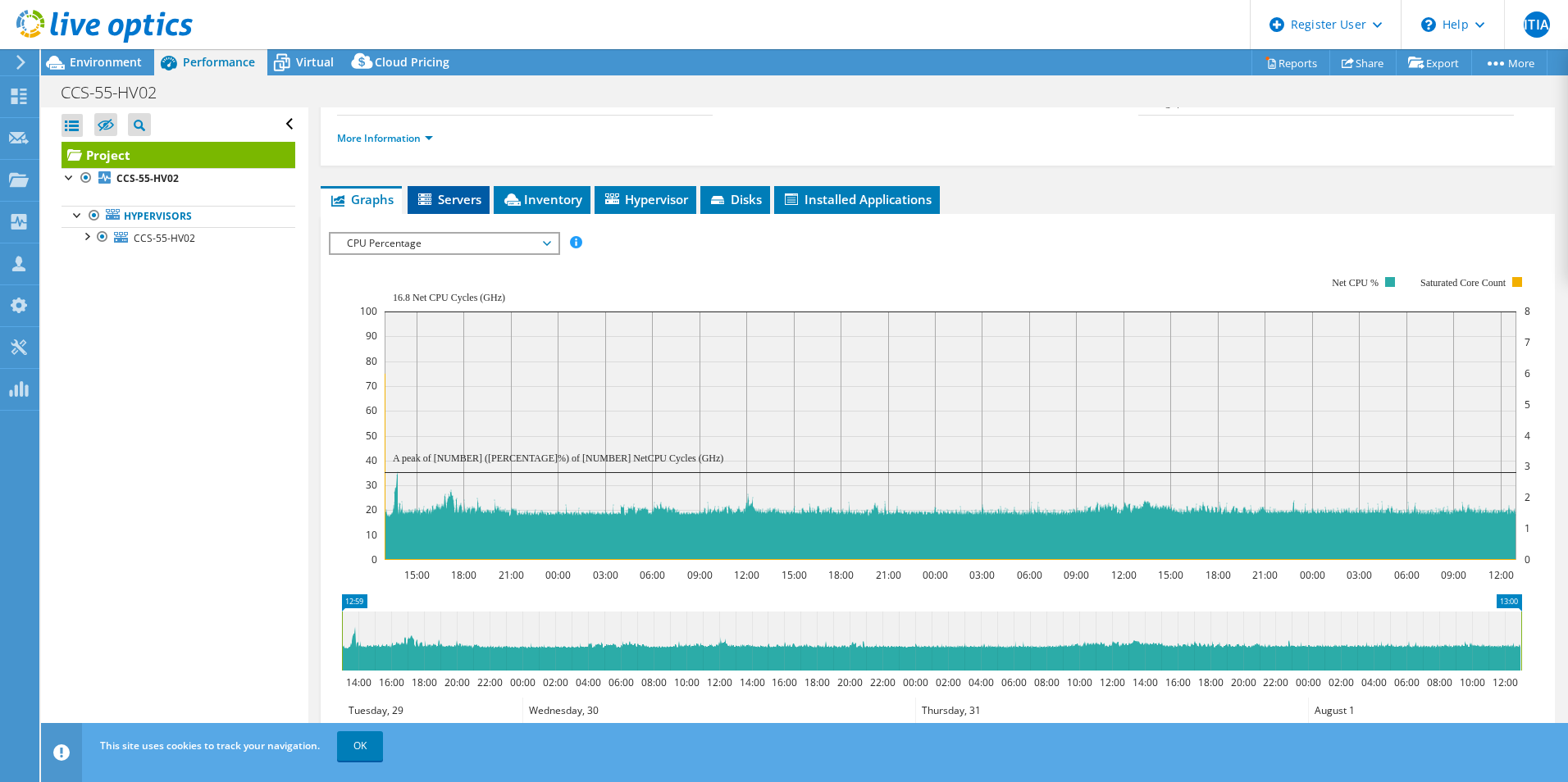 click on "Servers" at bounding box center (449, 200) 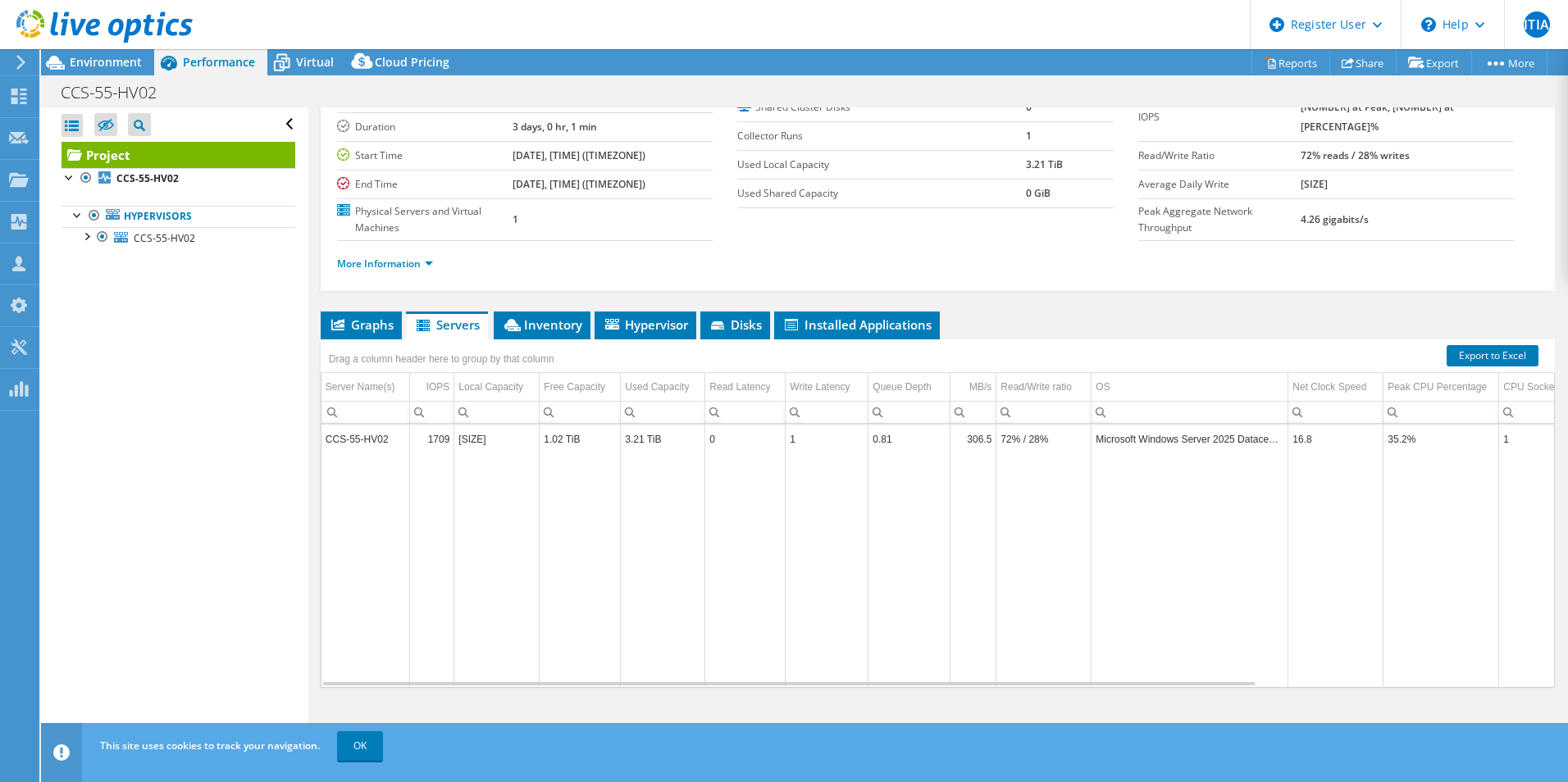 click on "CCS-55-HV02" at bounding box center (366, 439) 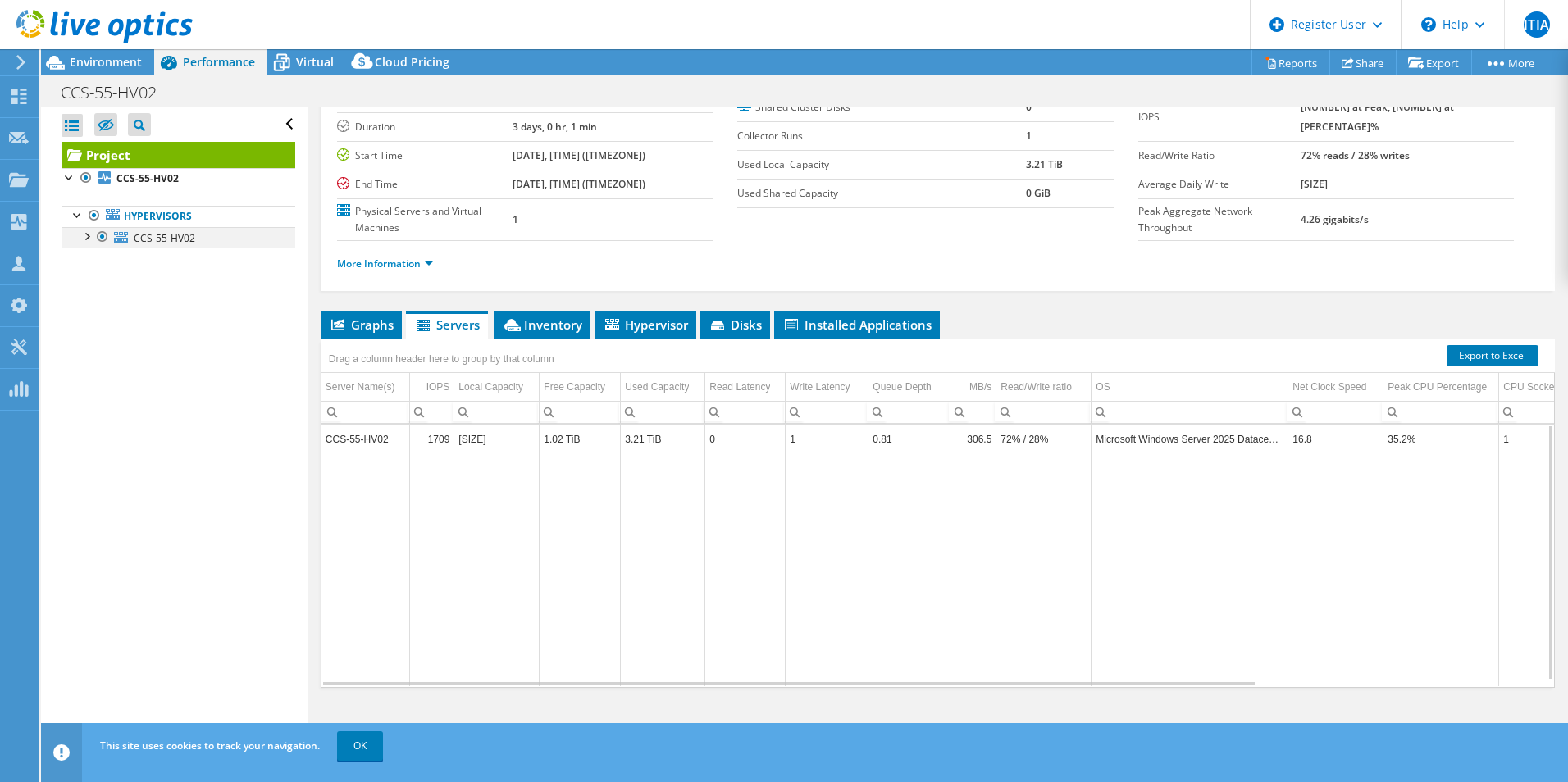 click at bounding box center [86, 235] 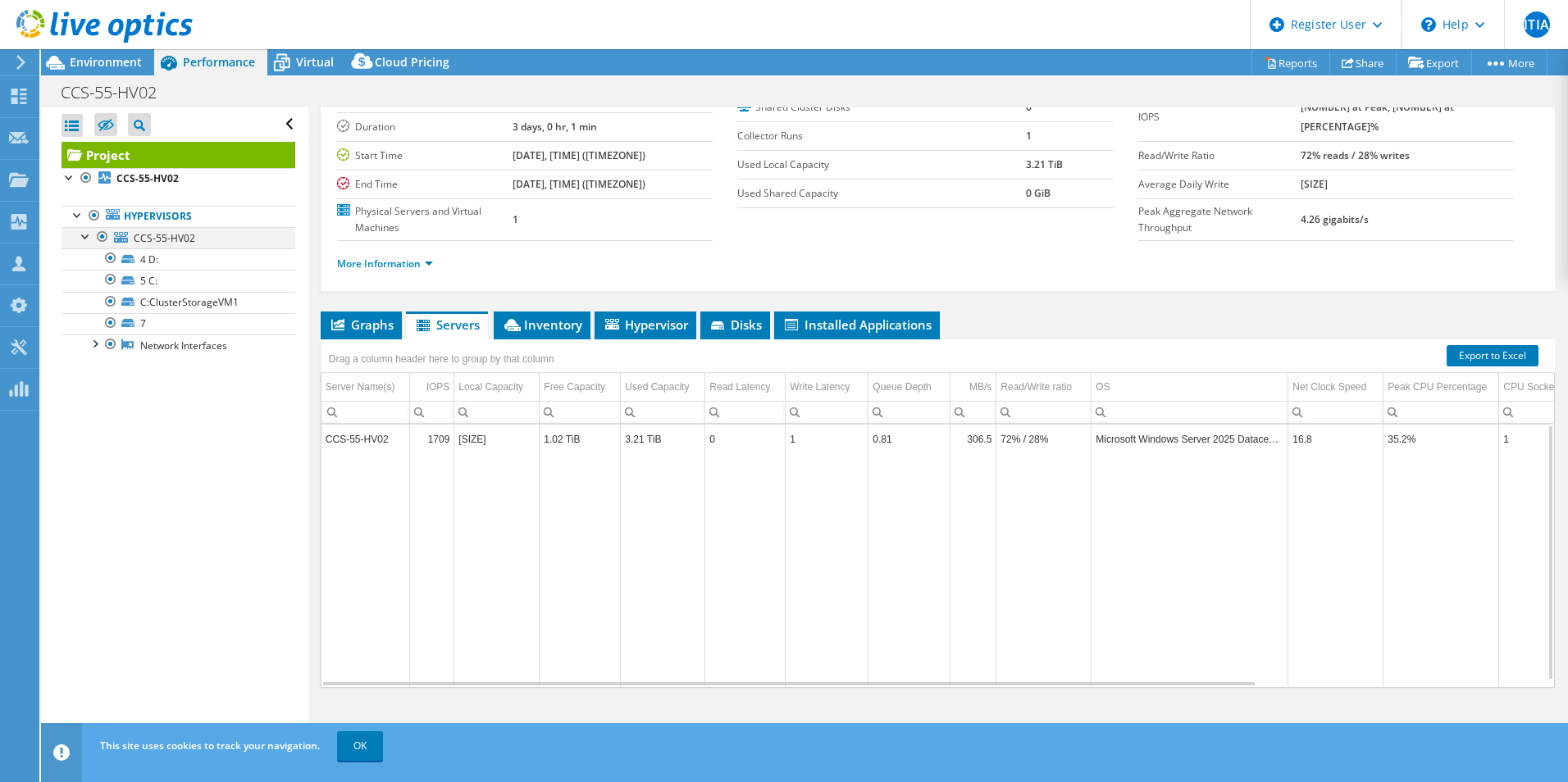 click at bounding box center (86, 235) 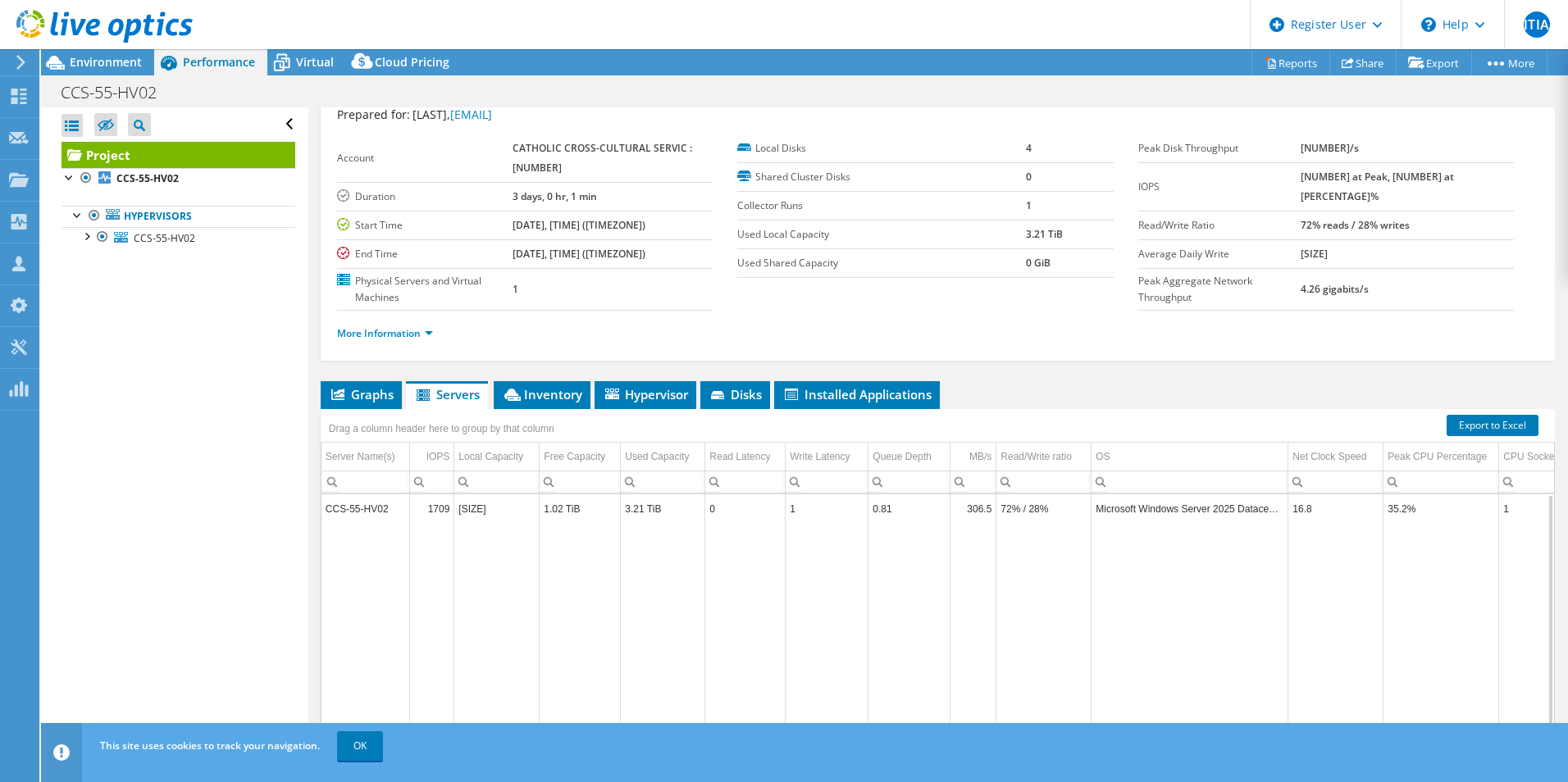 scroll, scrollTop: 0, scrollLeft: 0, axis: both 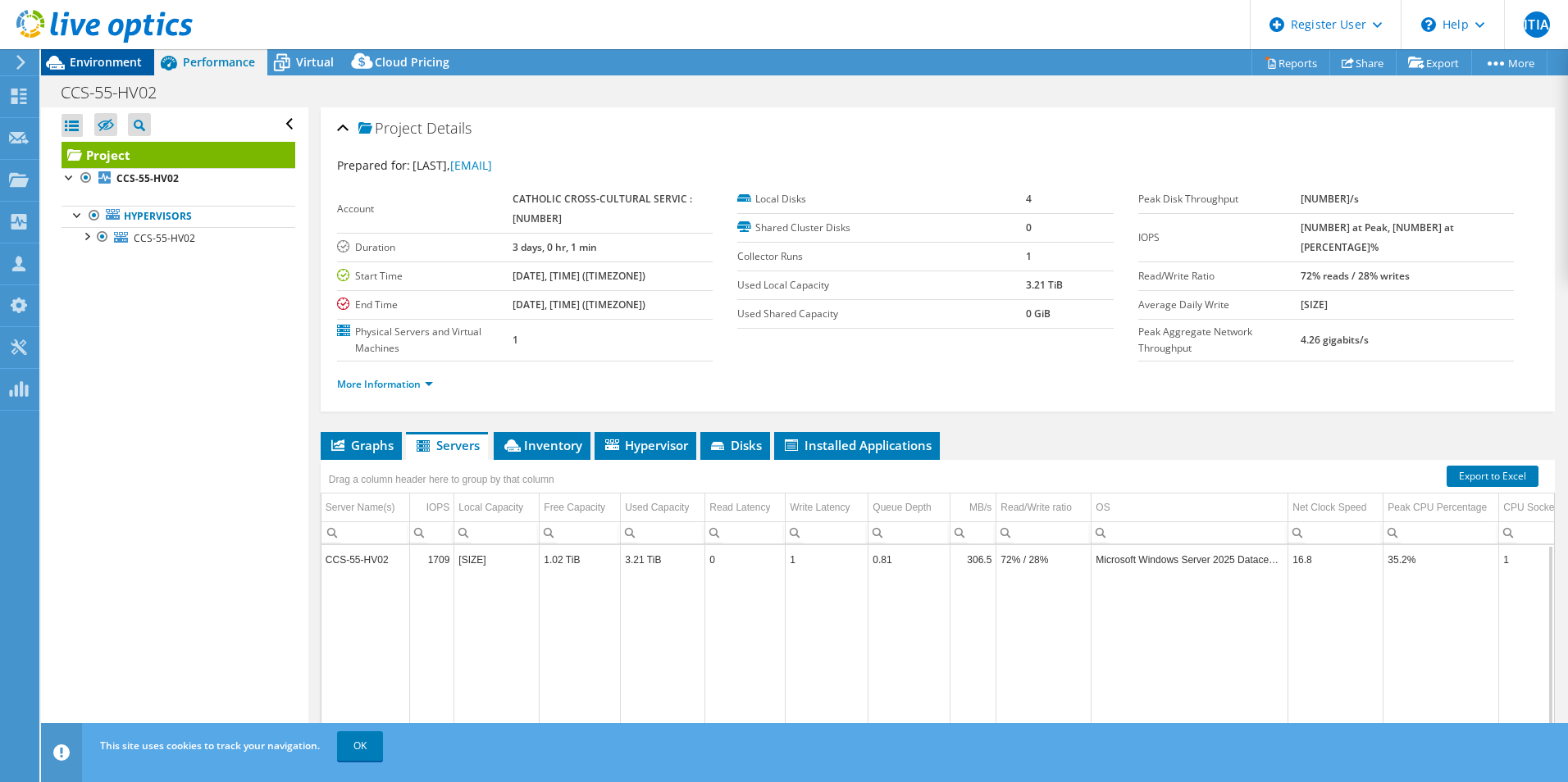 click on "Environment" at bounding box center [106, 61] 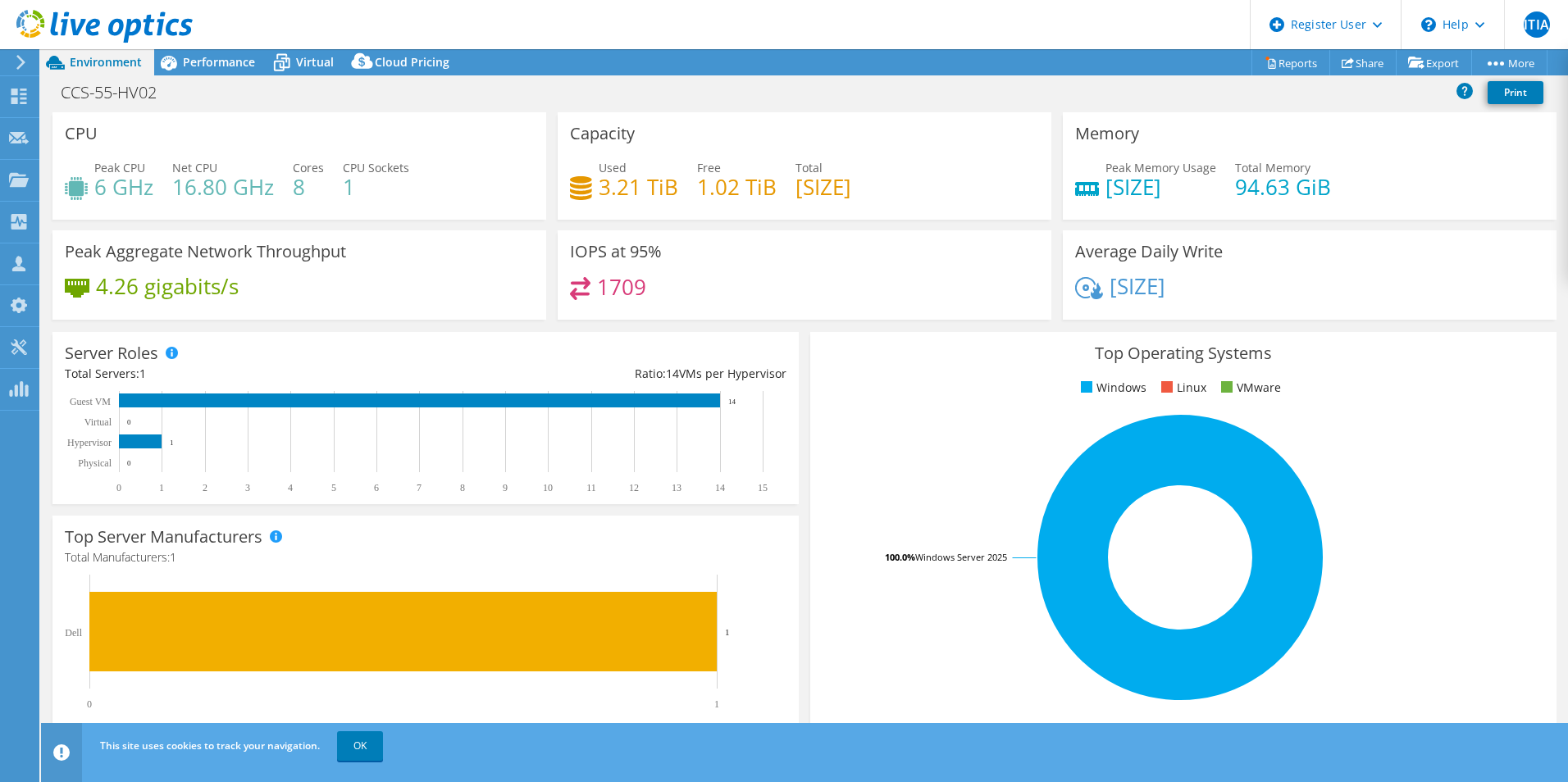click 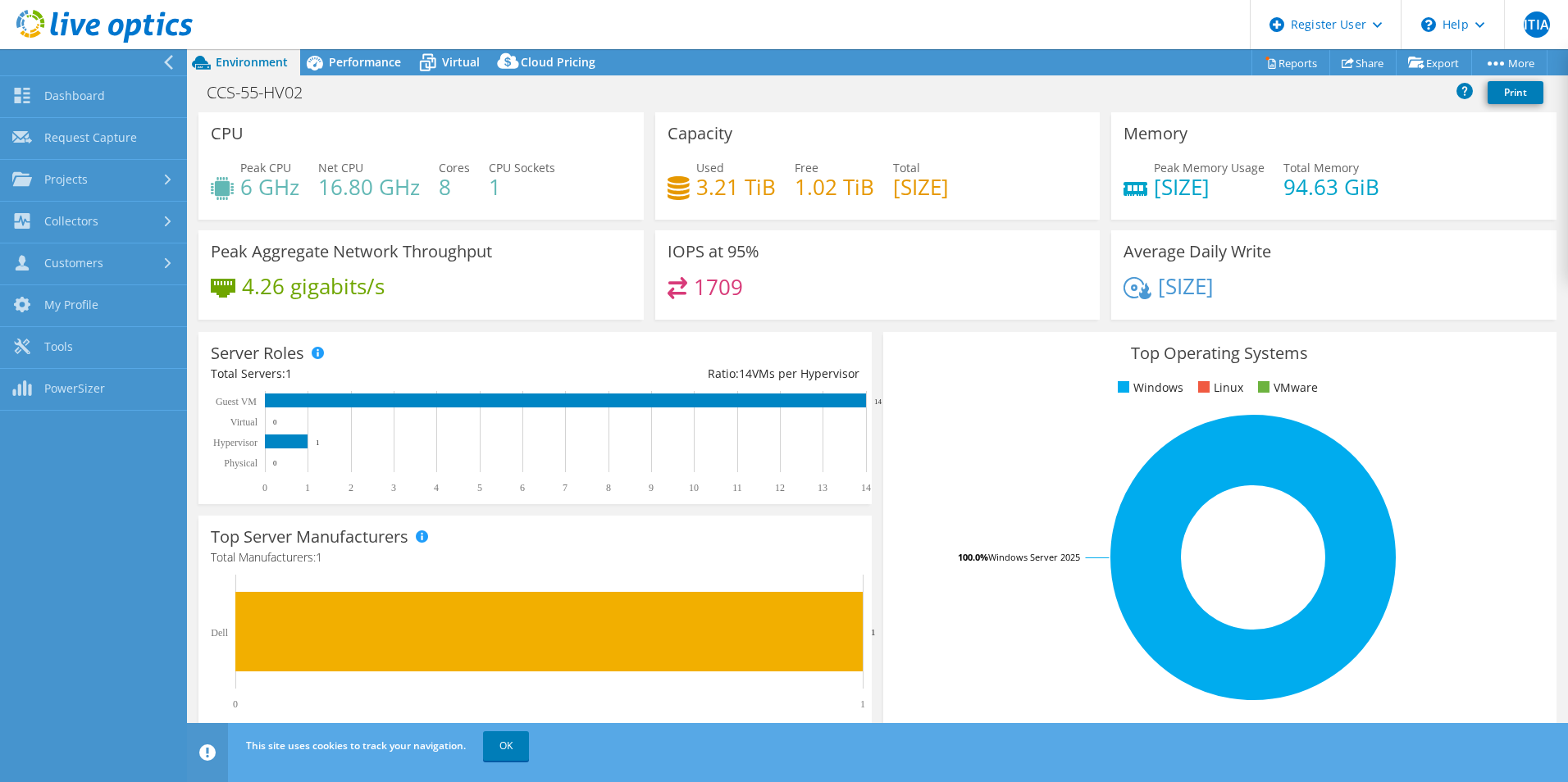 click at bounding box center [171, 62] 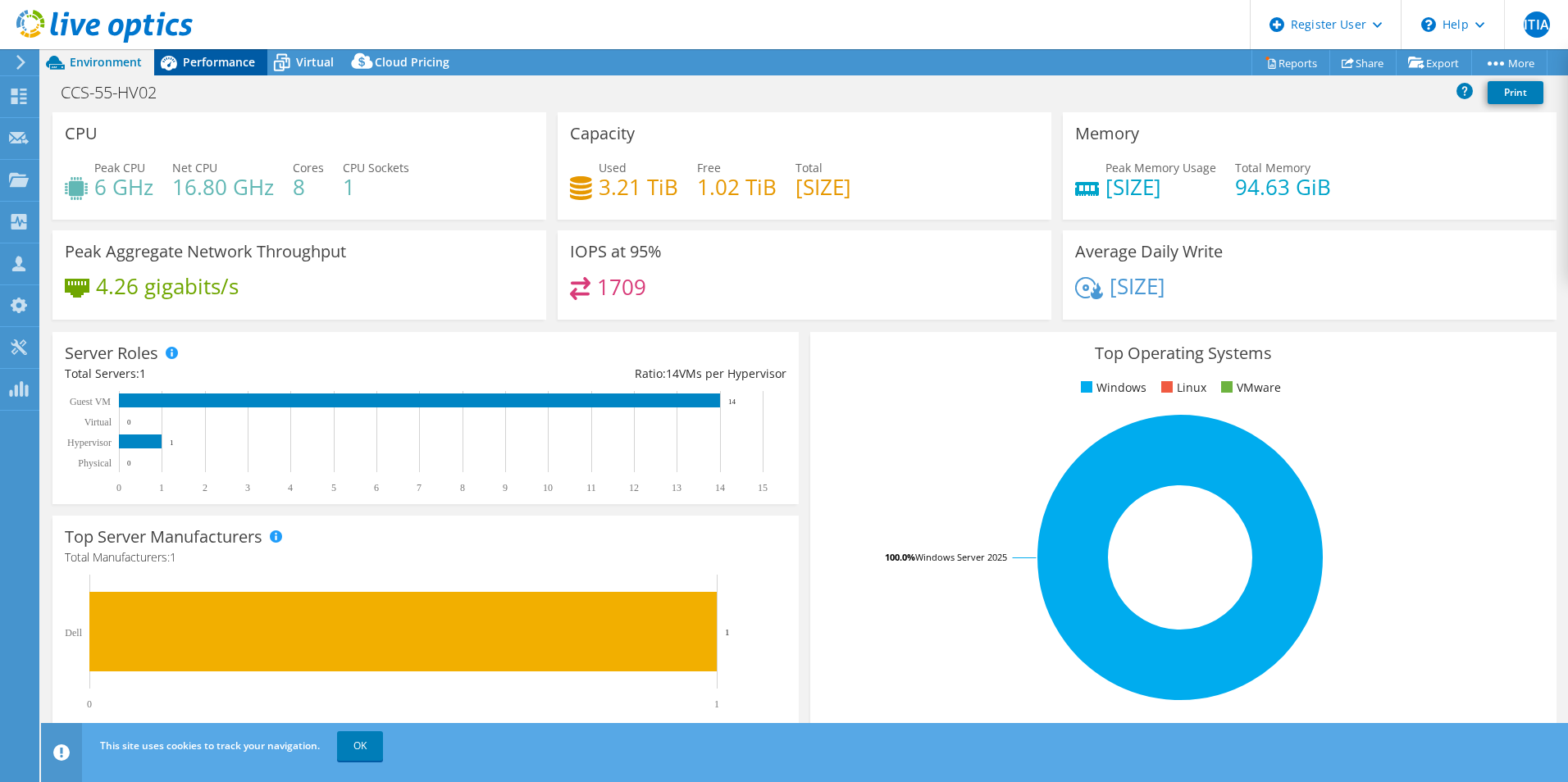 click on "Performance" at bounding box center (219, 61) 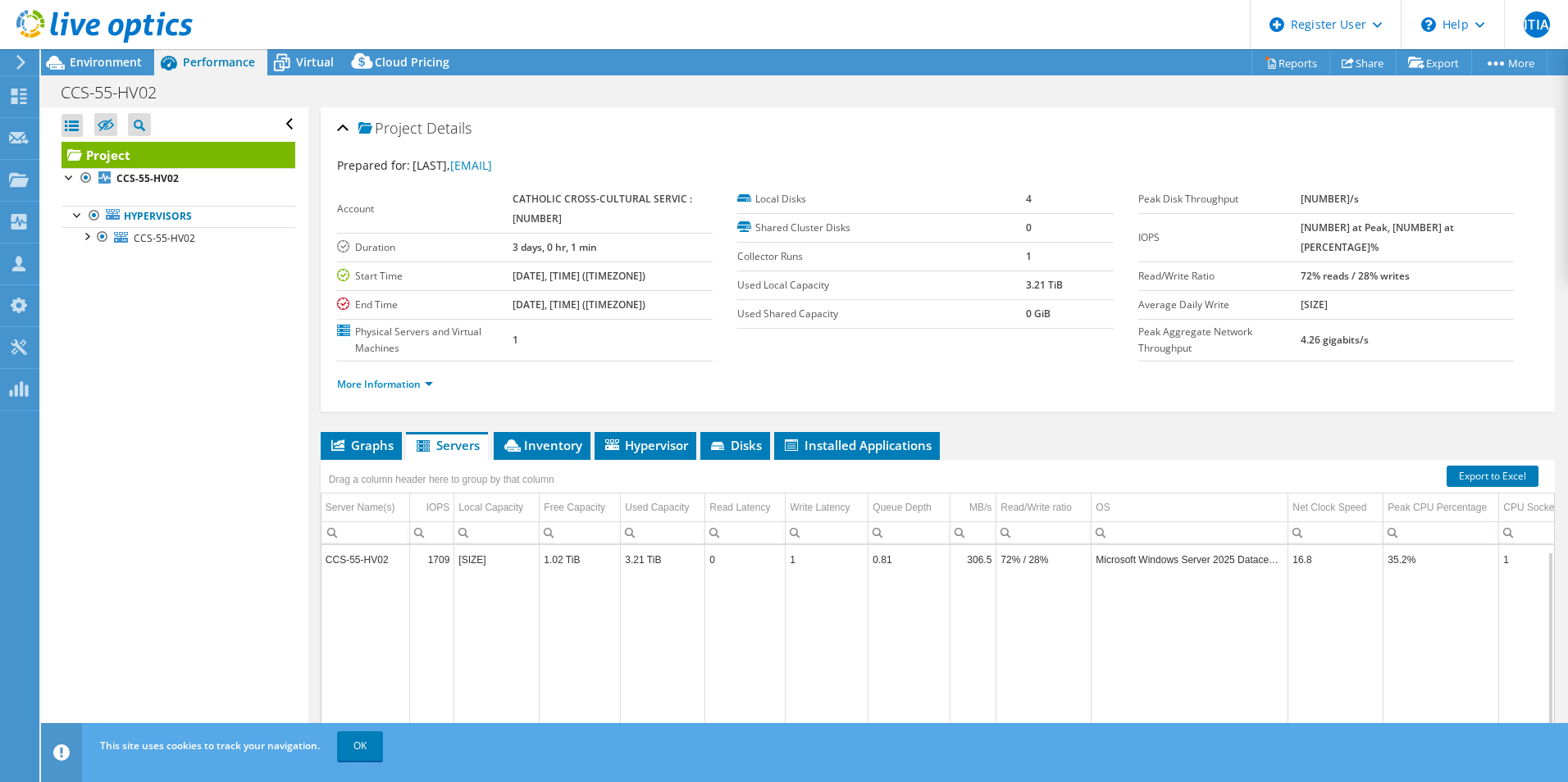 scroll, scrollTop: 7, scrollLeft: 0, axis: vertical 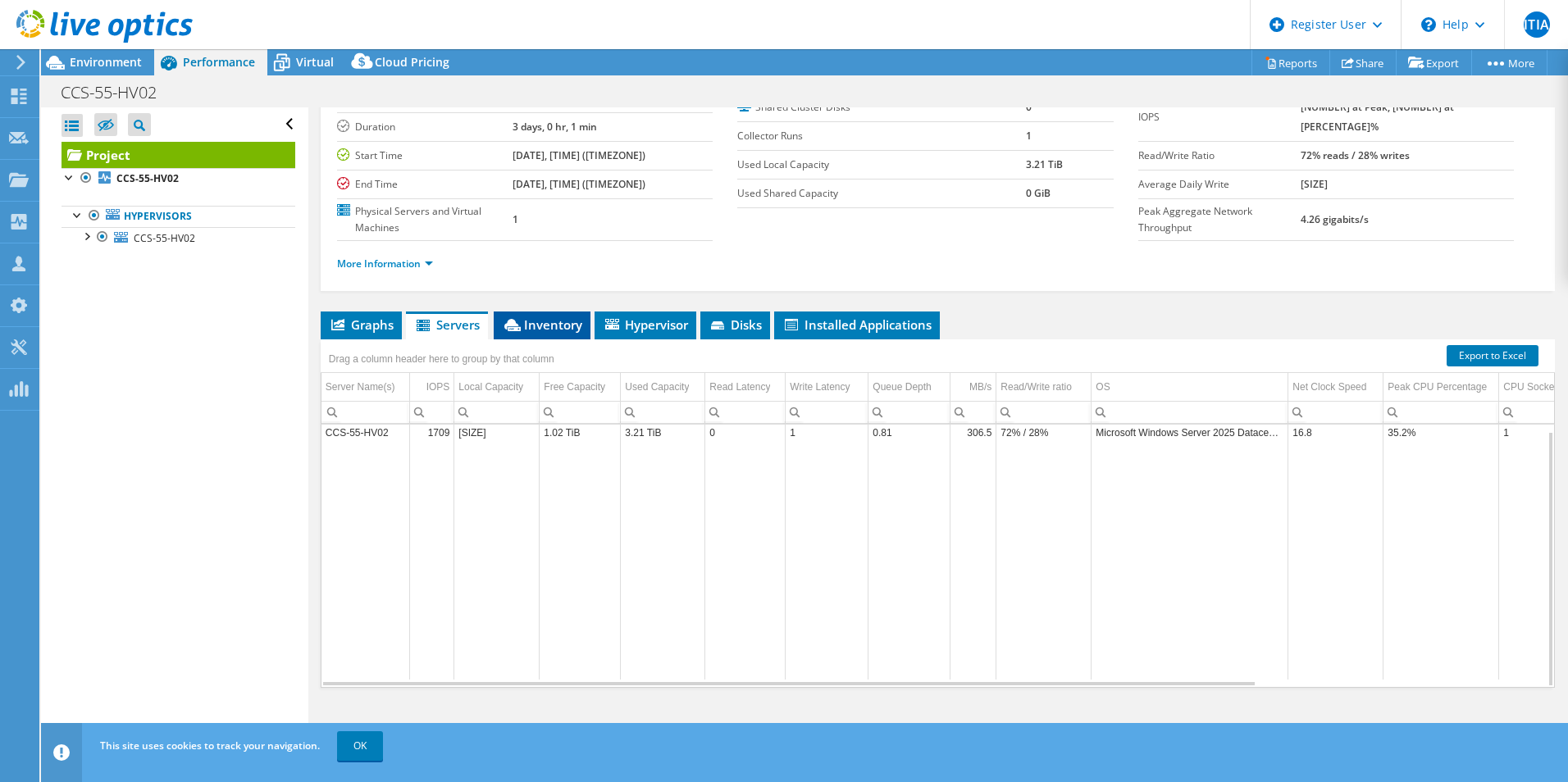 click on "Inventory" at bounding box center [542, 325] 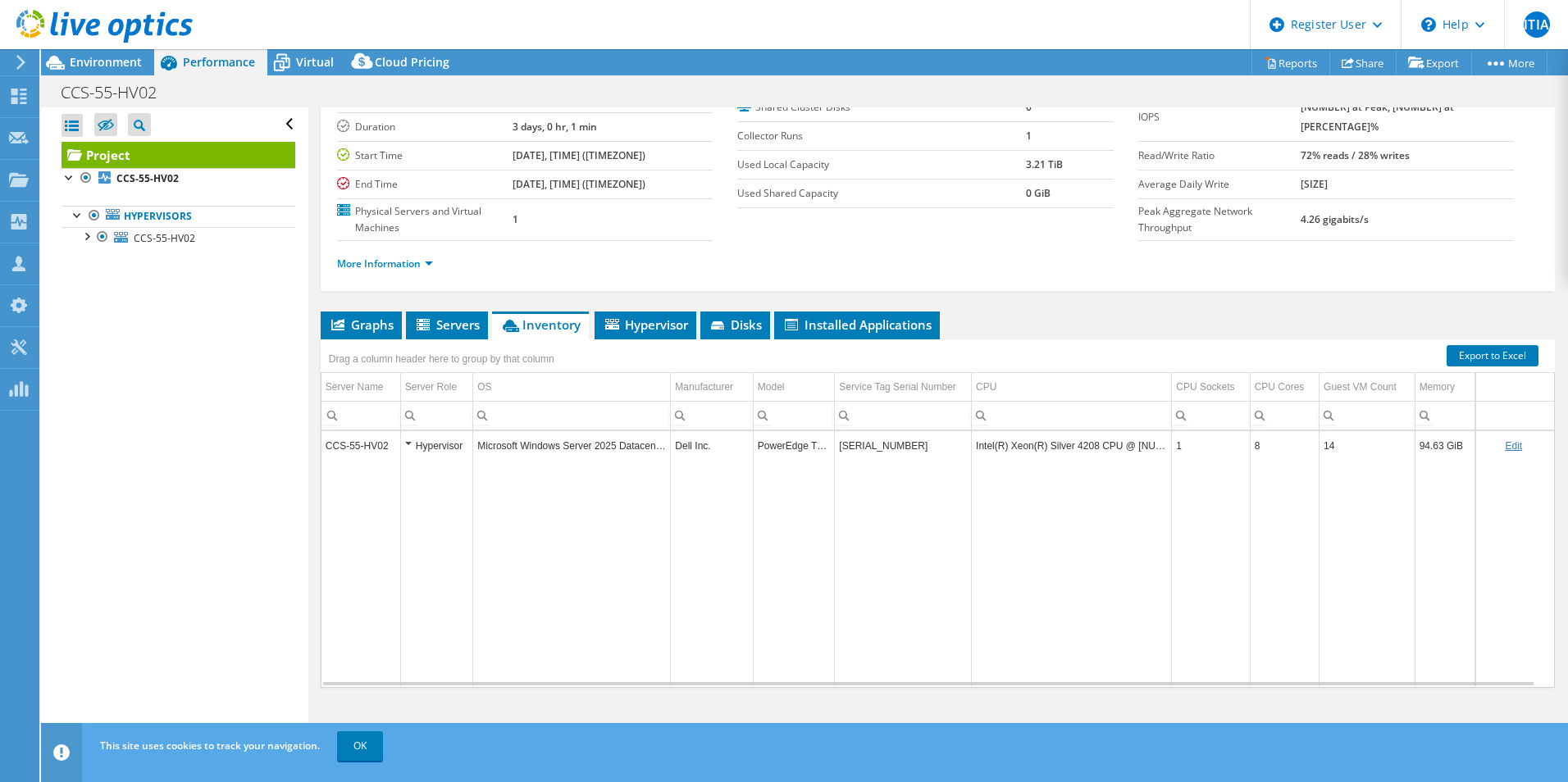 click on "Hypervisor" at bounding box center (436, 445) 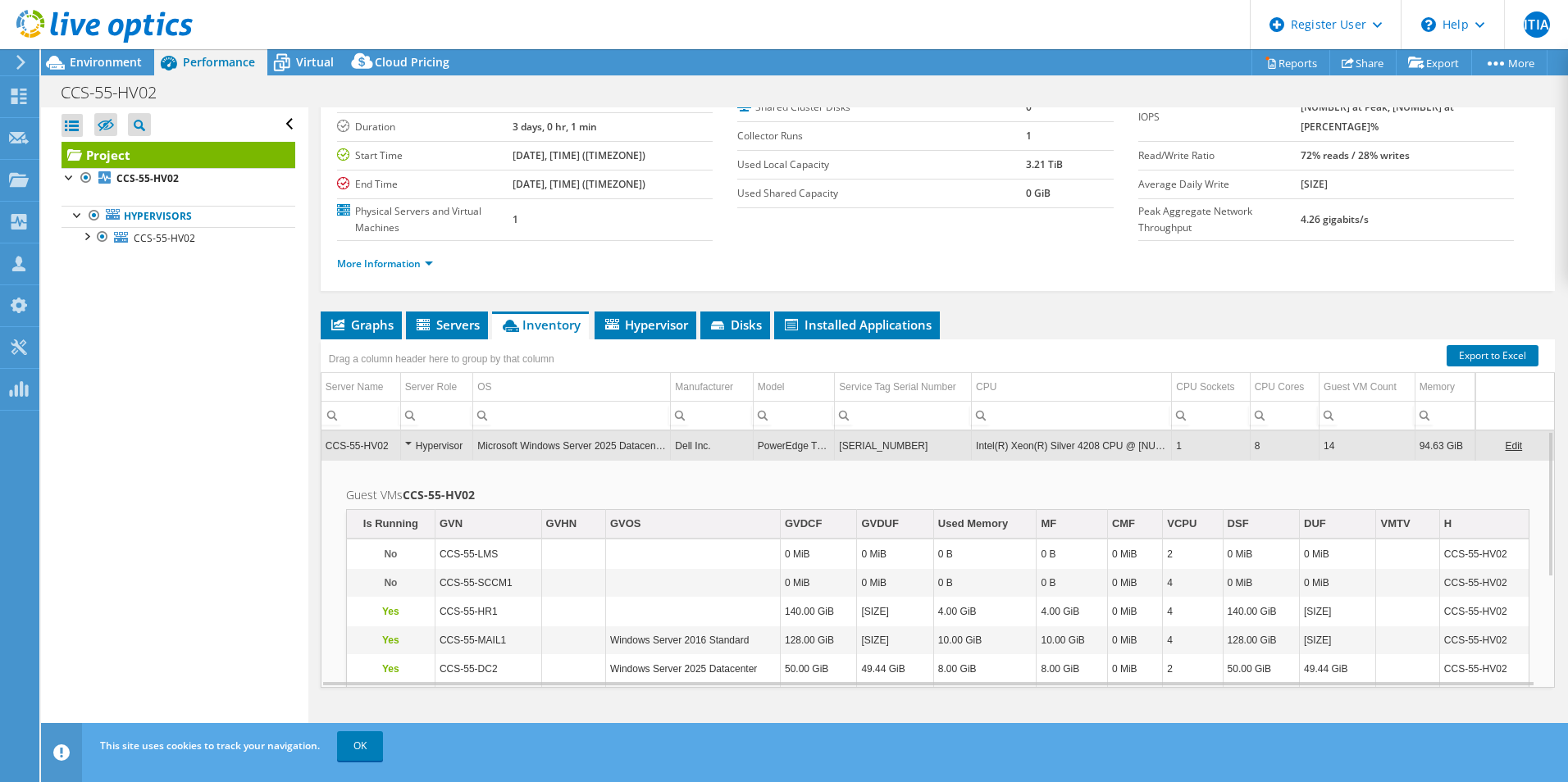 click on "Hypervisor" at bounding box center [436, 446] 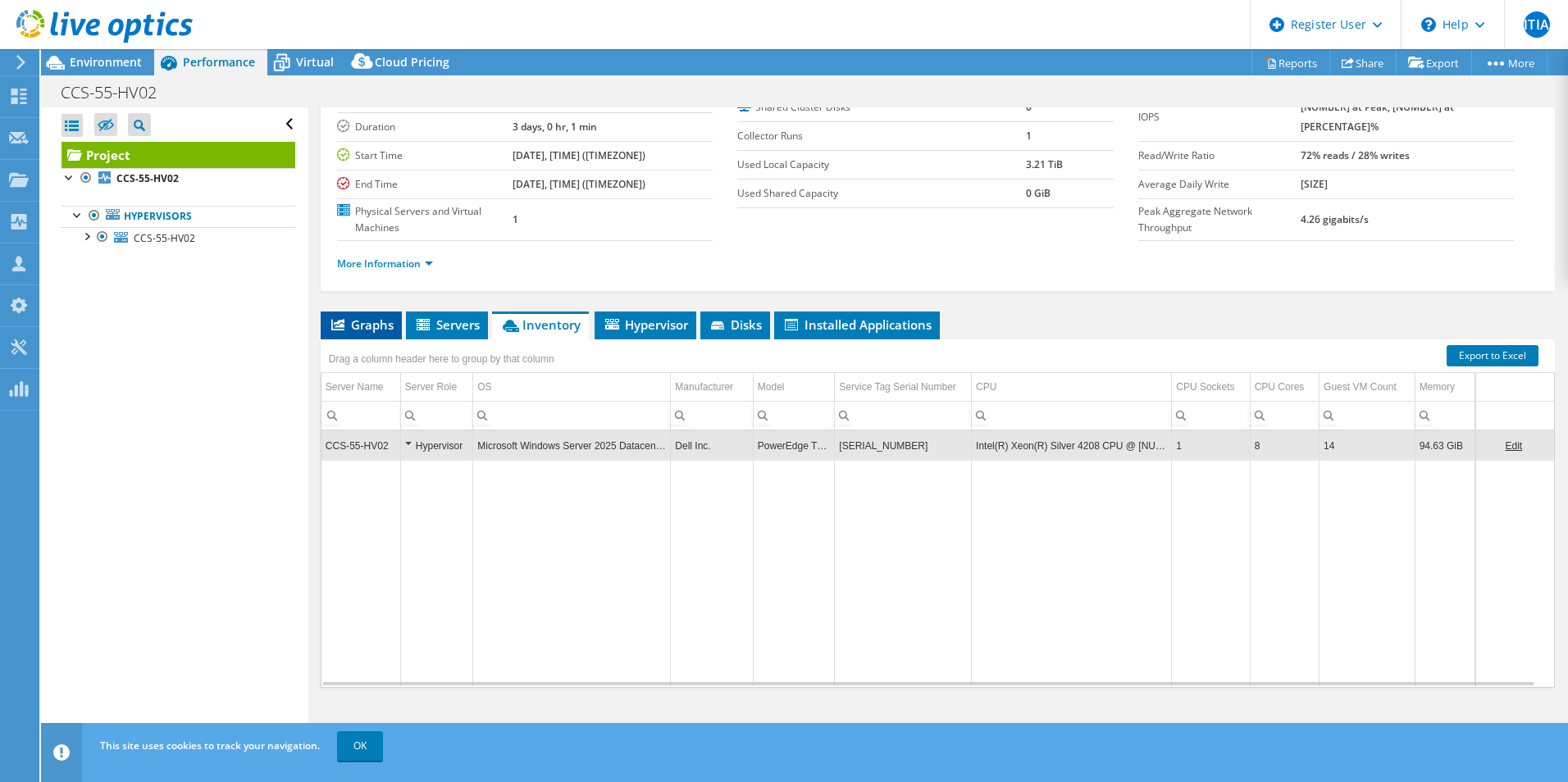 click on "Graphs" at bounding box center [361, 325] 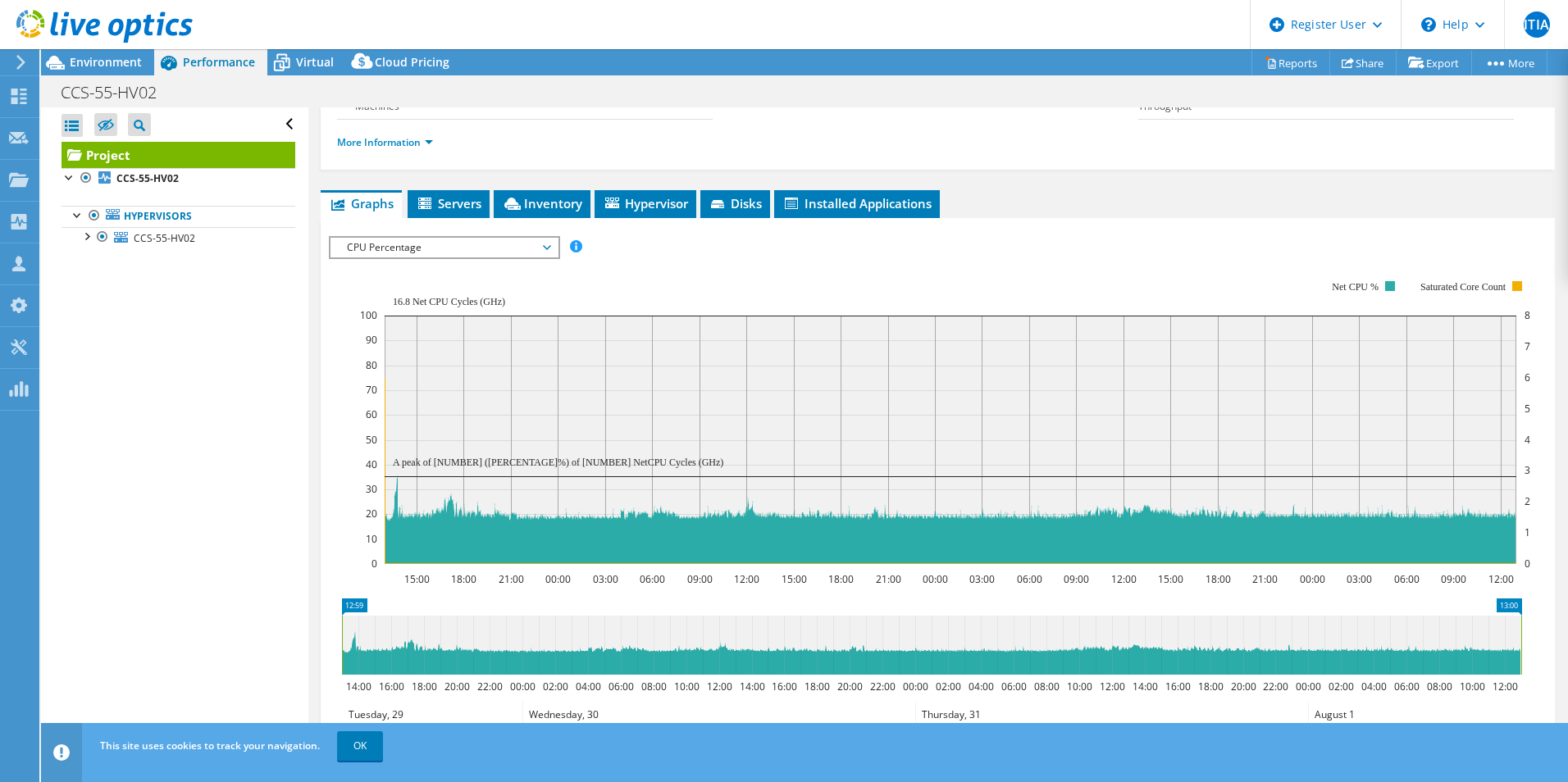 scroll, scrollTop: 0, scrollLeft: 0, axis: both 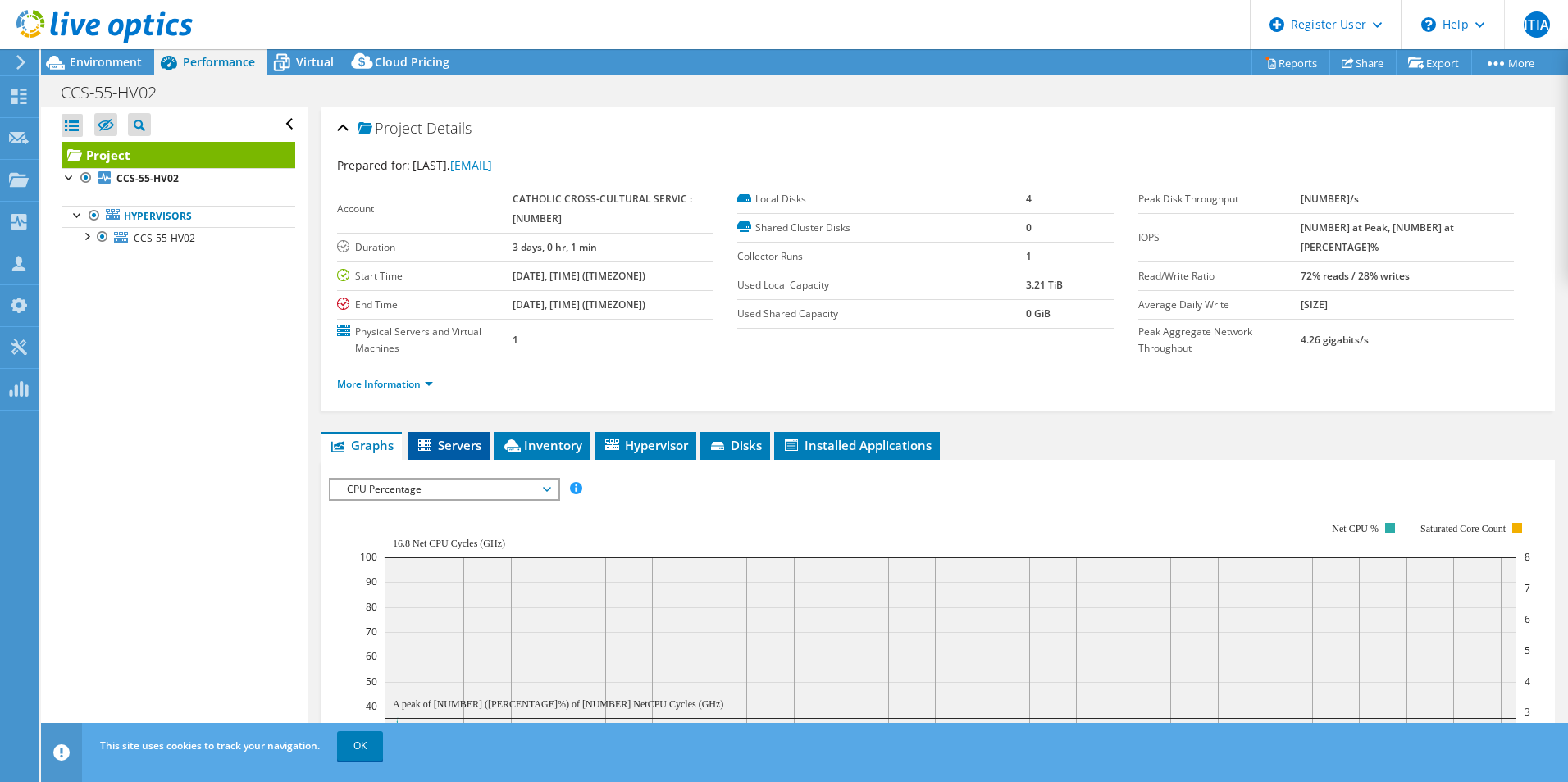 click 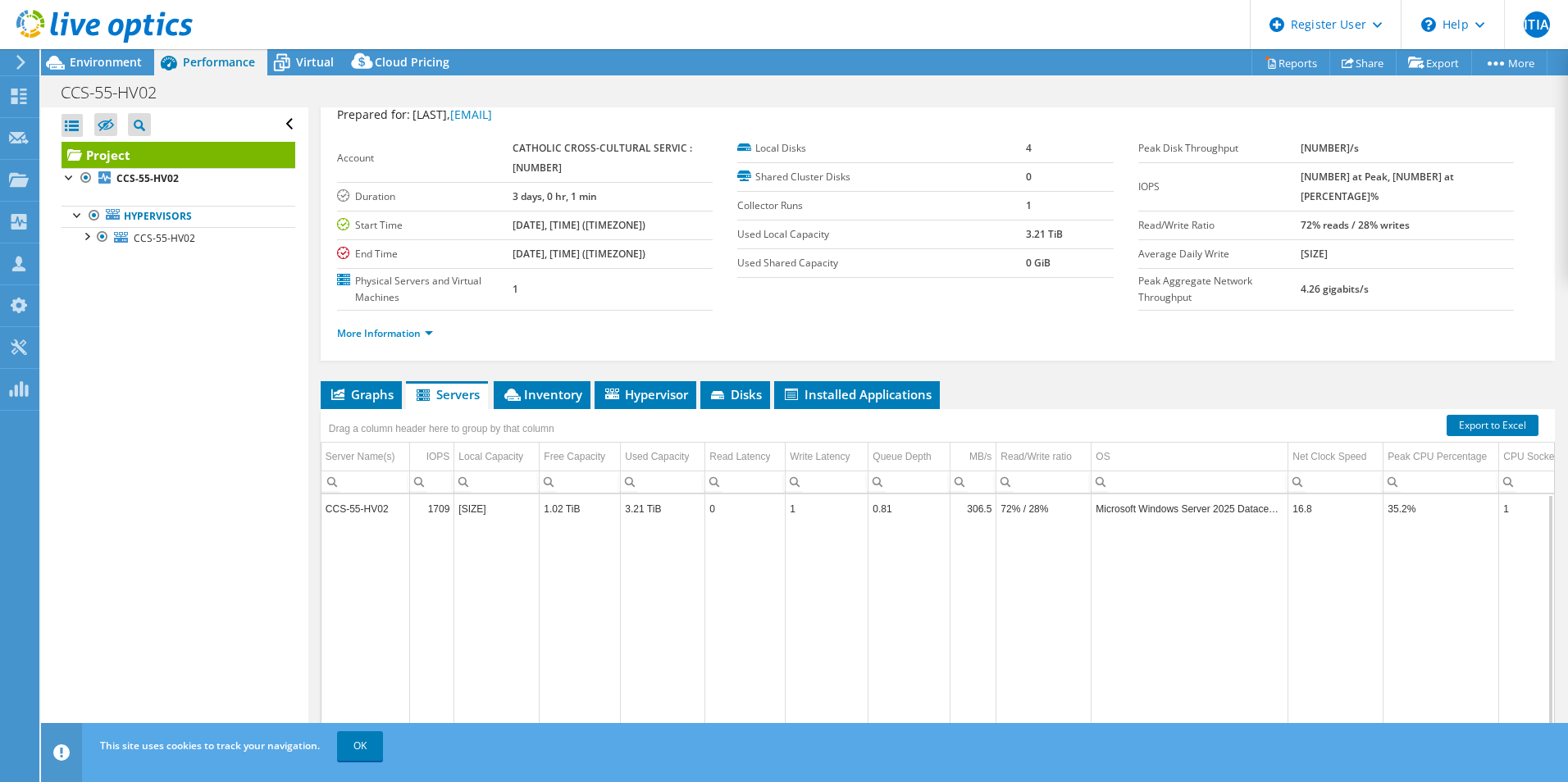 scroll, scrollTop: 0, scrollLeft: 0, axis: both 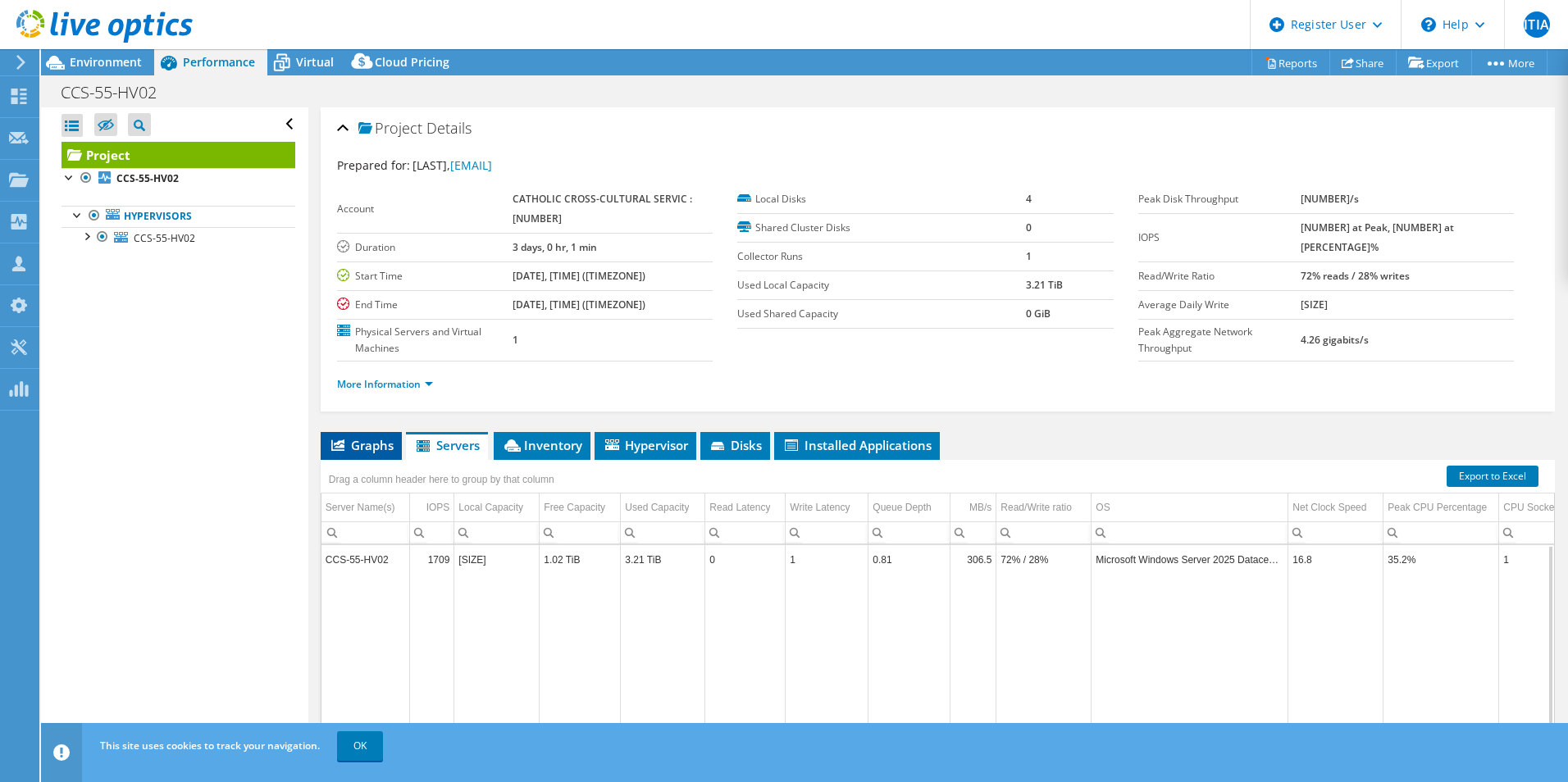 click on "Graphs" at bounding box center [361, 445] 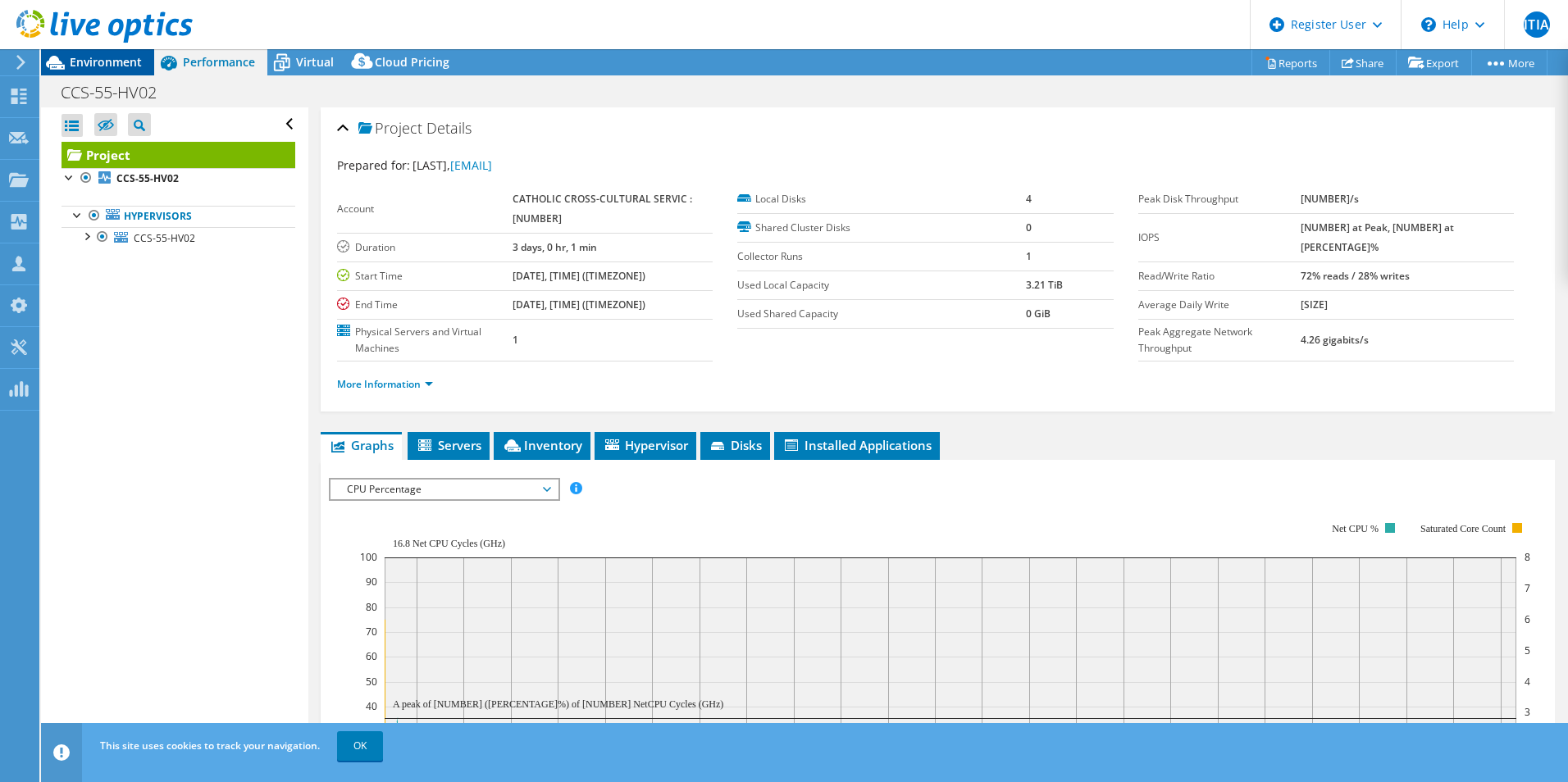 click on "Environment" at bounding box center (98, 62) 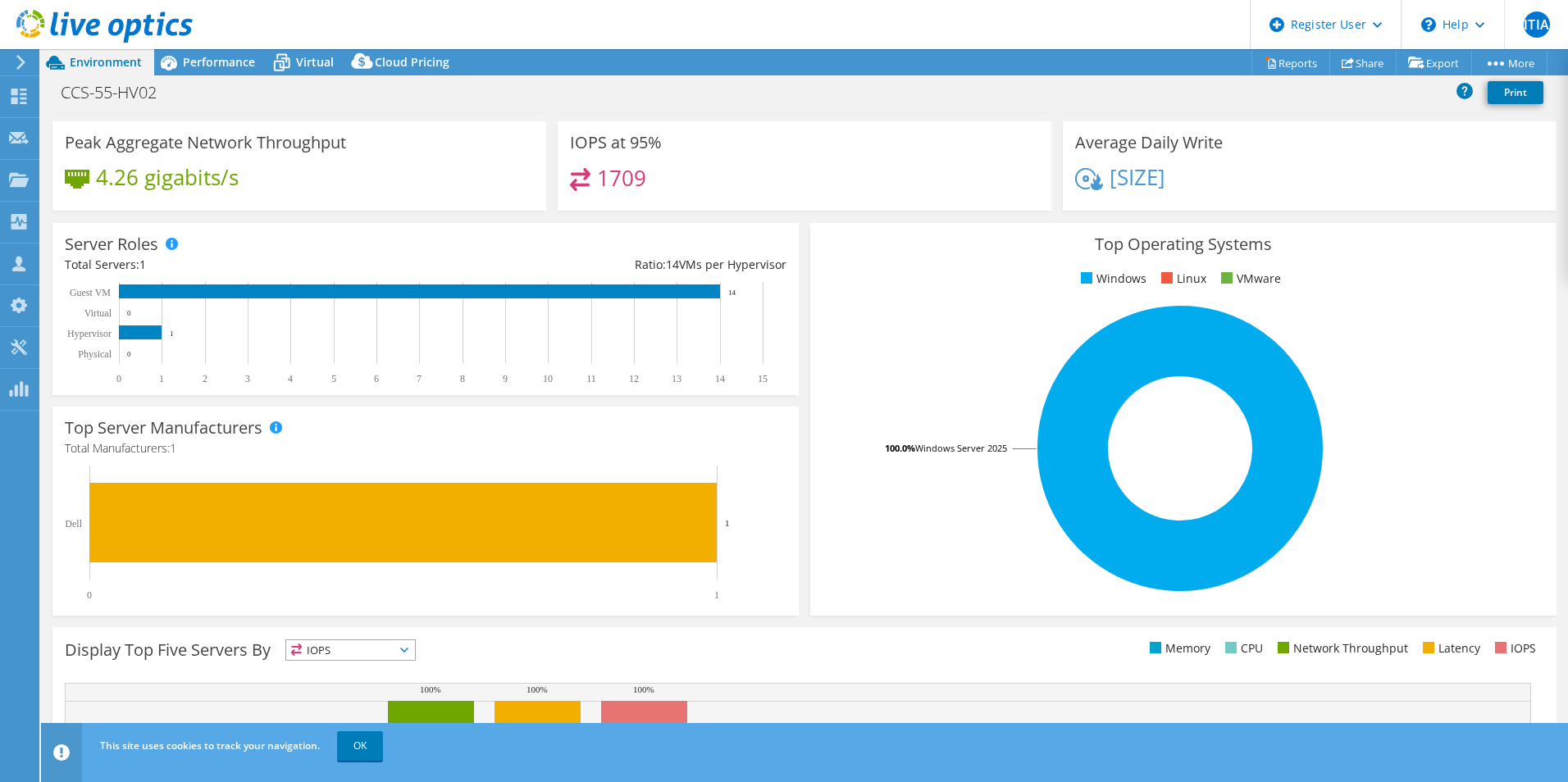 scroll, scrollTop: 0, scrollLeft: 0, axis: both 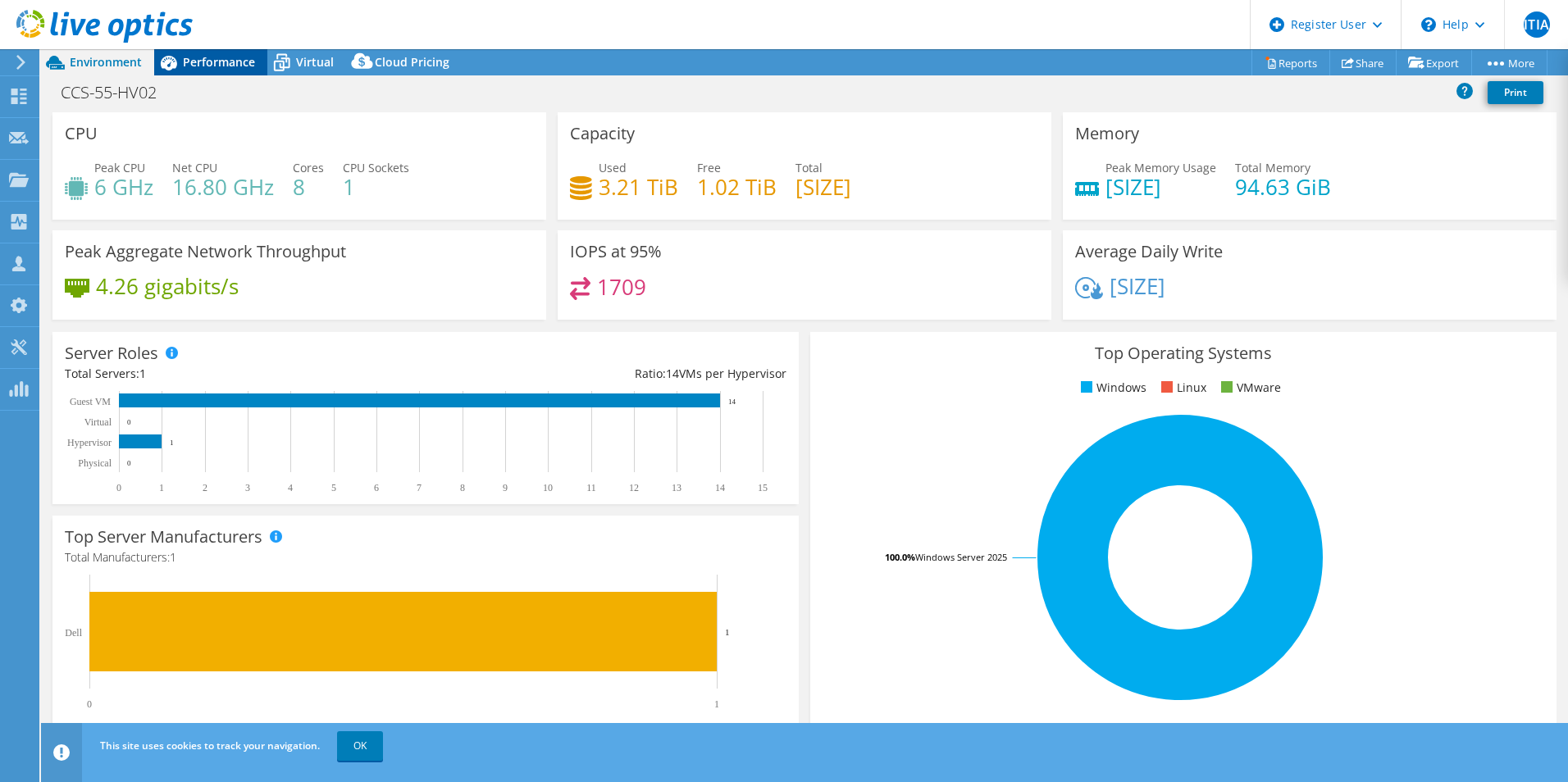 click on "Performance" at bounding box center (211, 62) 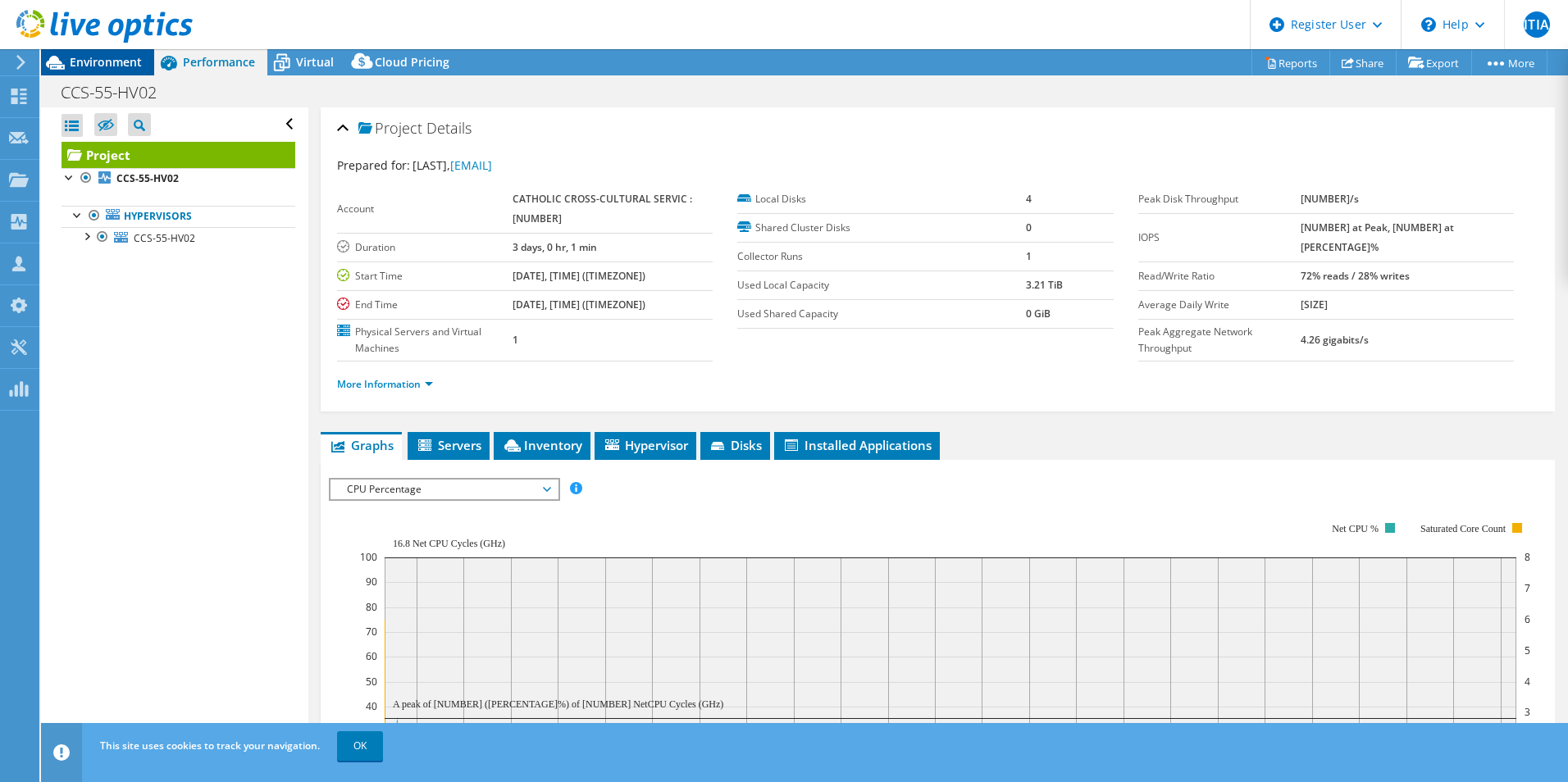 click on "Environment" at bounding box center [98, 62] 